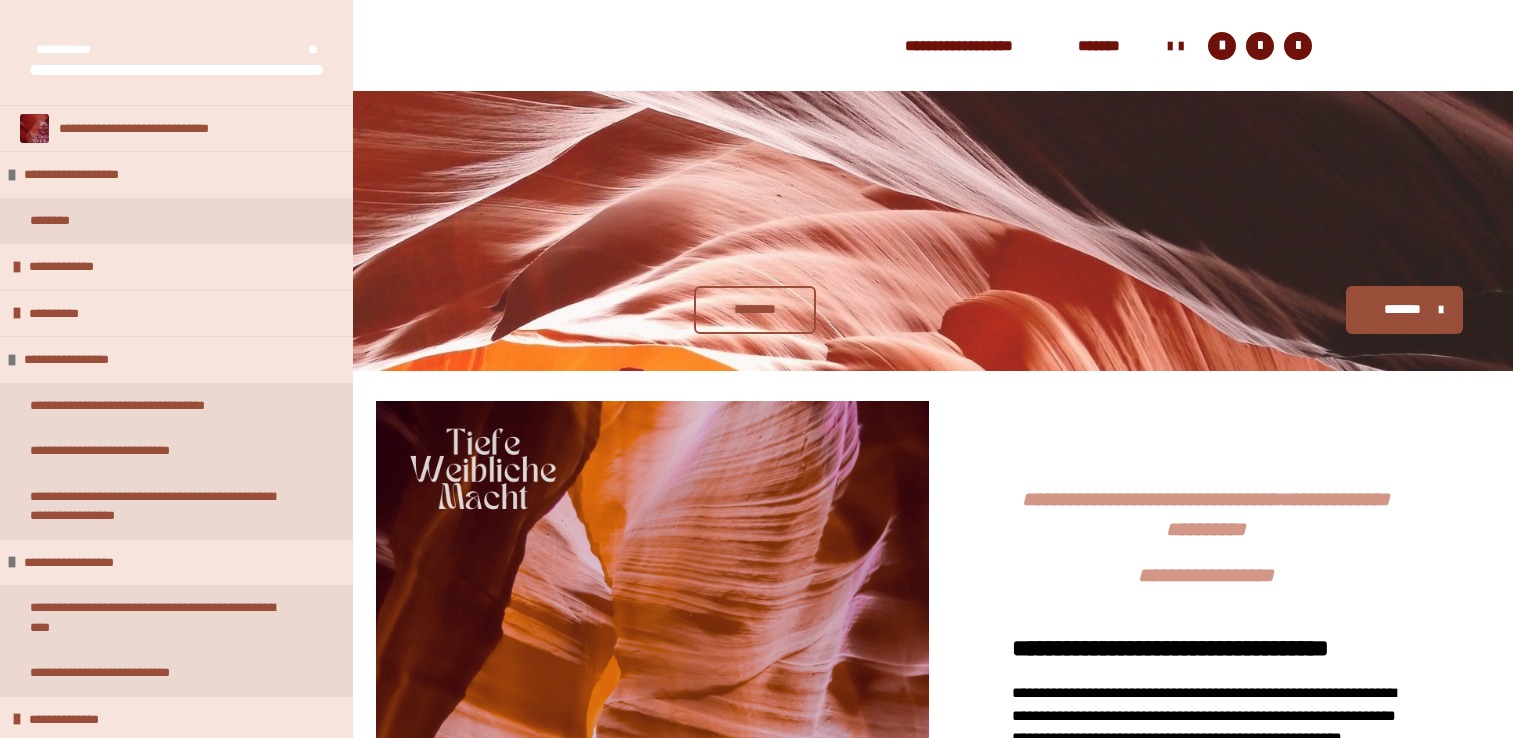 scroll, scrollTop: 1745, scrollLeft: 0, axis: vertical 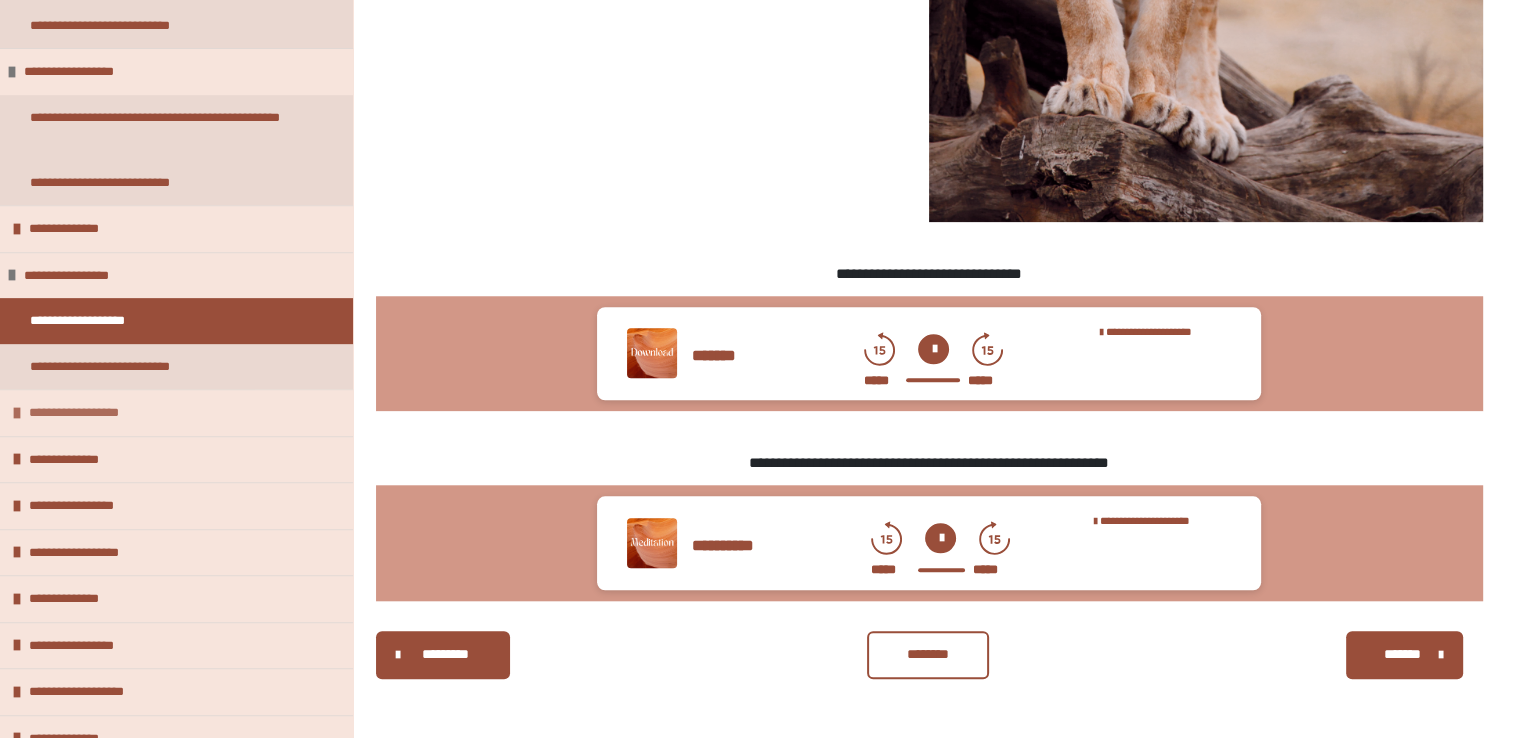 click on "**********" at bounding box center (176, 412) 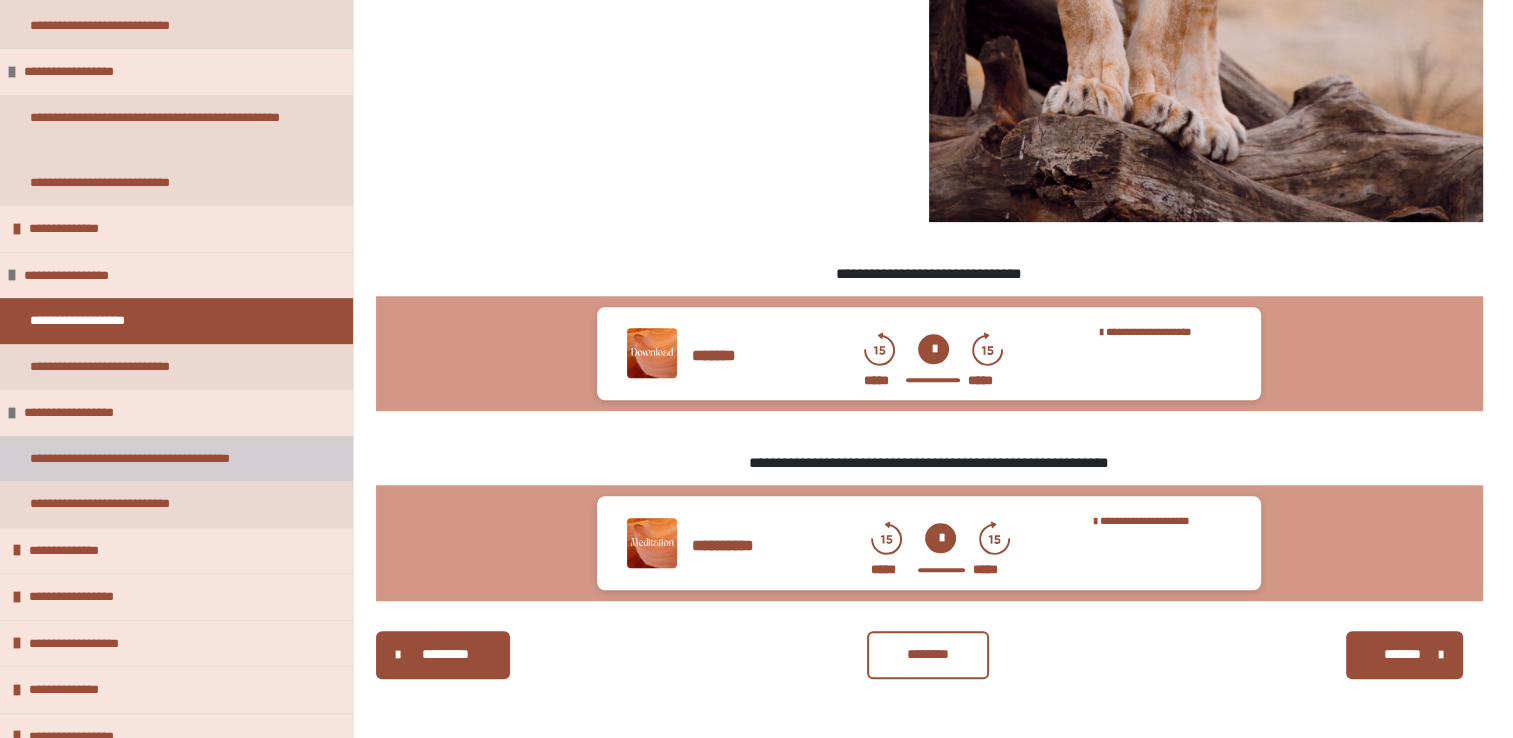 click on "**********" at bounding box center [156, 459] 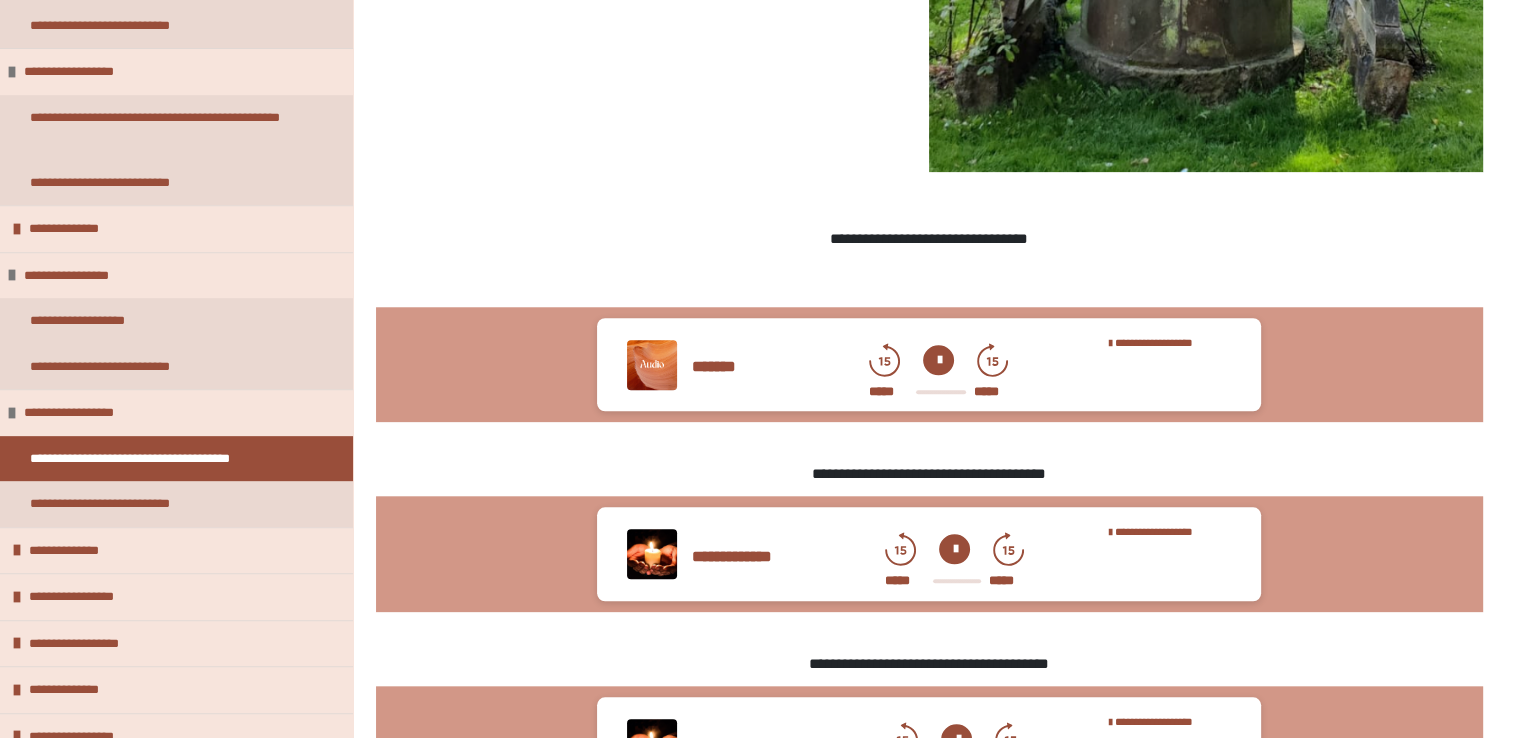 scroll, scrollTop: 1795, scrollLeft: 0, axis: vertical 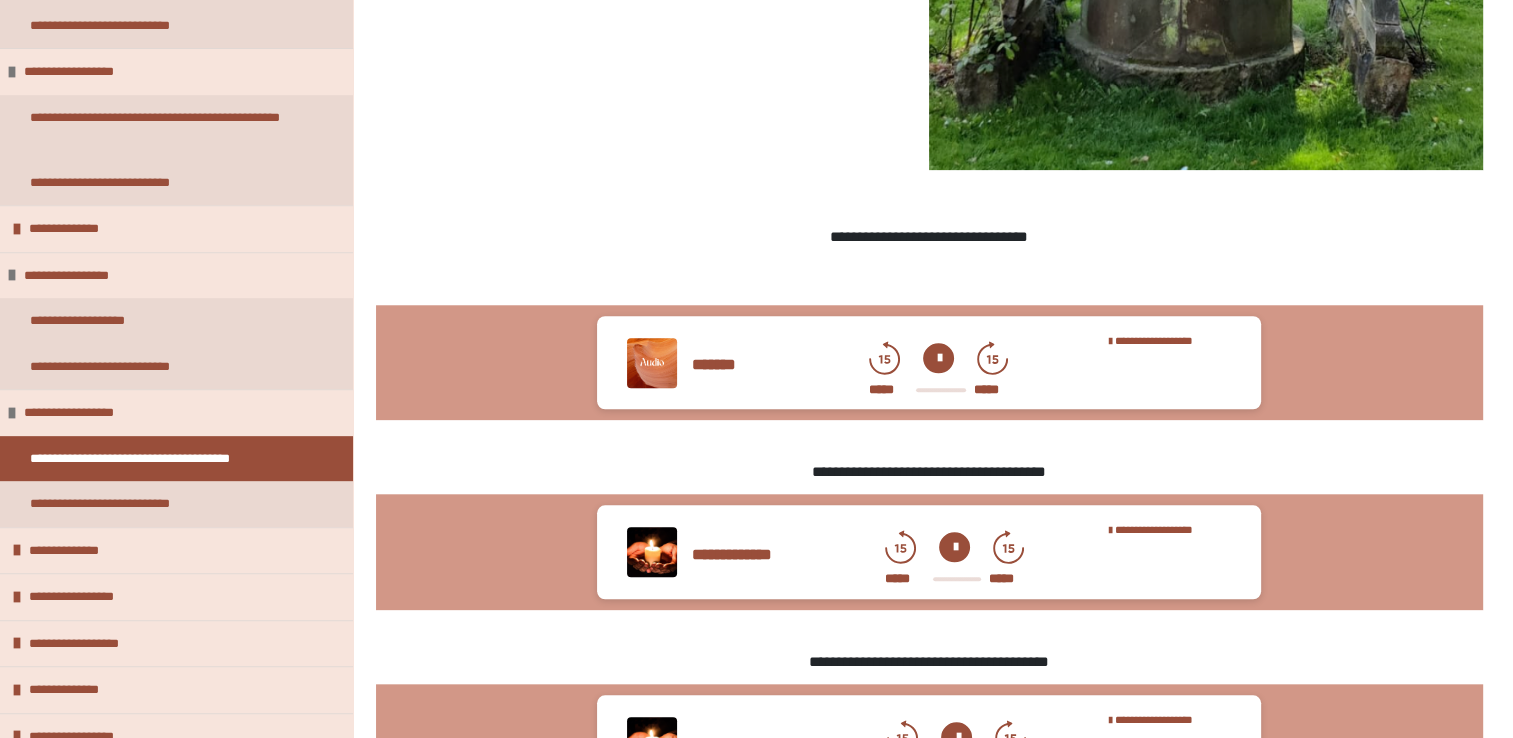click at bounding box center [938, 358] 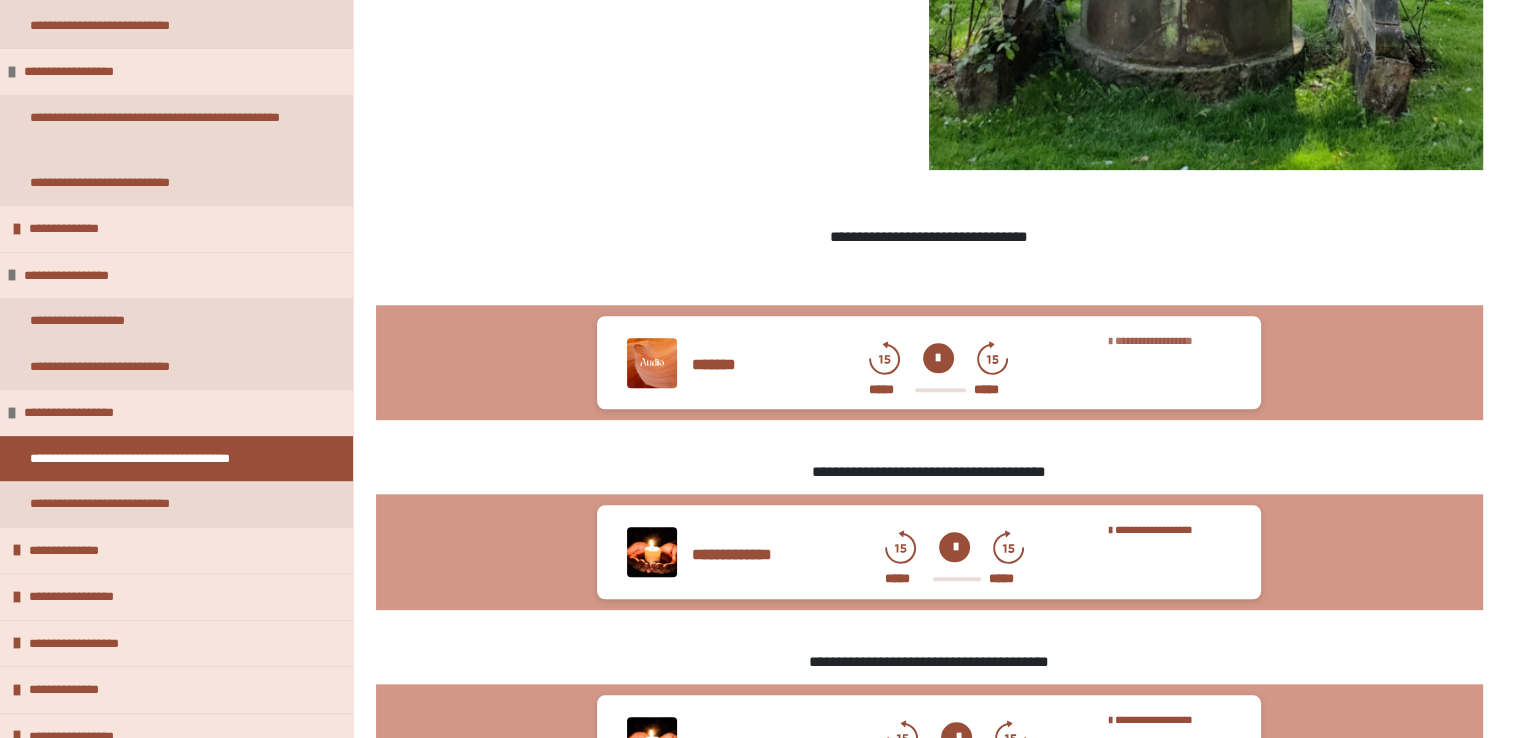 click on "**********" at bounding box center (1154, 340) 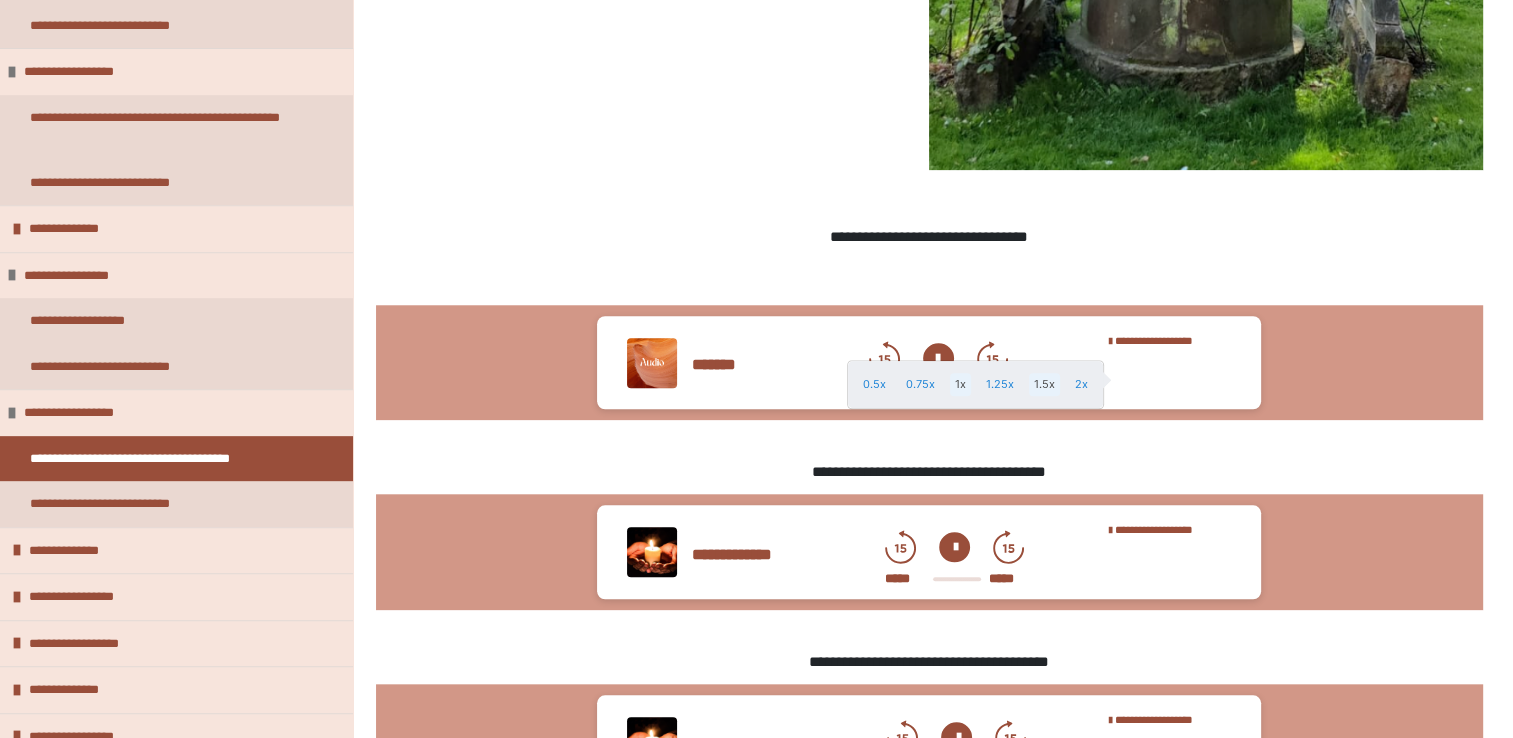 click on "1.5x" at bounding box center (1044, 384) 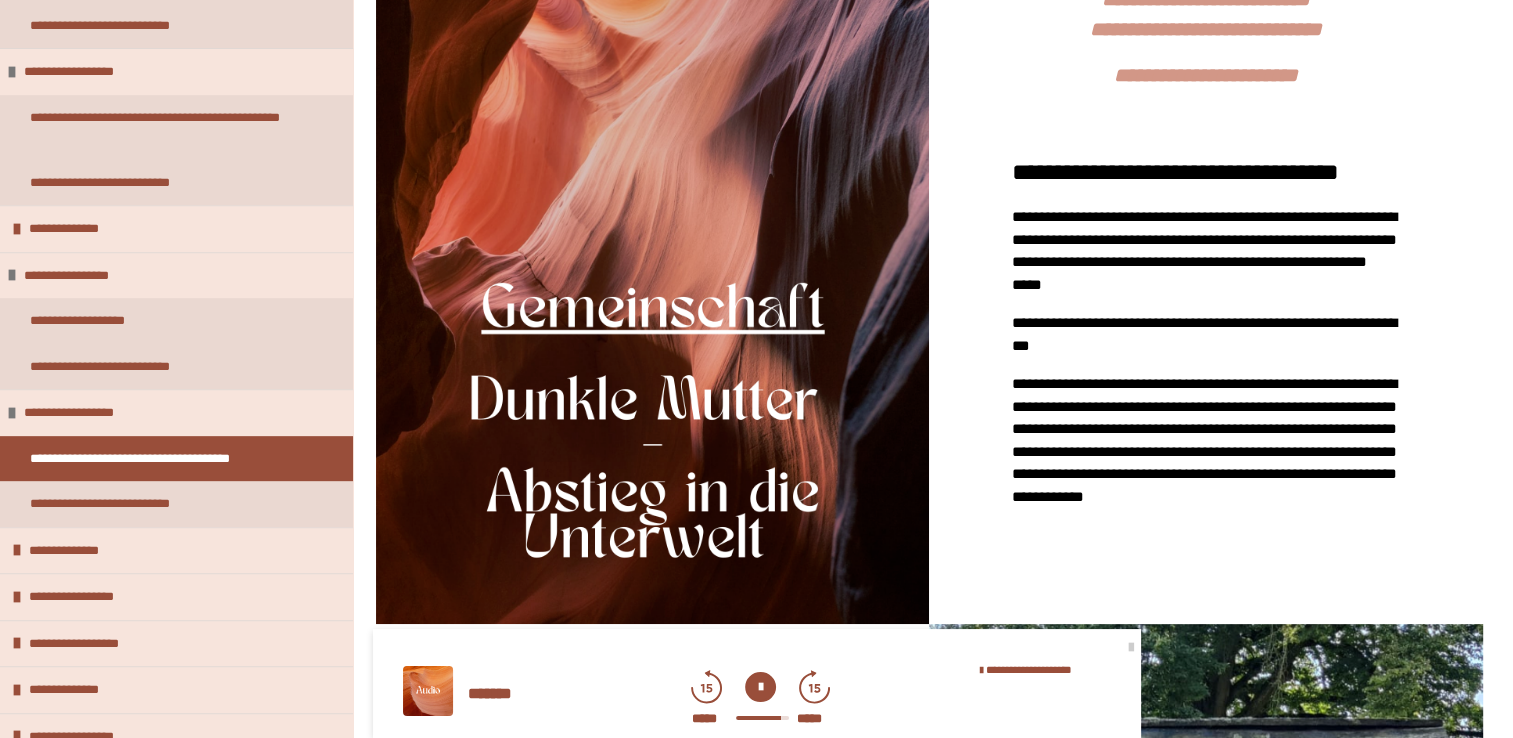 scroll, scrollTop: 324, scrollLeft: 0, axis: vertical 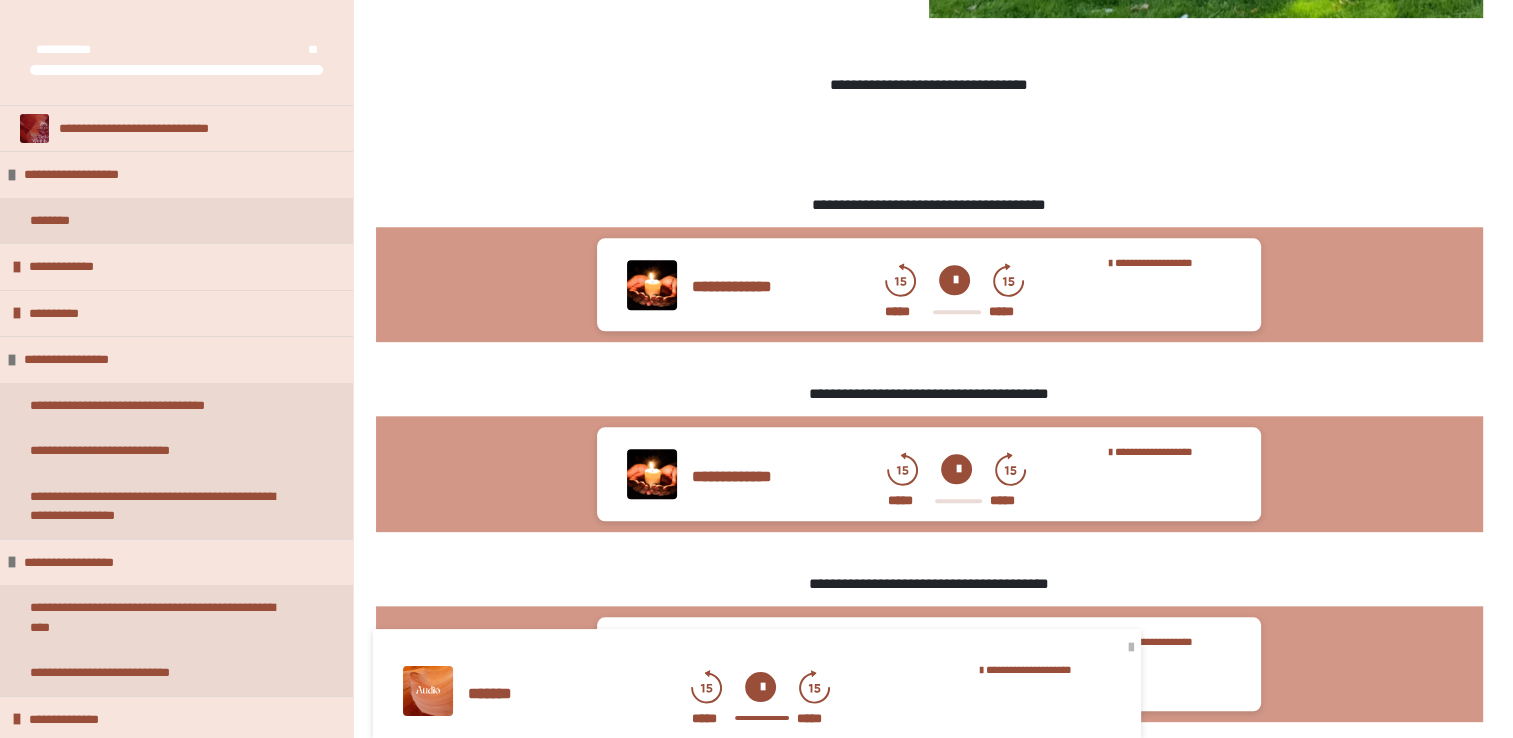 click at bounding box center [1131, 648] 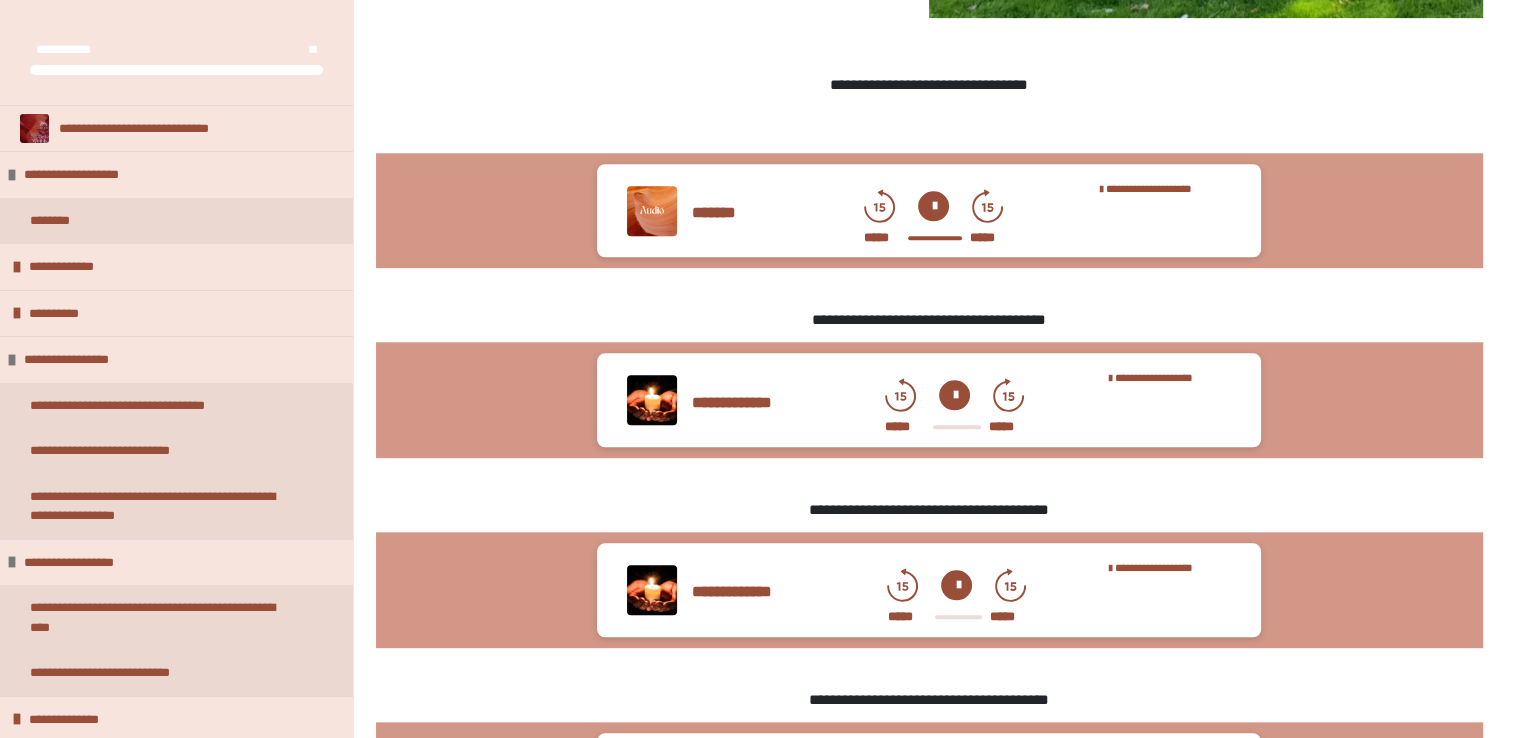 click at bounding box center (954, 395) 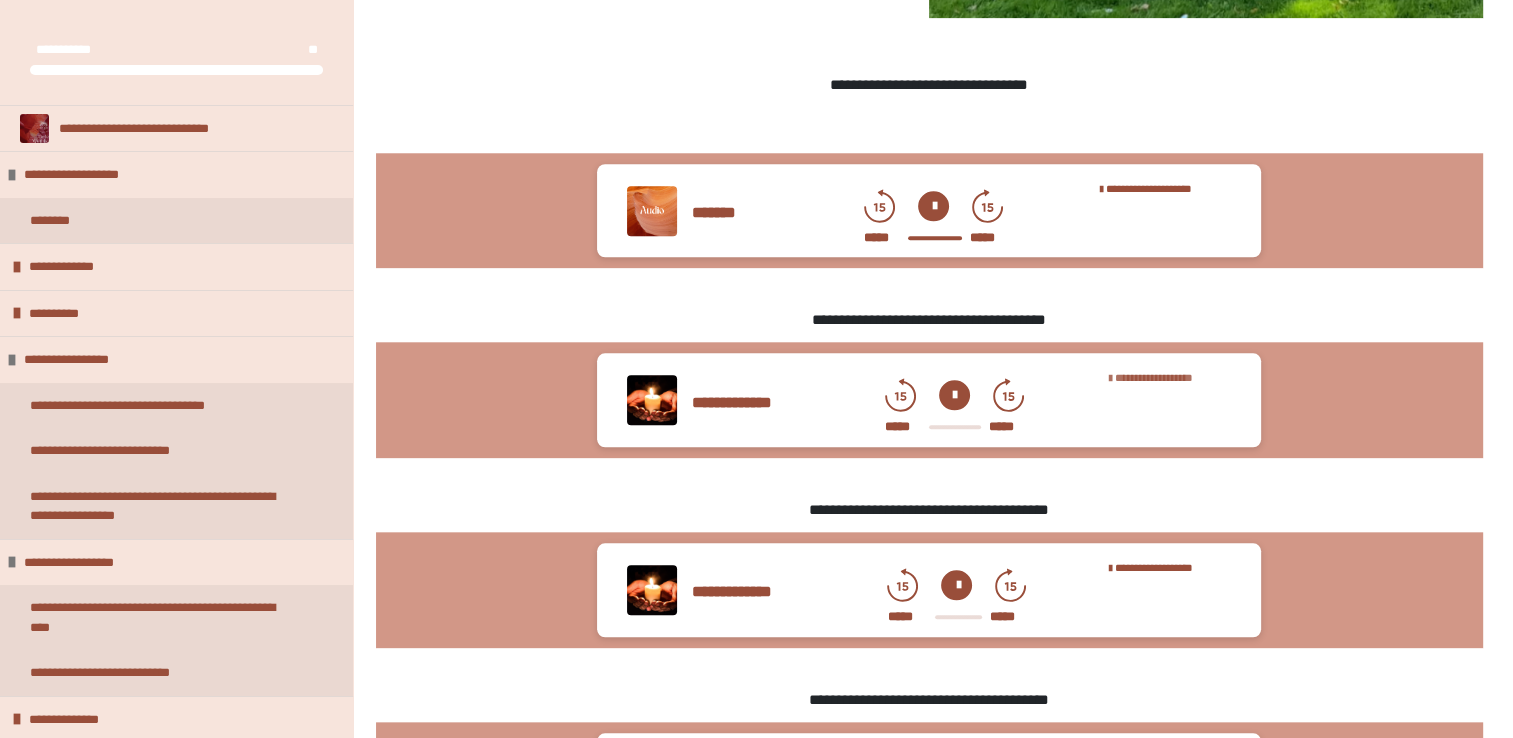 click on "**********" at bounding box center [1154, 377] 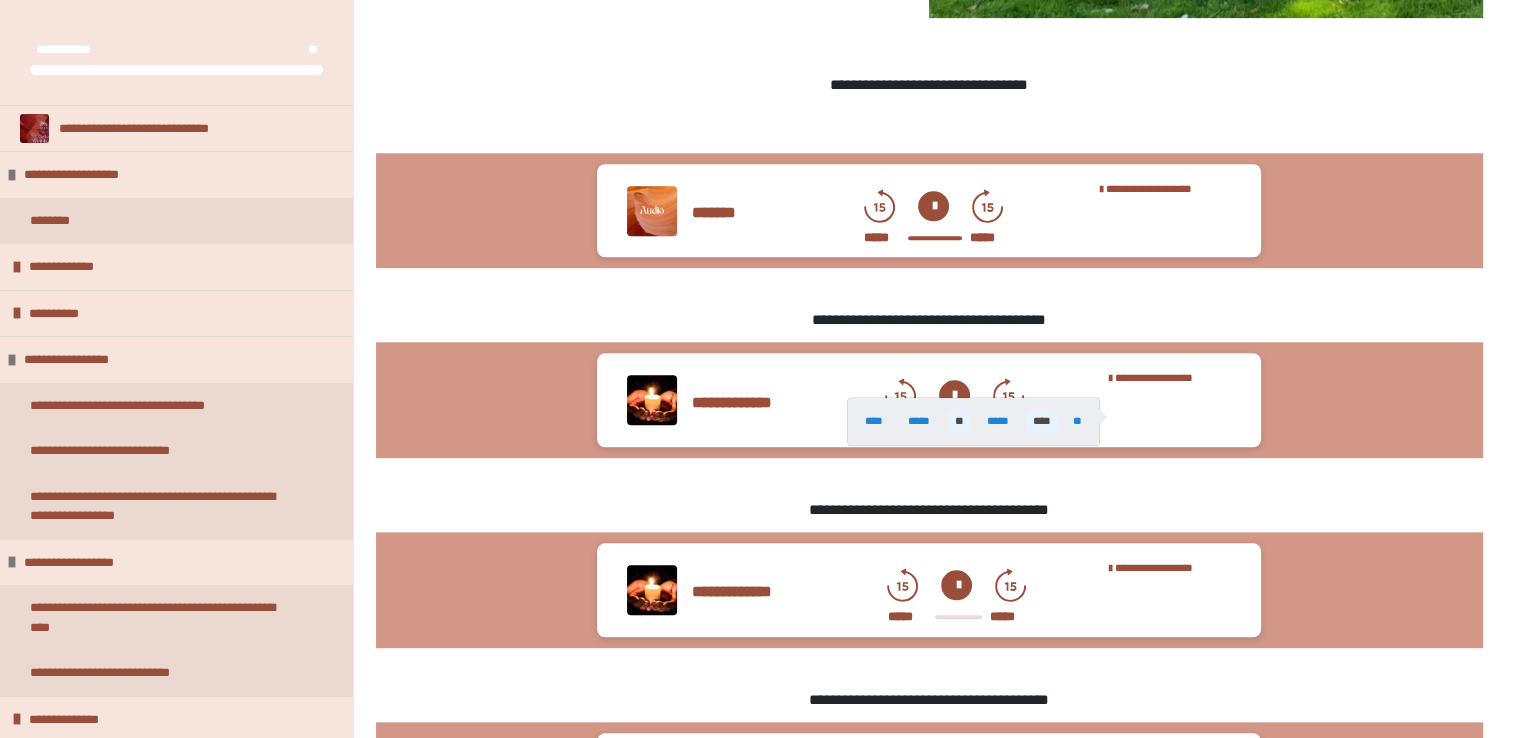 click on "****" at bounding box center [1041, 421] 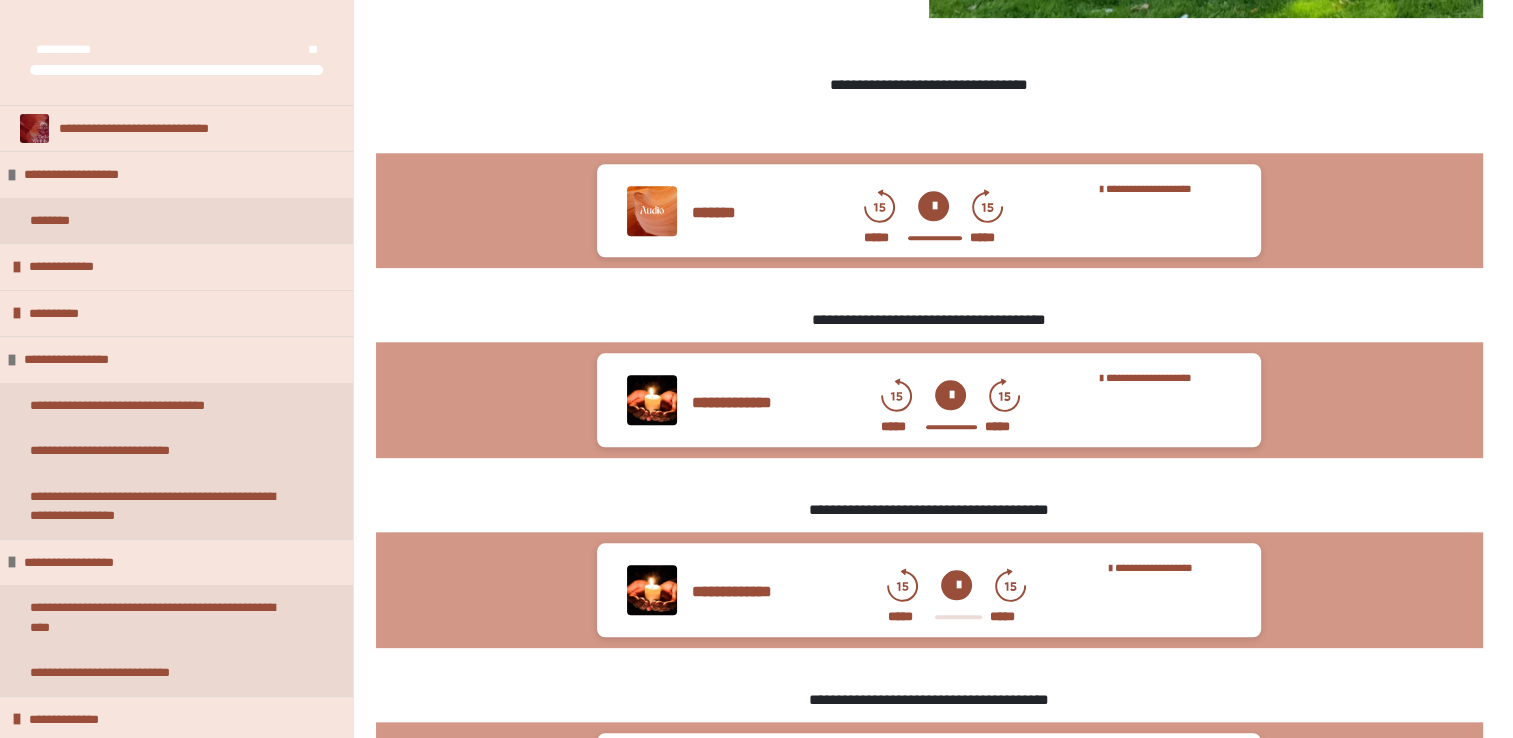 click at bounding box center (956, 585) 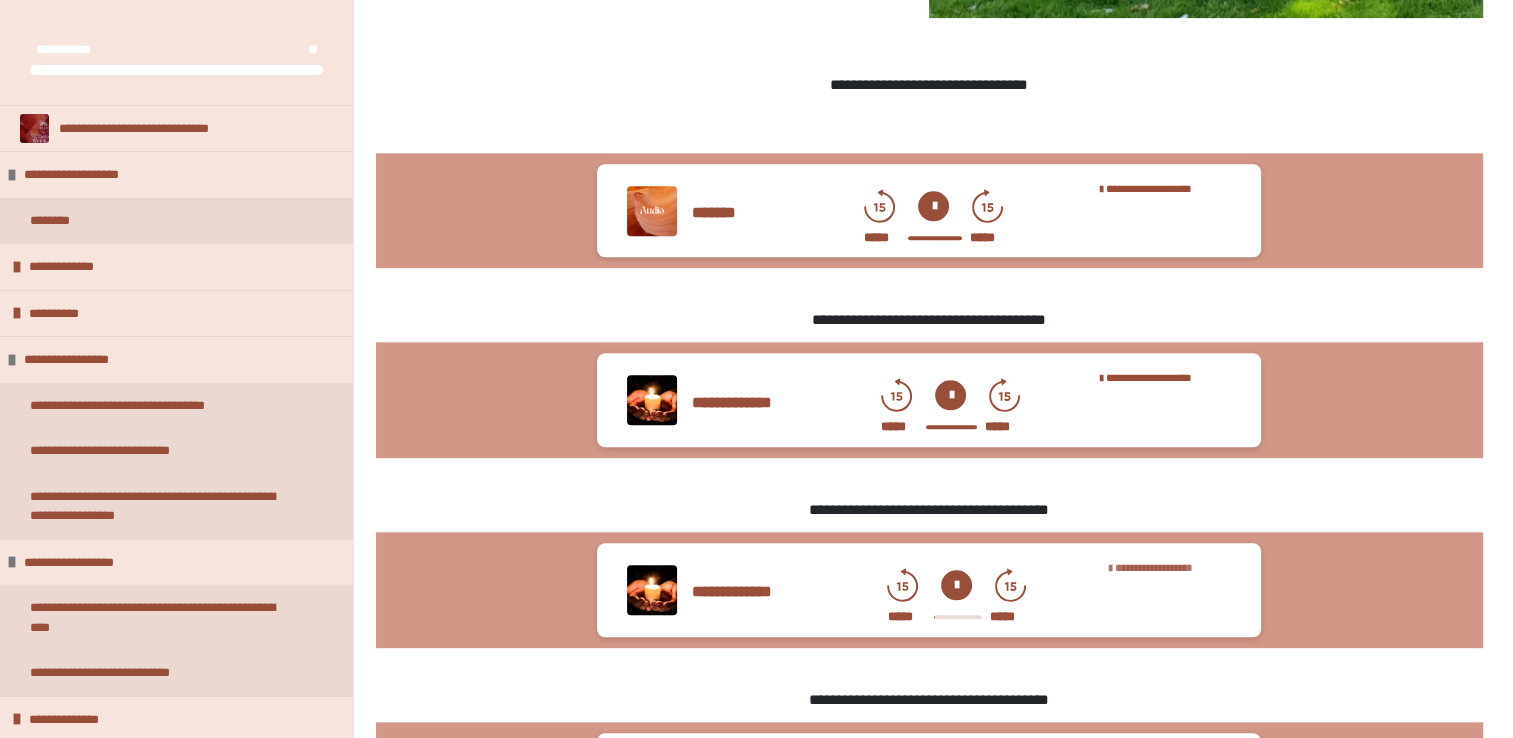 click on "**********" at bounding box center [1154, 567] 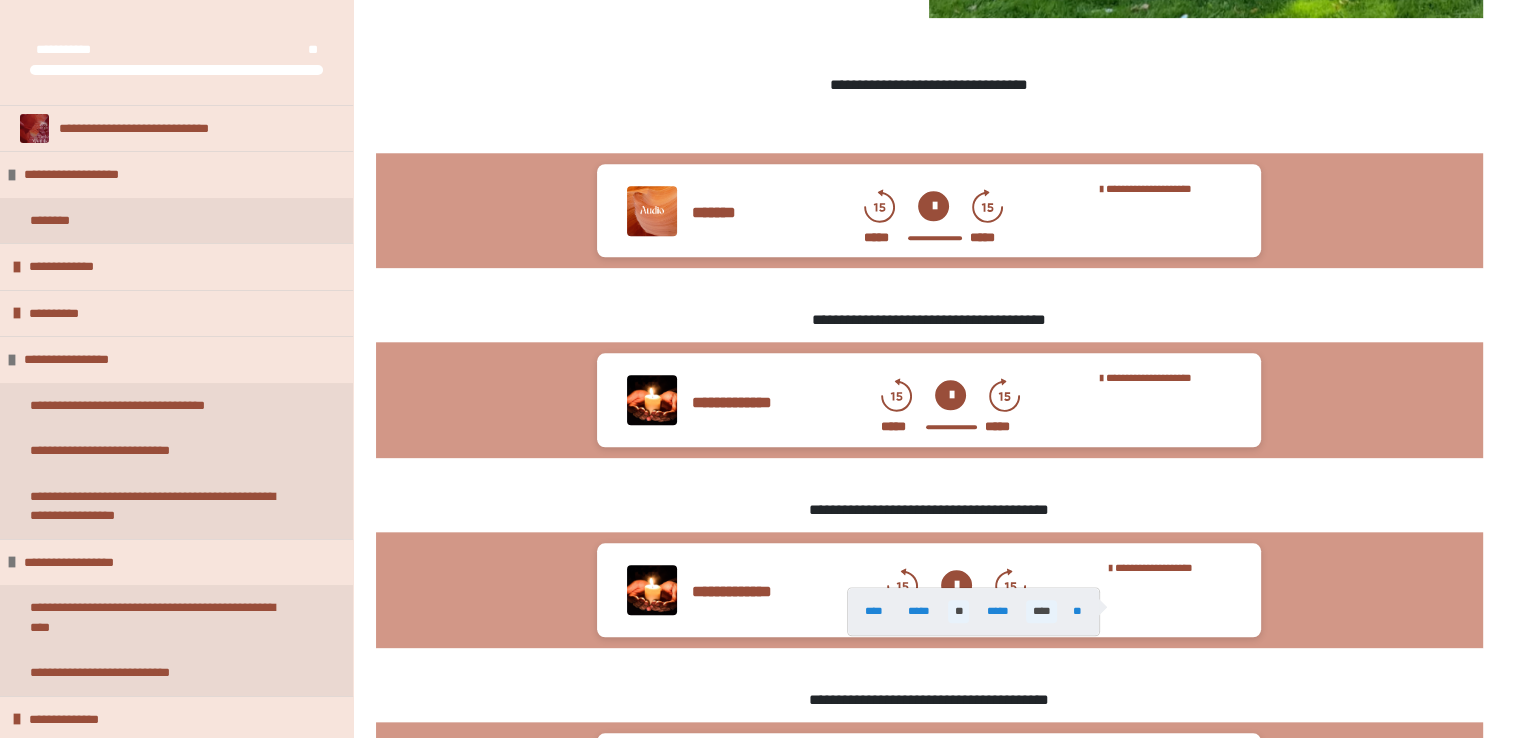 click on "****" at bounding box center (1041, 611) 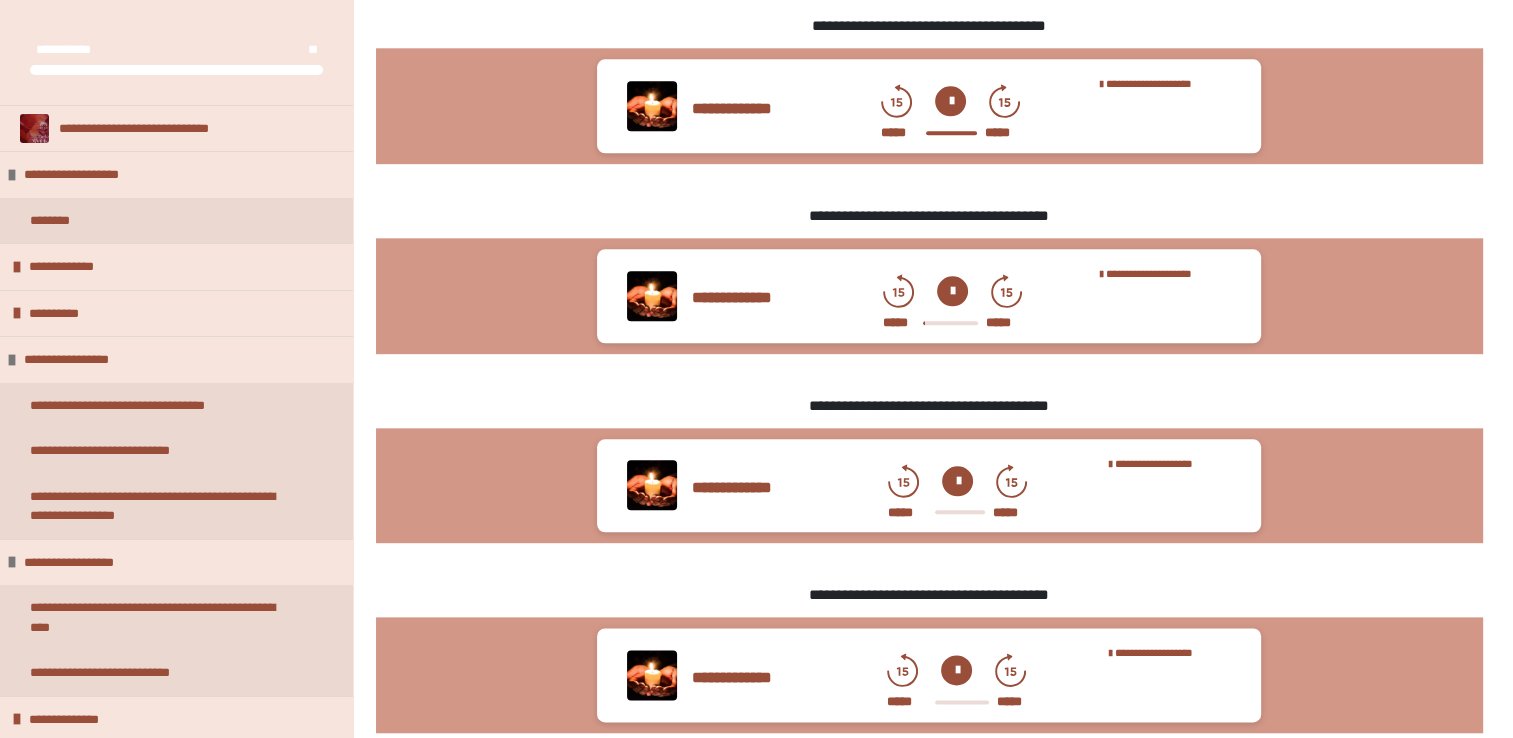 scroll, scrollTop: 2256, scrollLeft: 0, axis: vertical 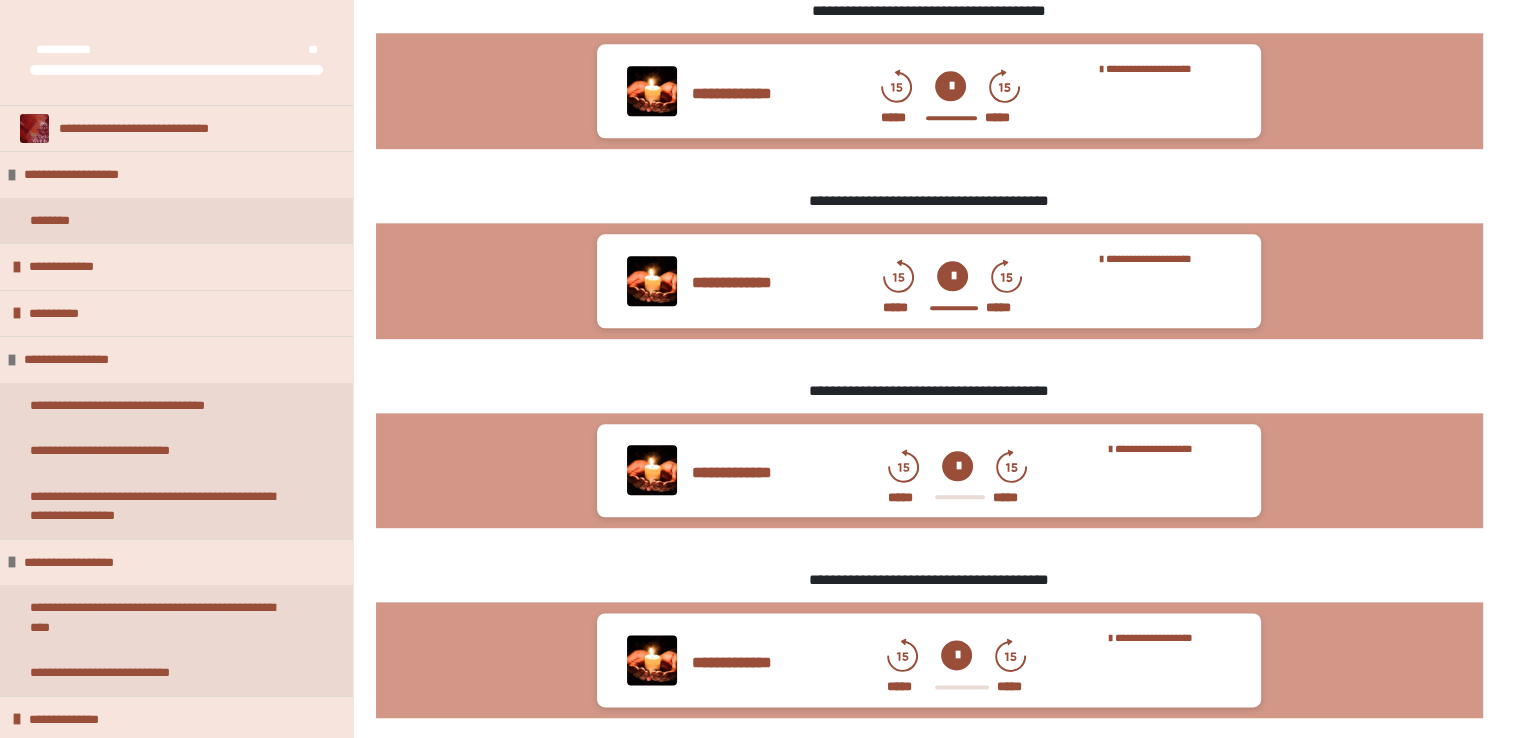click at bounding box center (957, 466) 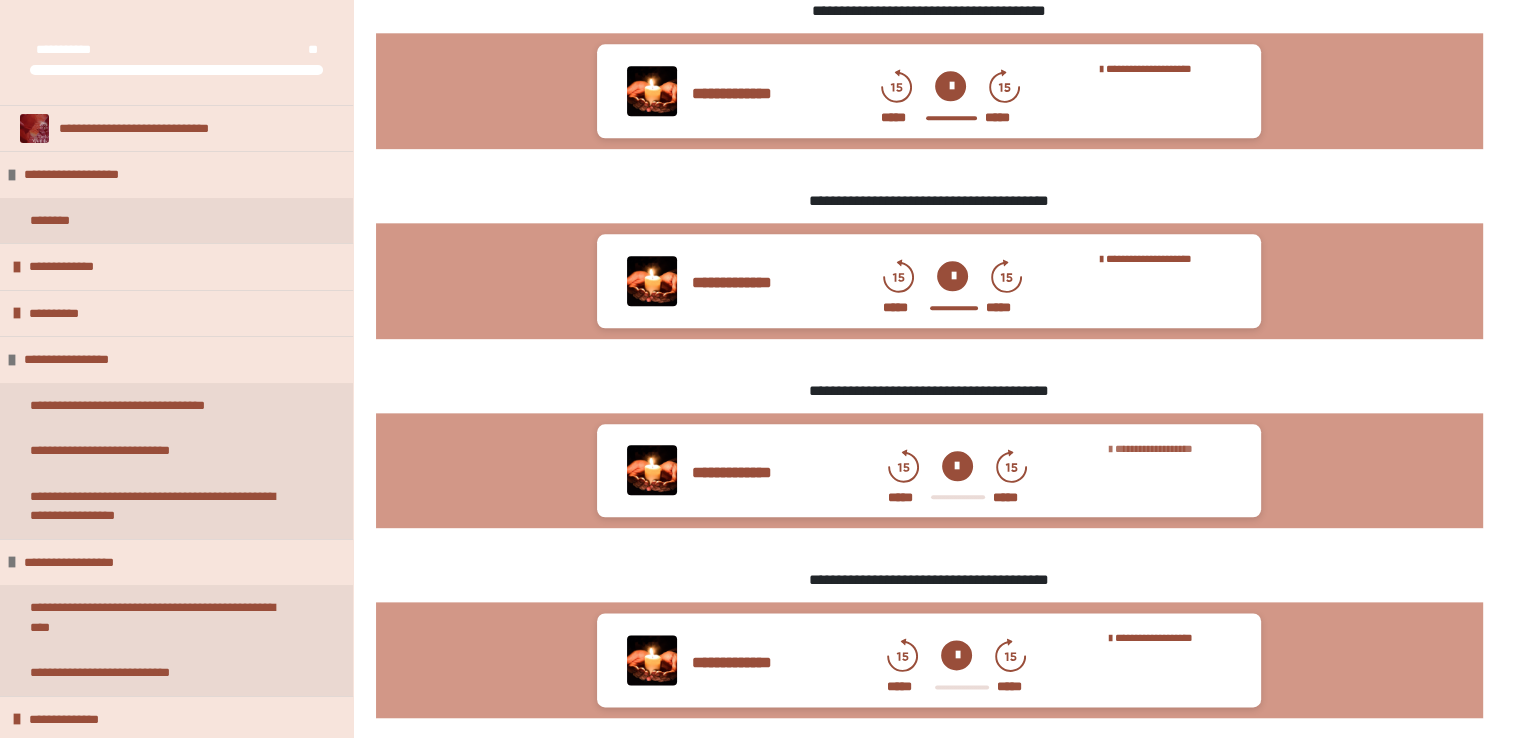 click on "**********" at bounding box center (1170, 449) 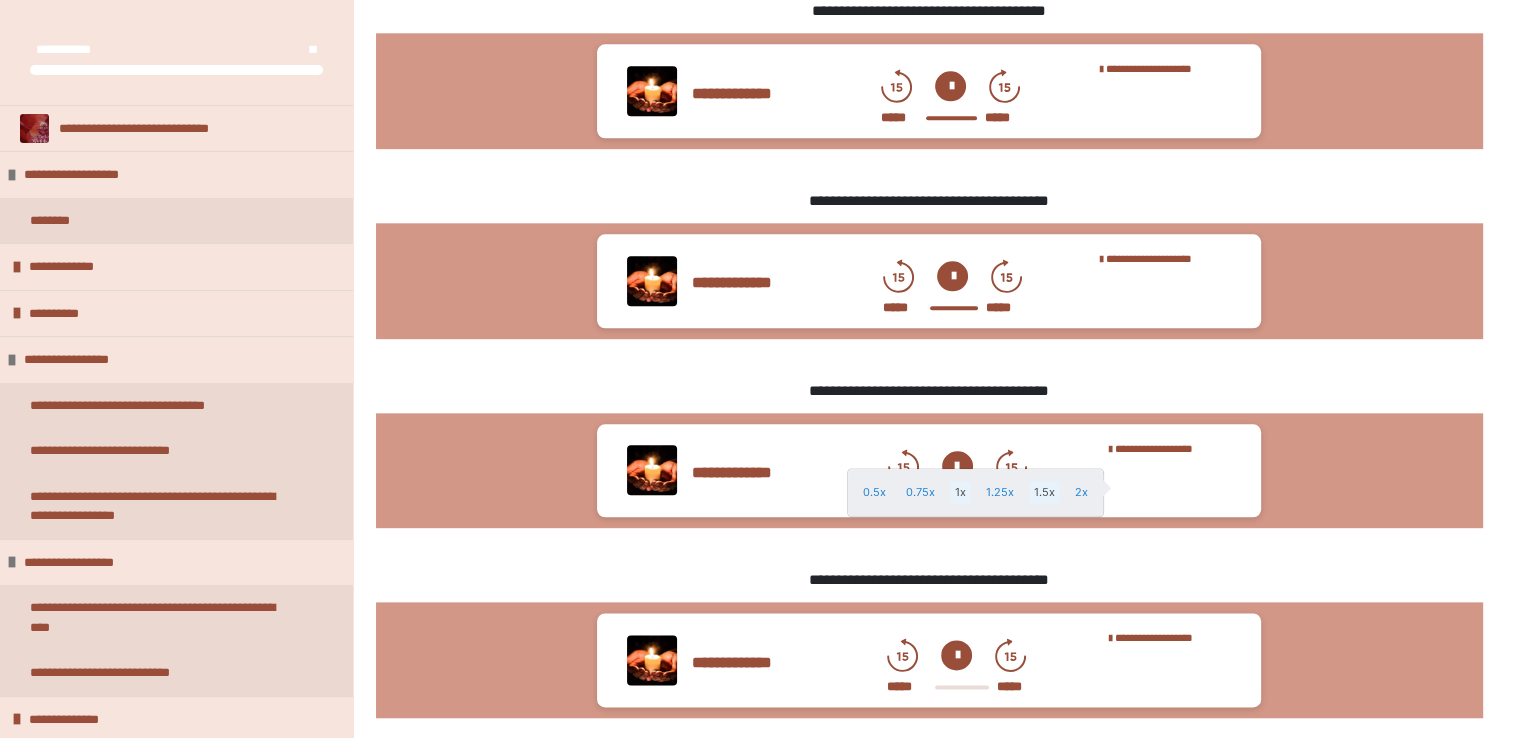click on "1.5x" at bounding box center (1044, 492) 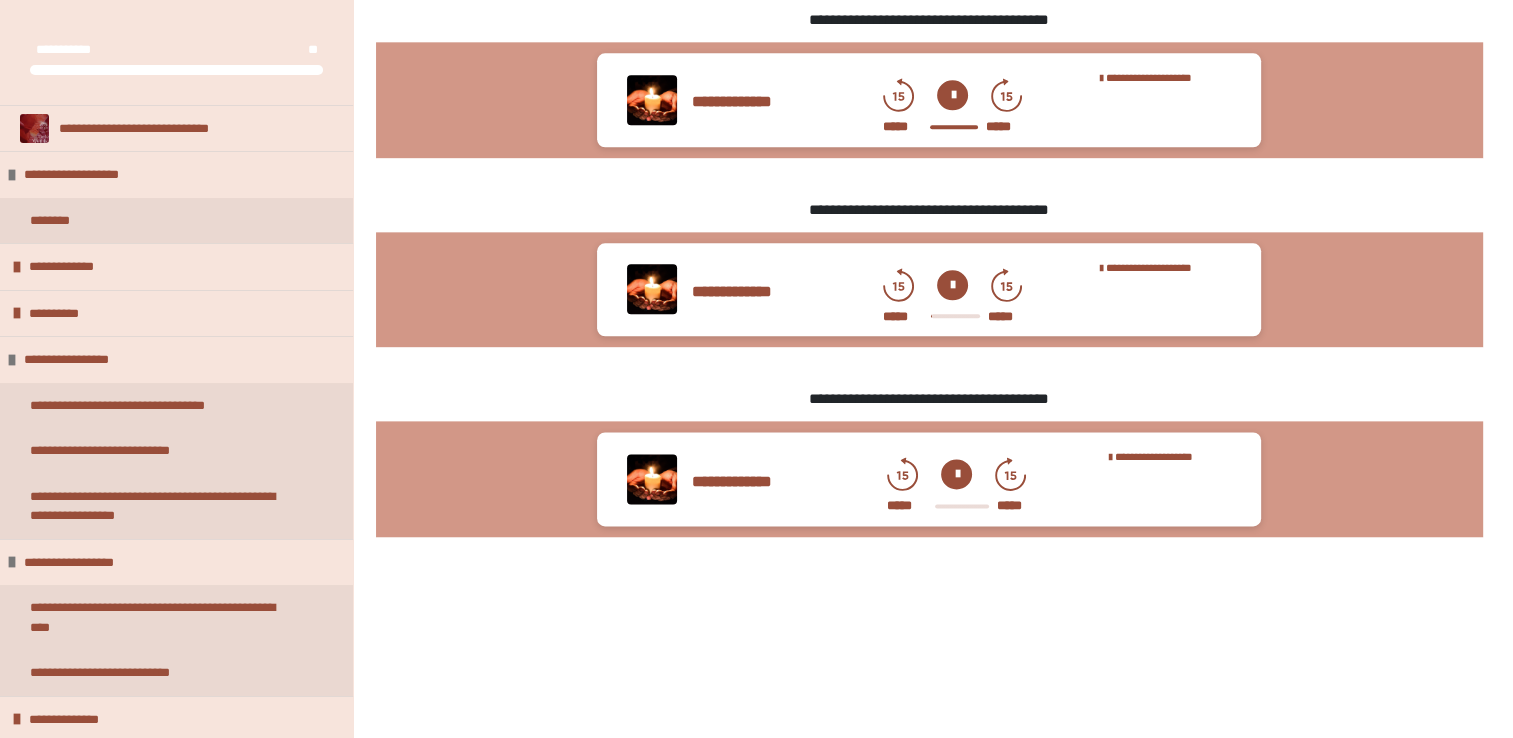 scroll, scrollTop: 2444, scrollLeft: 0, axis: vertical 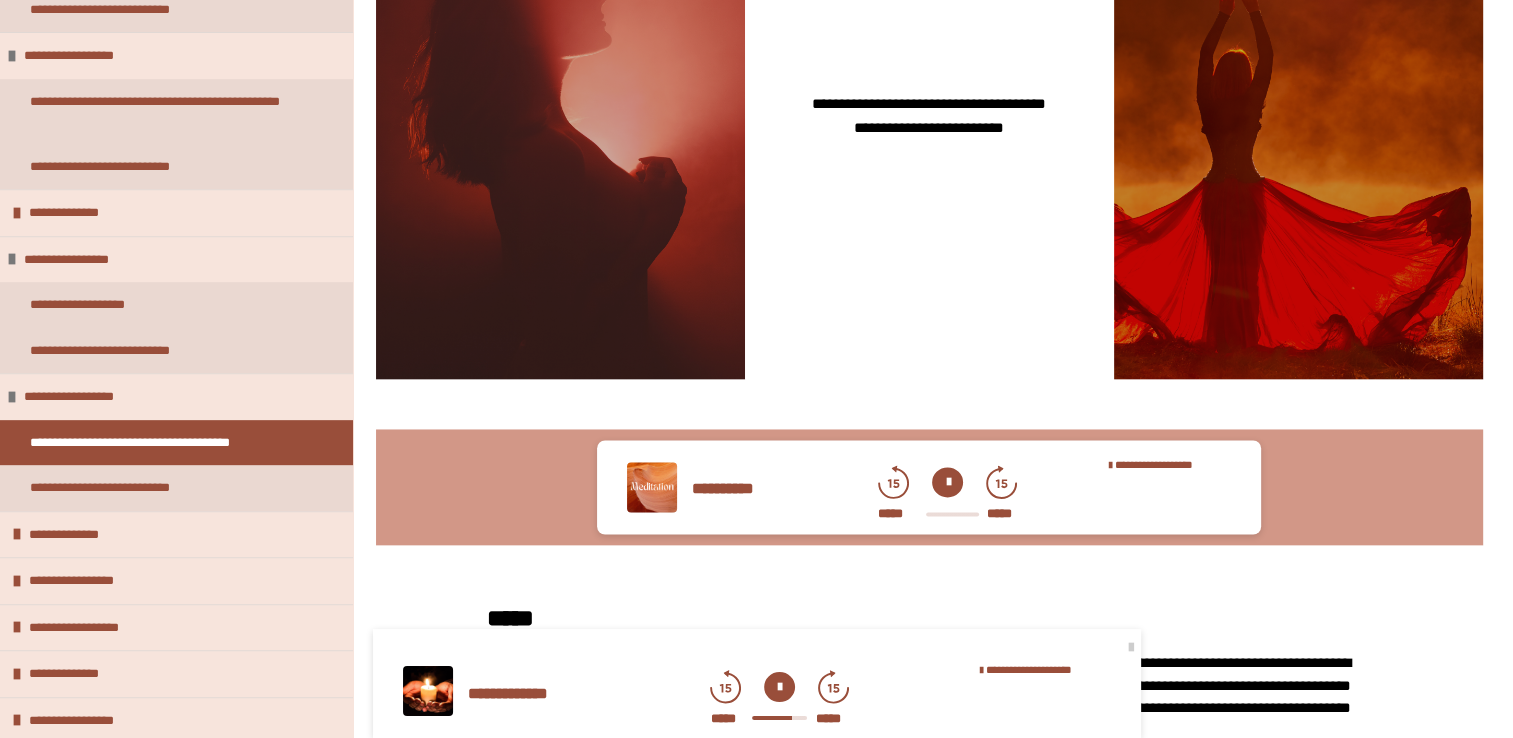 click on "**********" at bounding box center (929, 118) 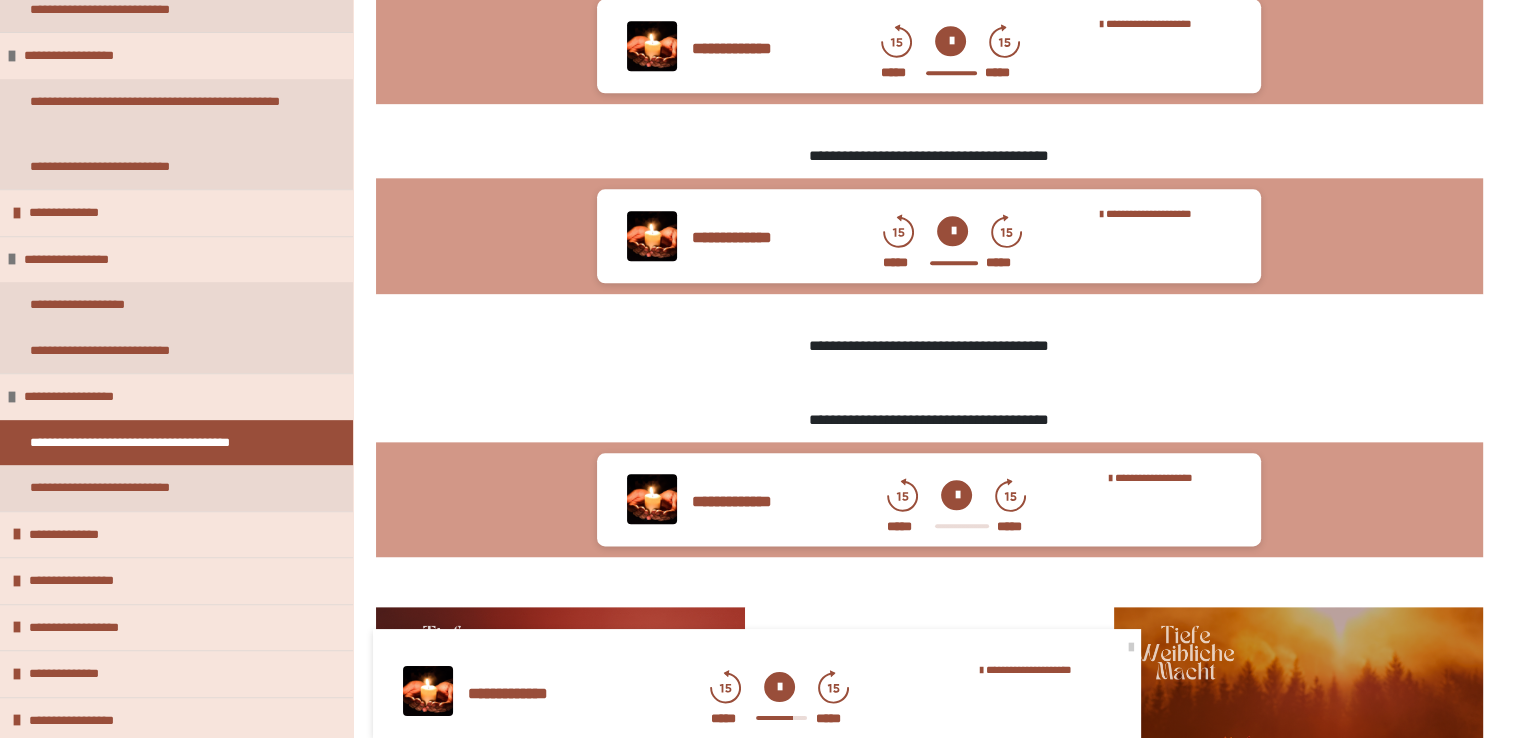 scroll, scrollTop: 2297, scrollLeft: 0, axis: vertical 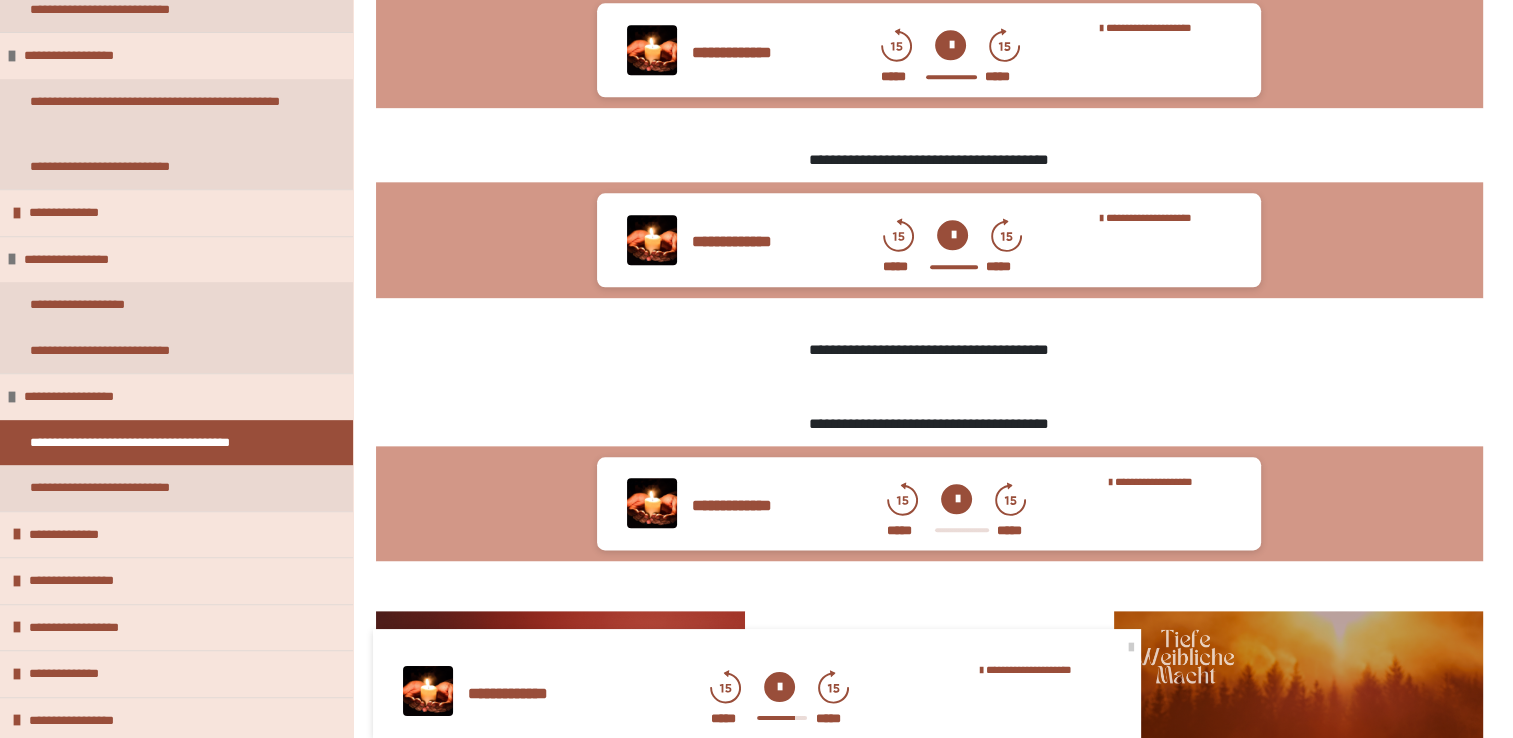click at bounding box center (956, 499) 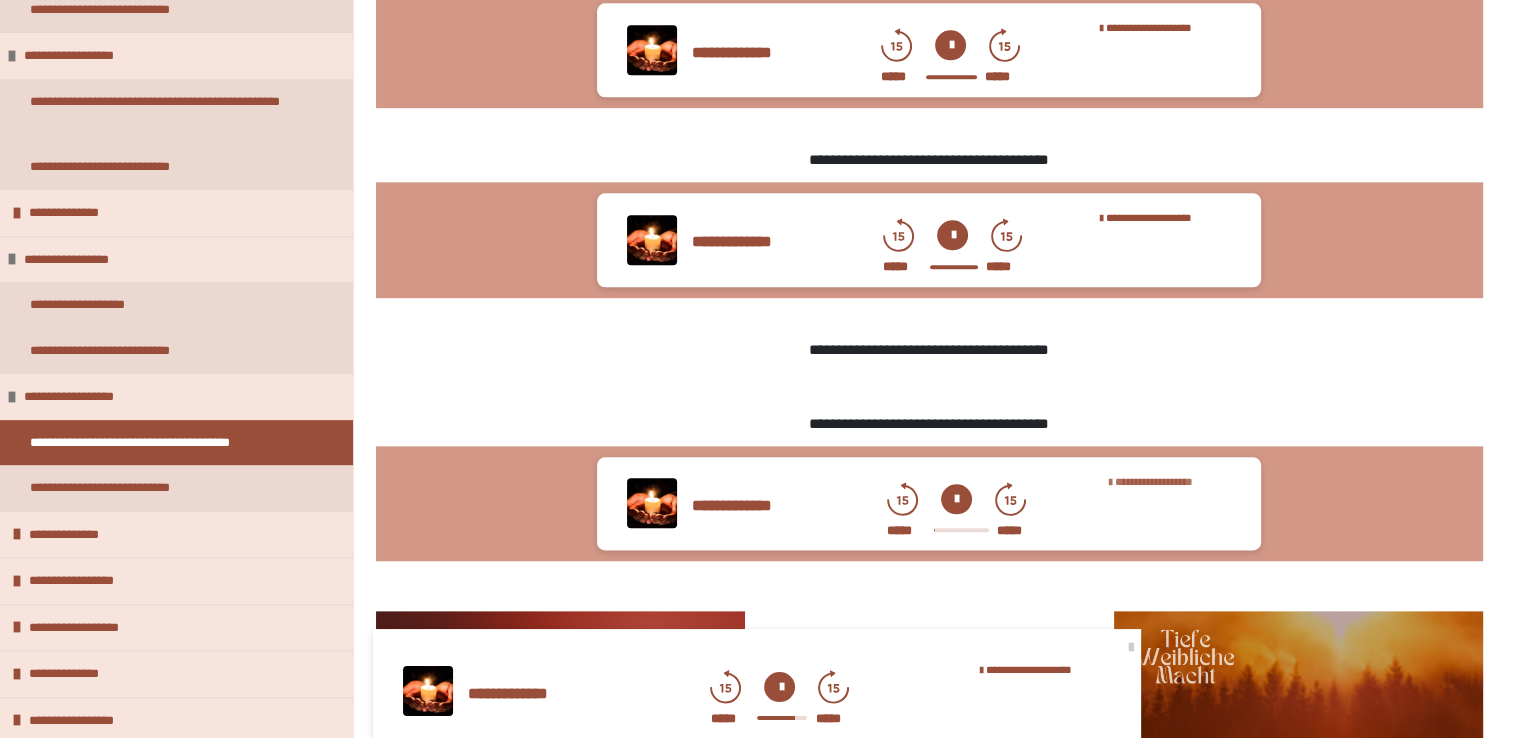 click on "**********" at bounding box center [1154, 481] 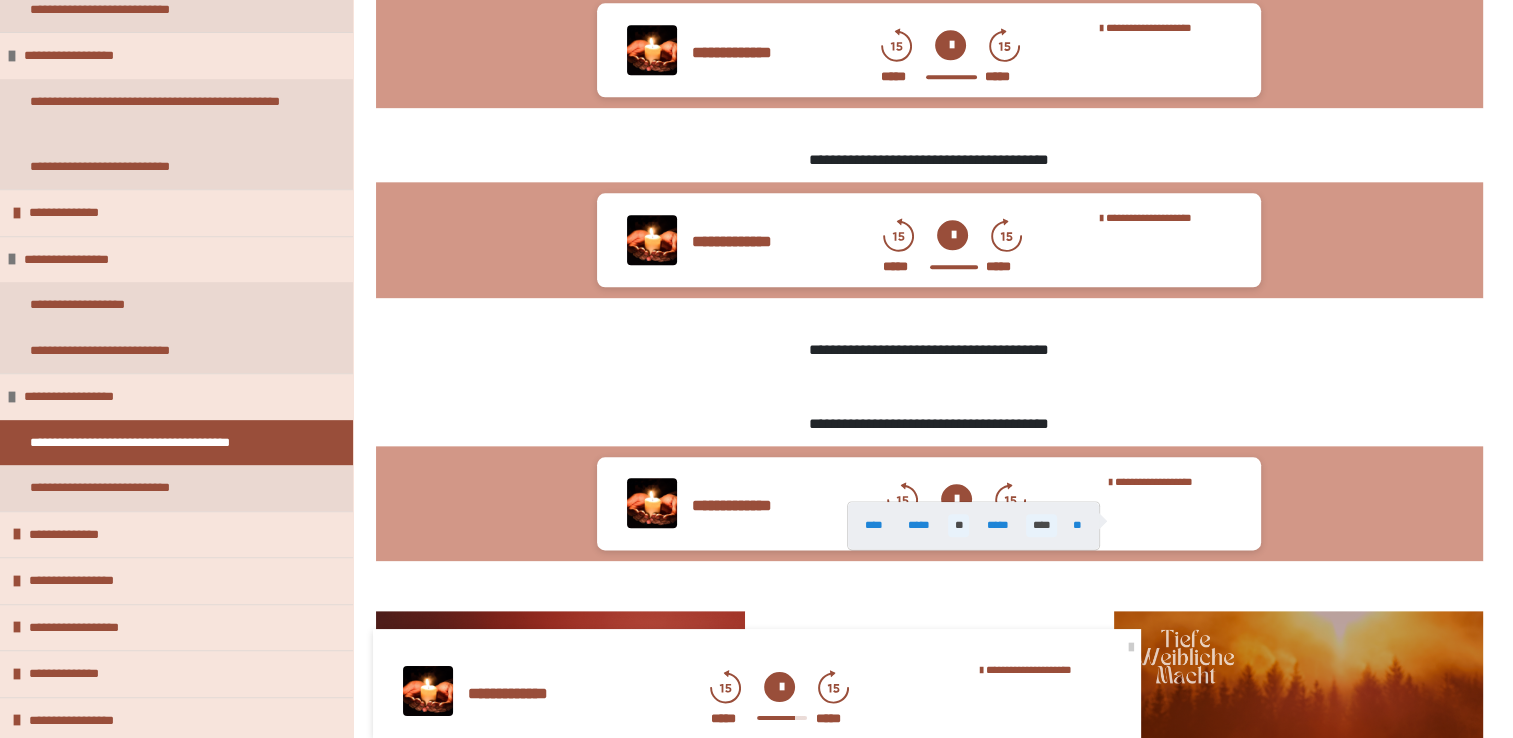 click on "****" at bounding box center (1041, 525) 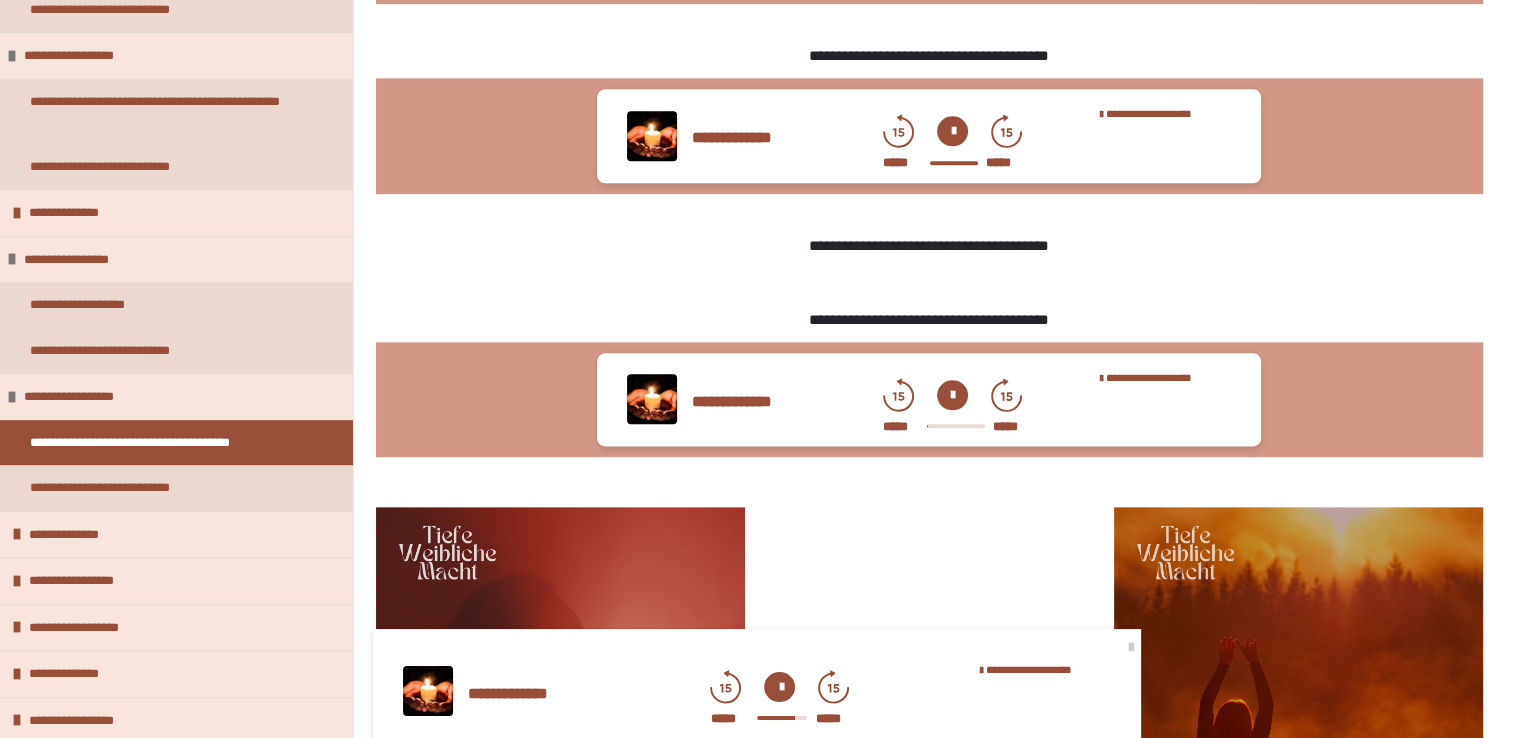 scroll, scrollTop: 2440, scrollLeft: 0, axis: vertical 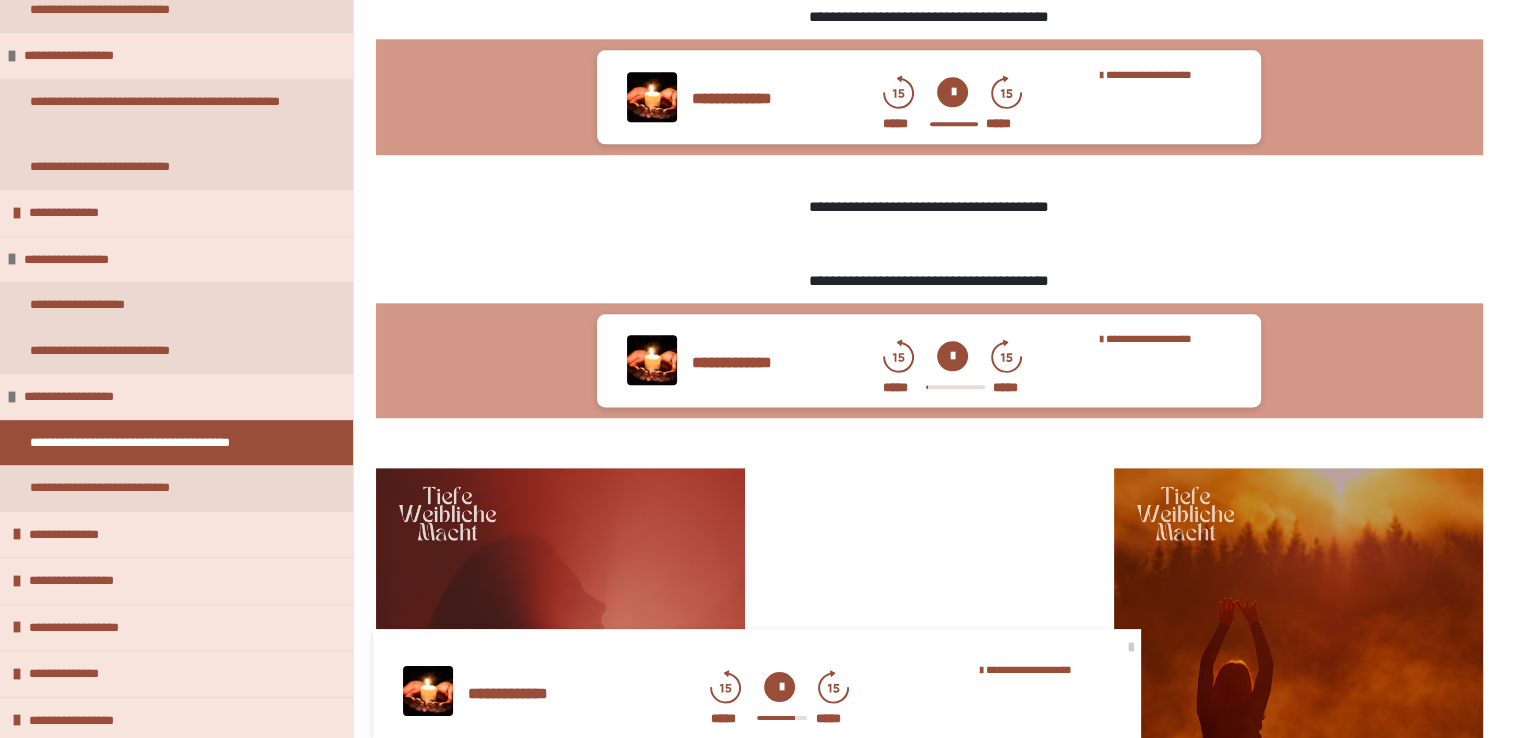 click at bounding box center [952, 356] 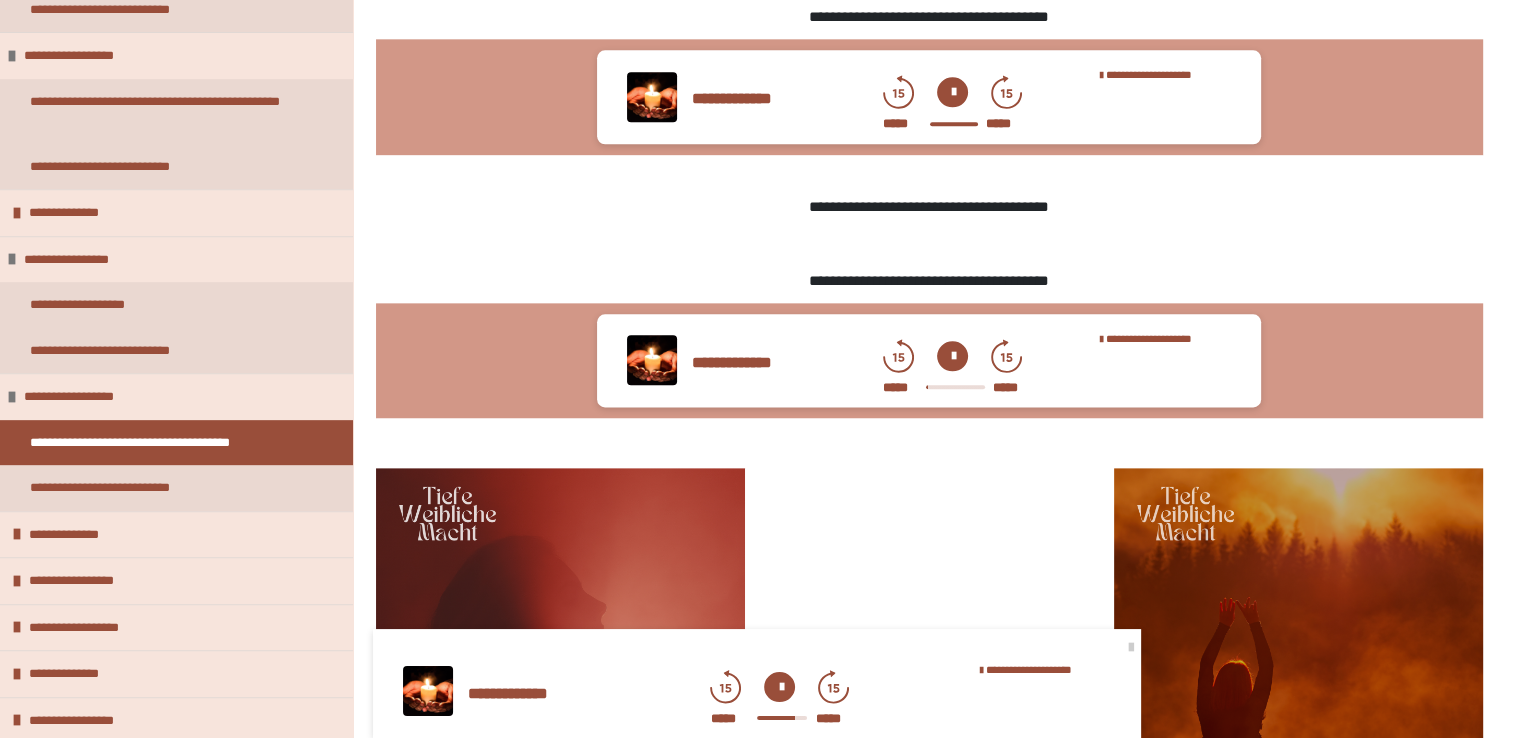 click on "***** *****" at bounding box center (952, 124) 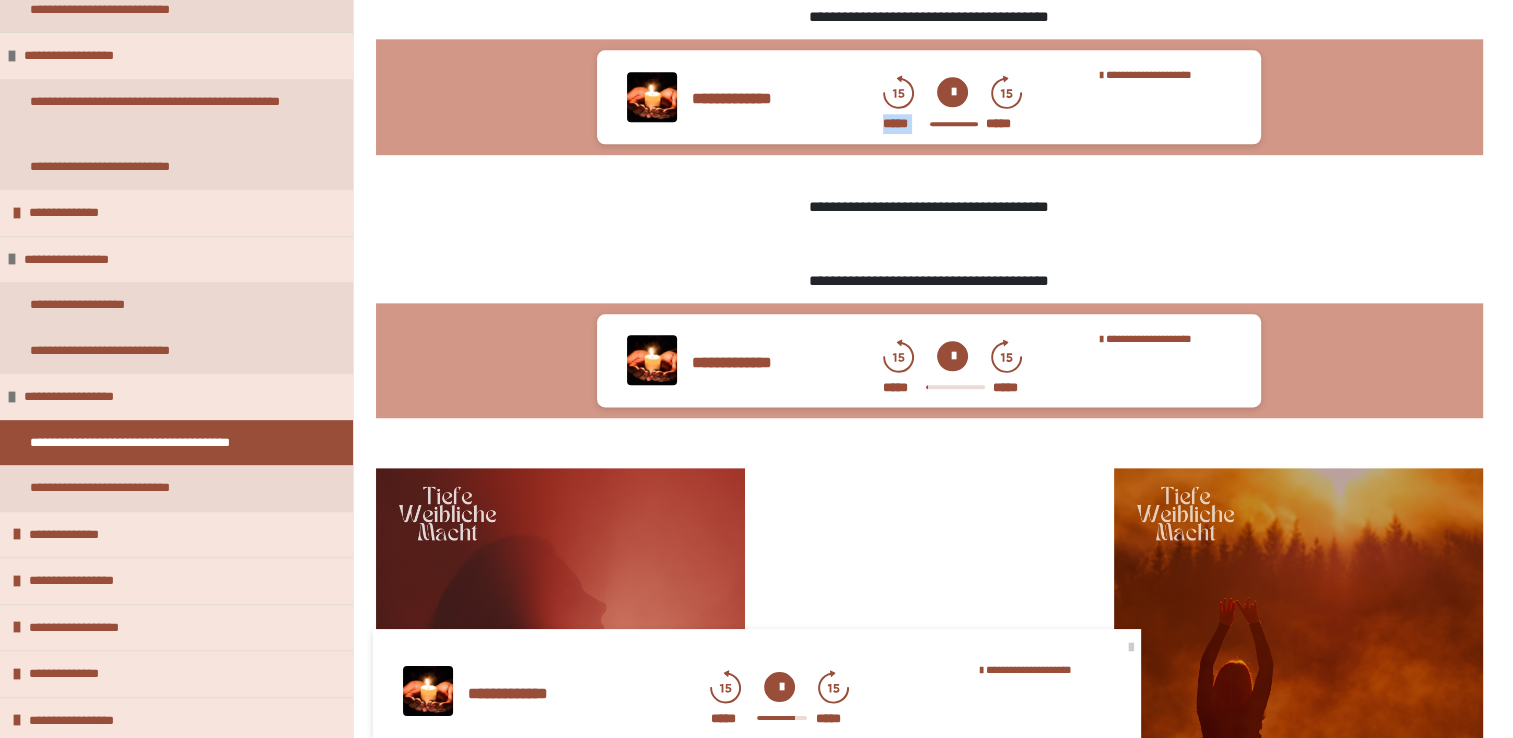 drag, startPoint x: 928, startPoint y: 159, endPoint x: 903, endPoint y: 139, distance: 32.01562 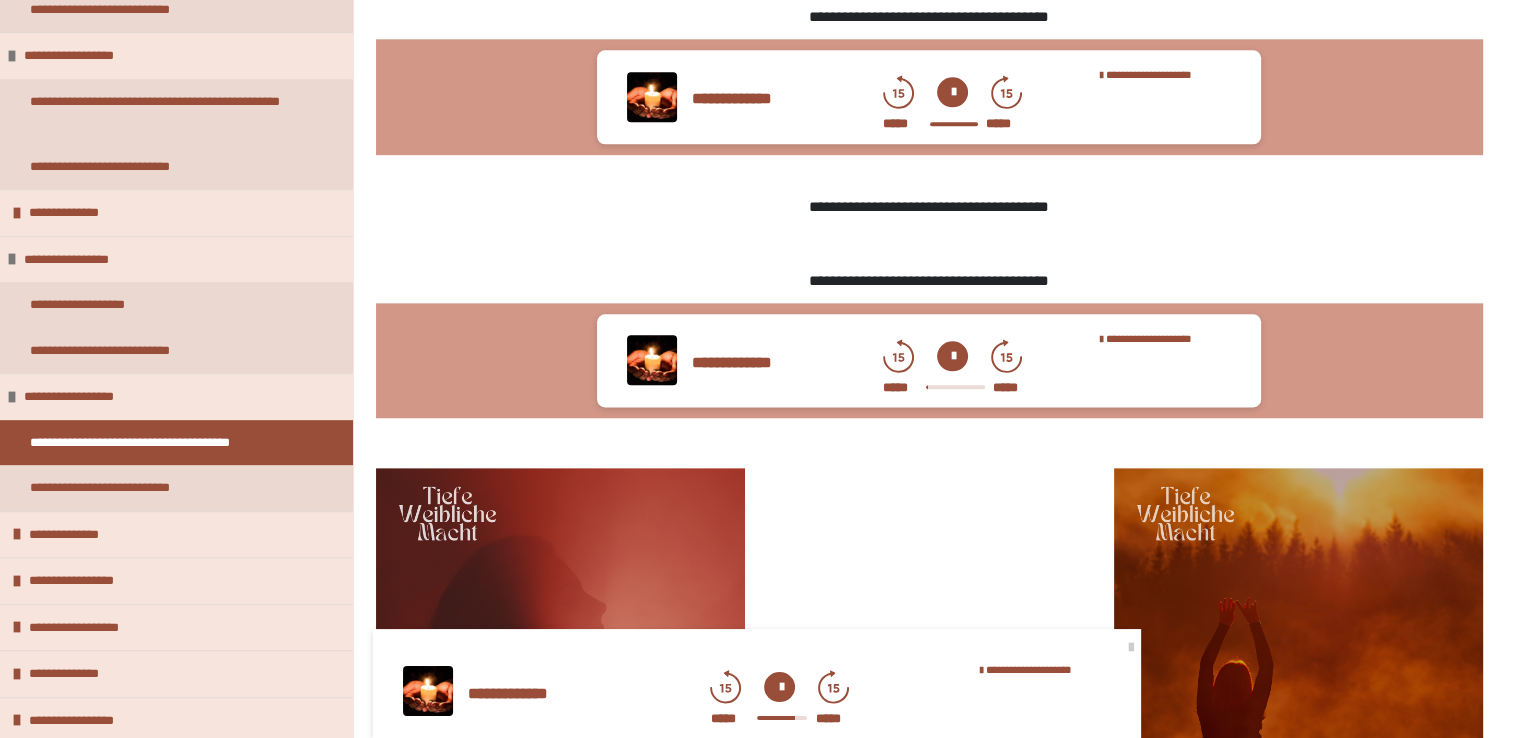 click 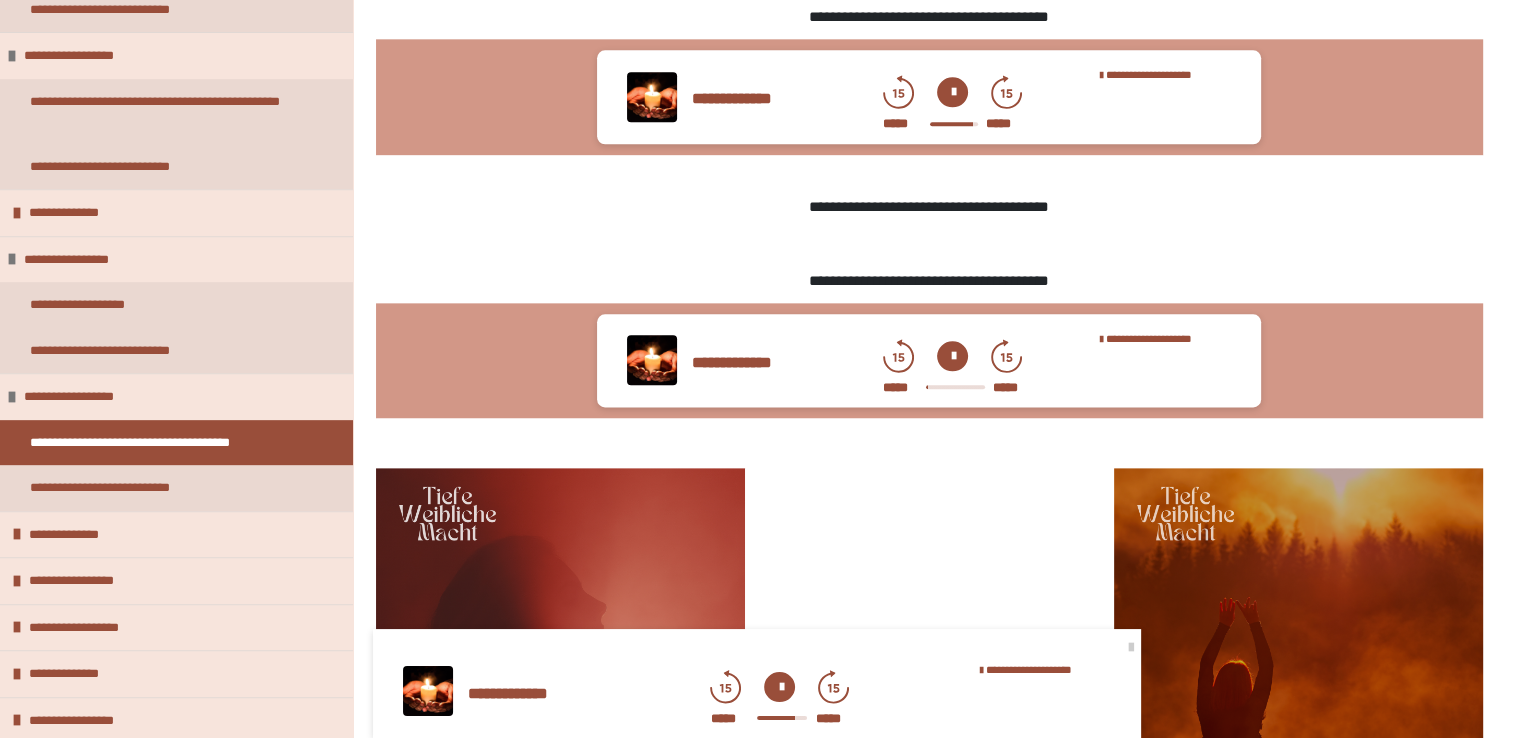 click 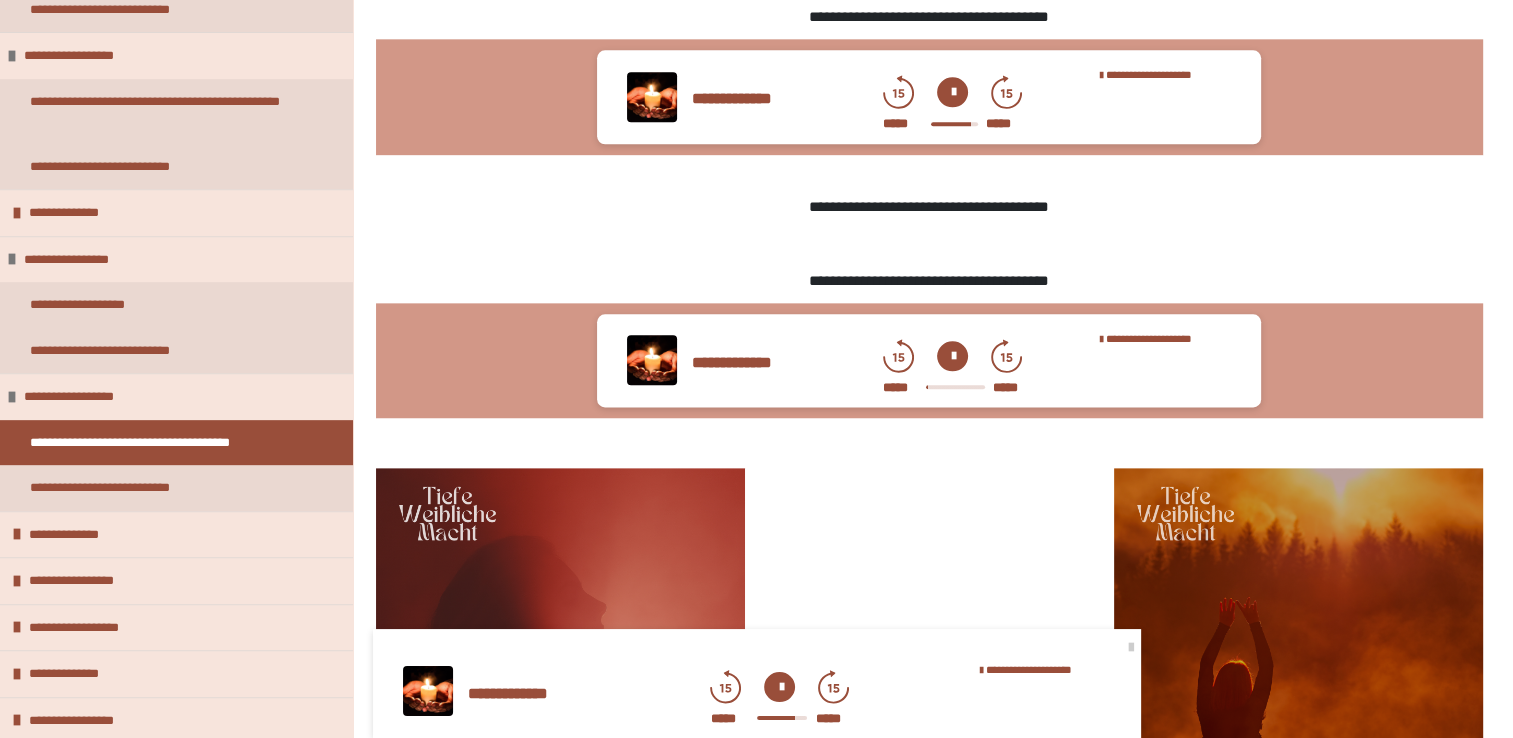 click 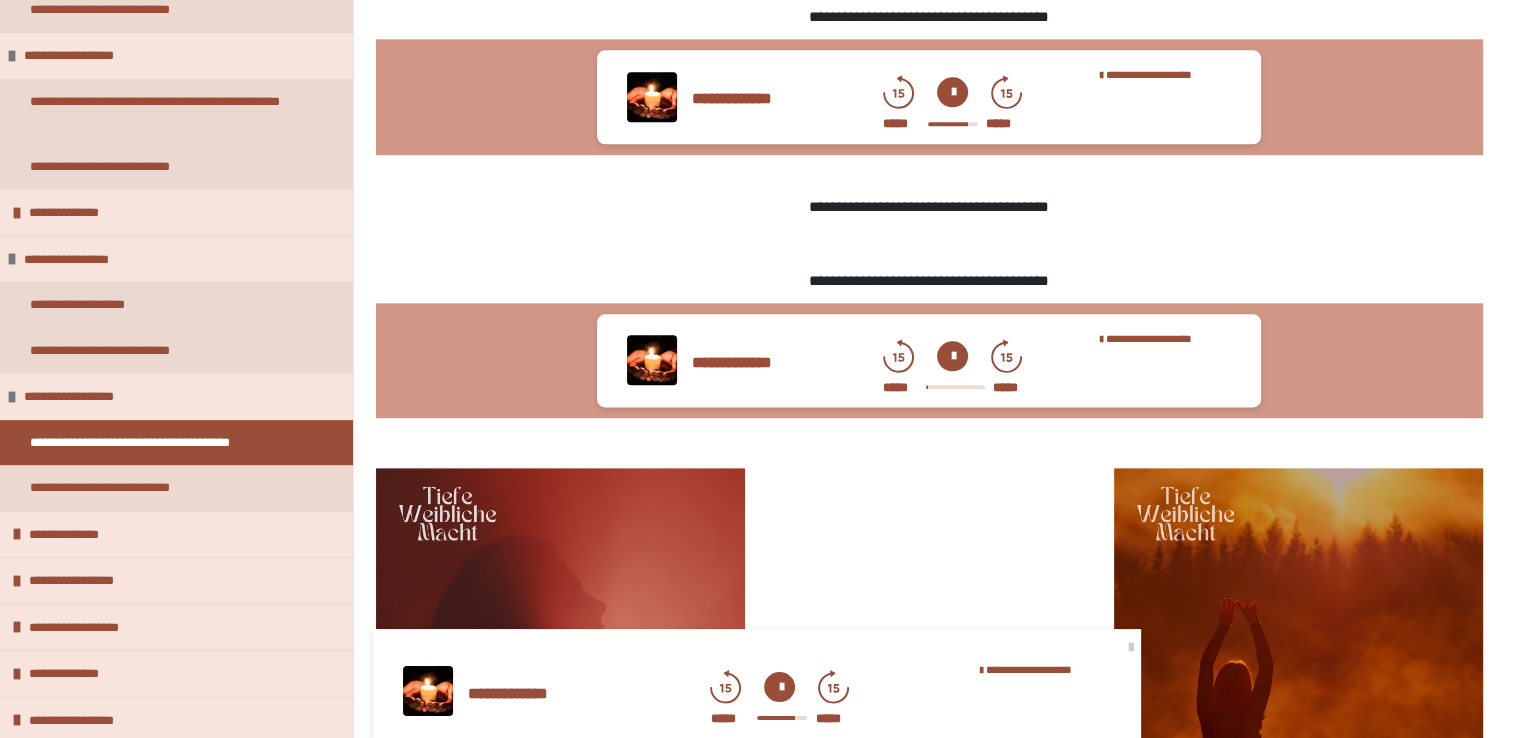 click 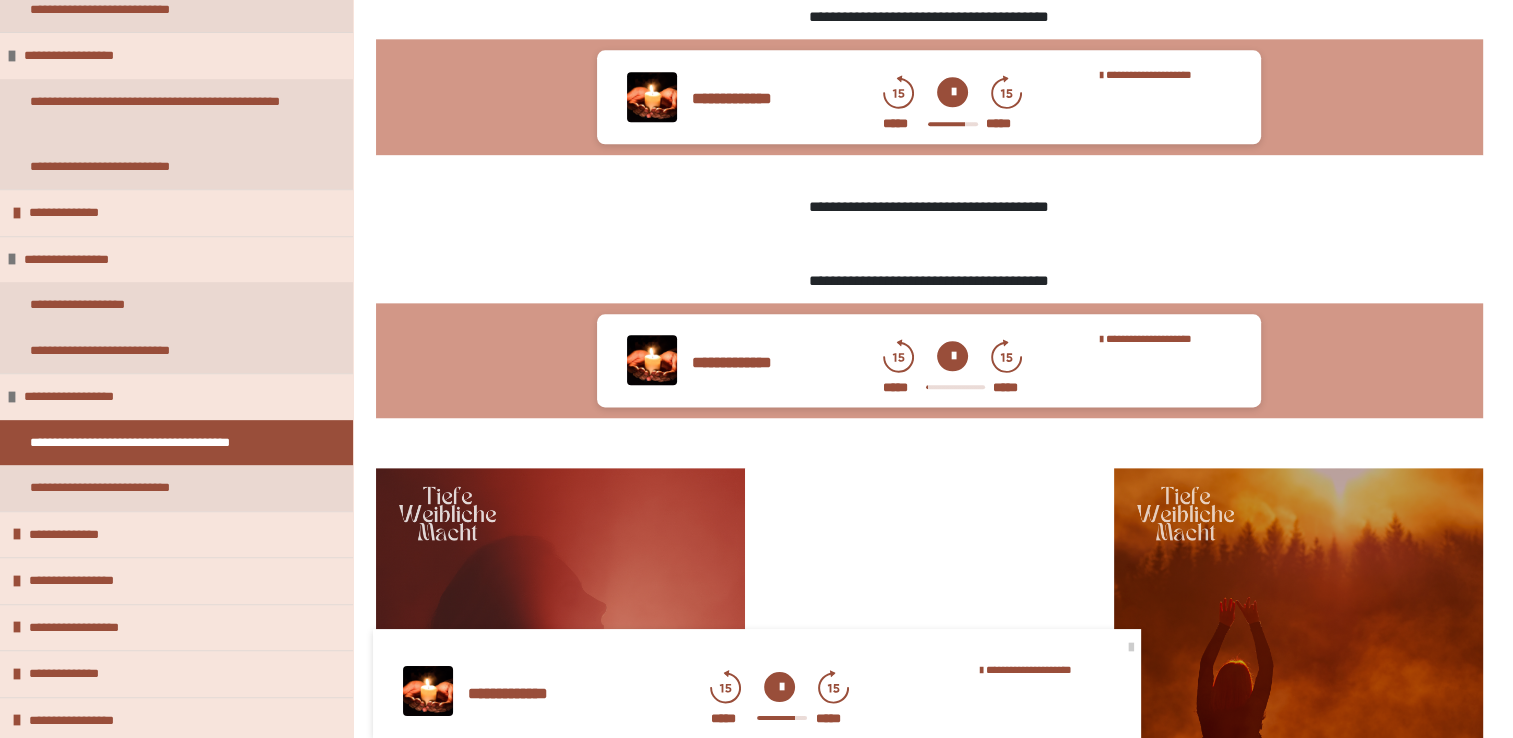 click 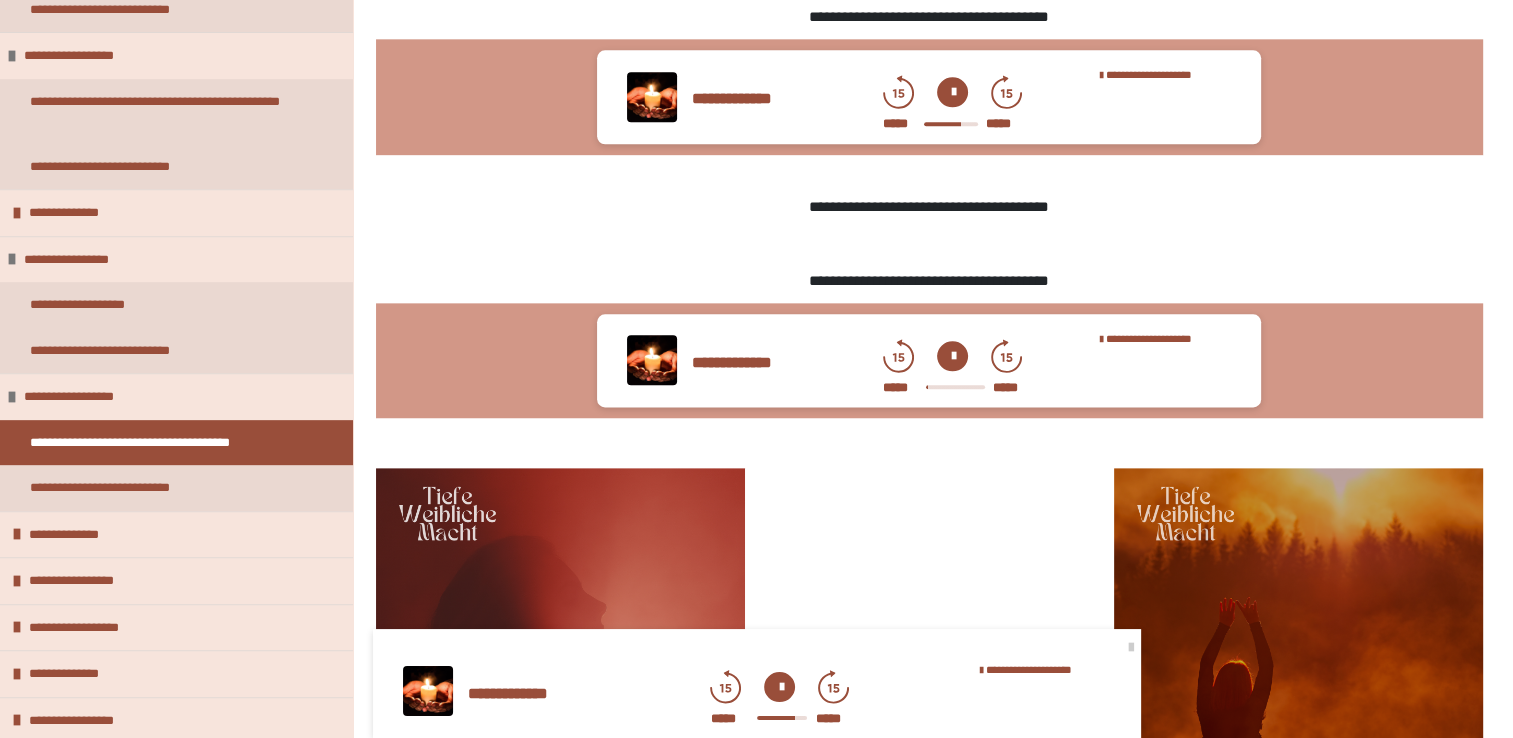 click 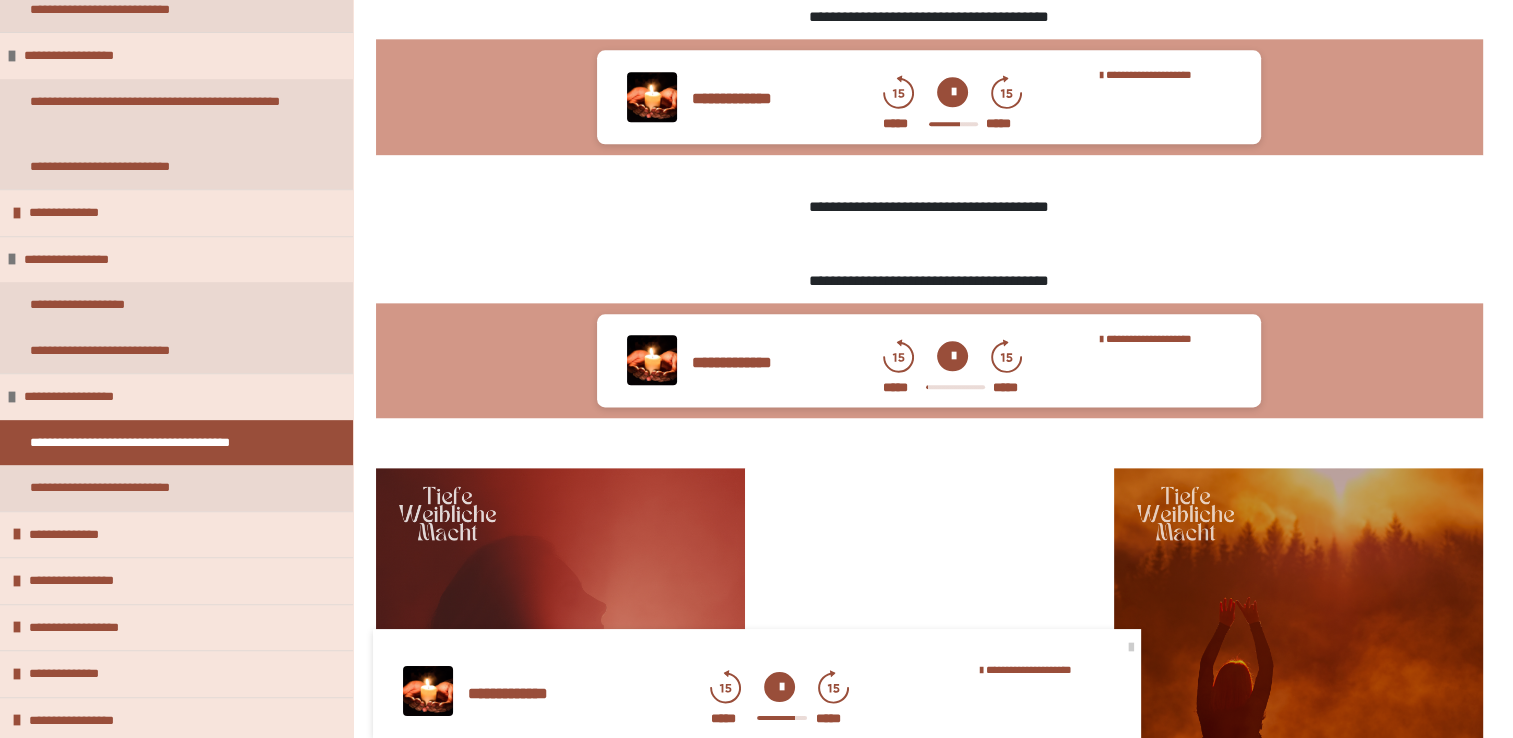 click 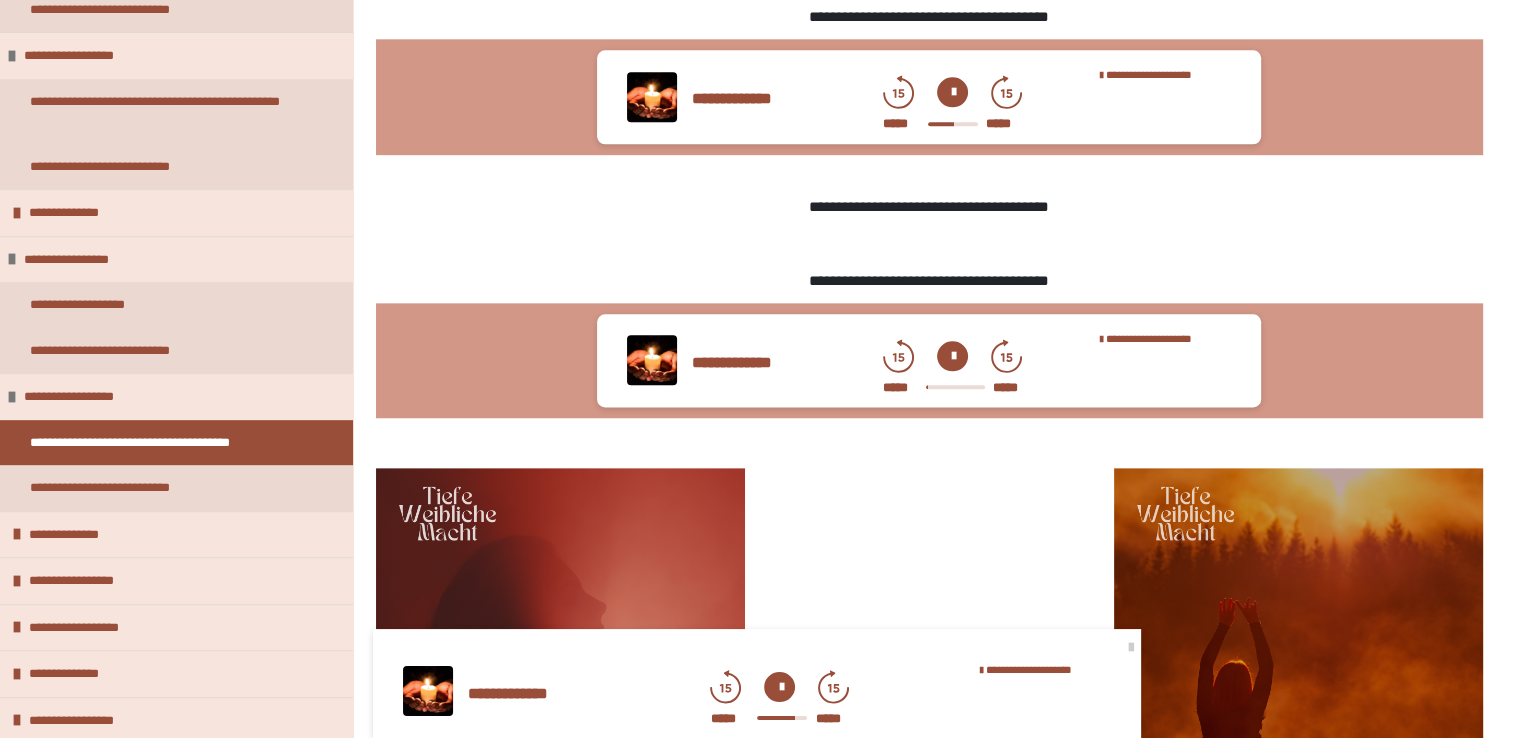 click 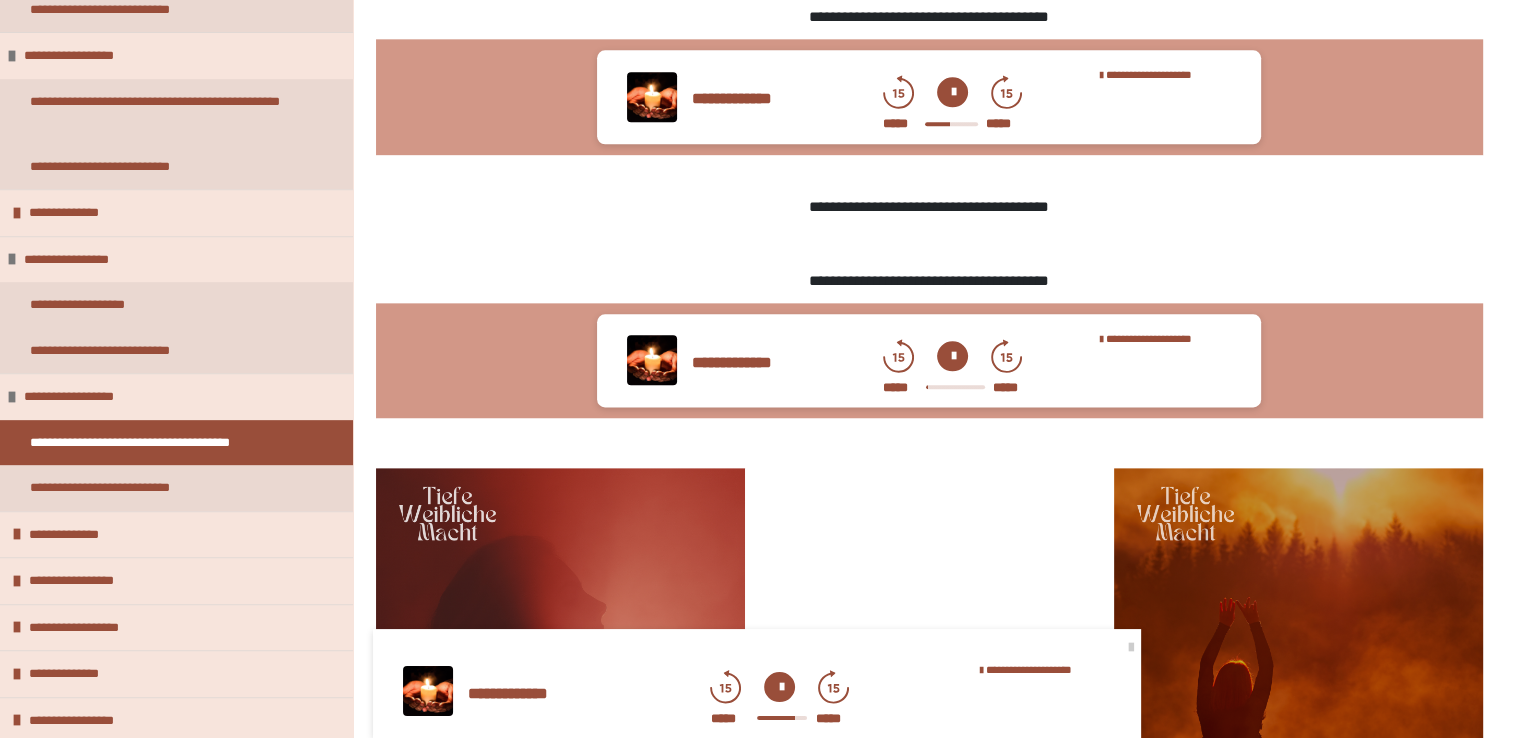 click 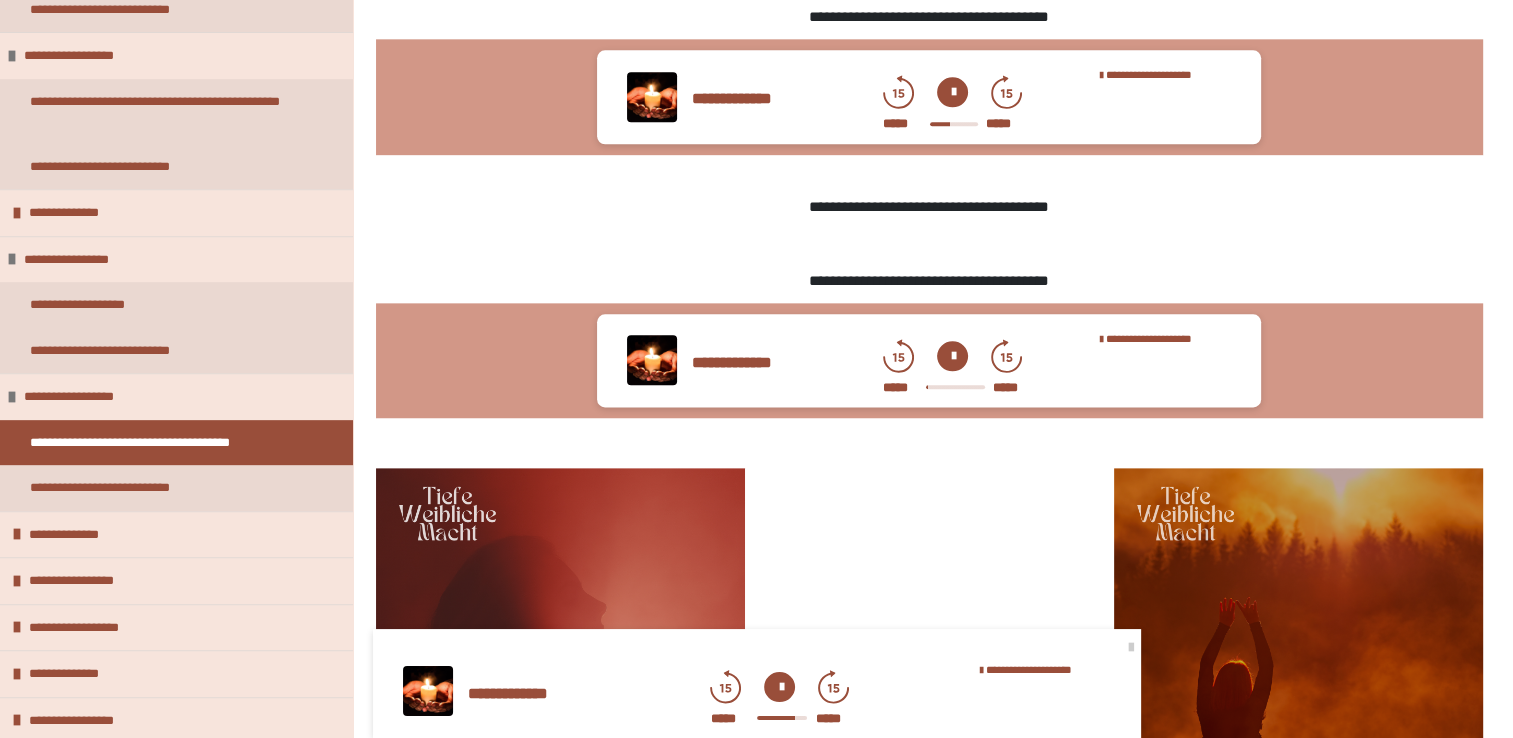 click 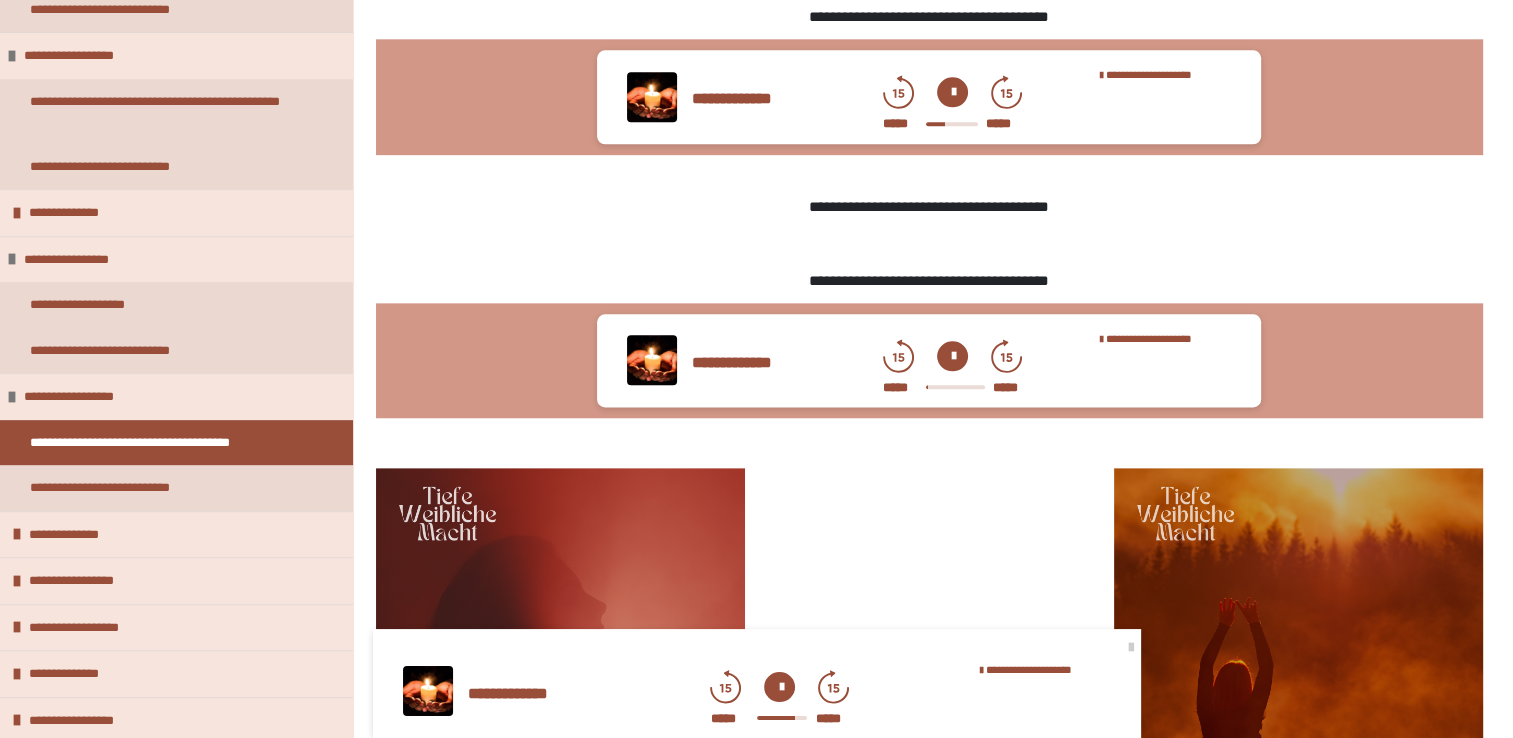 click 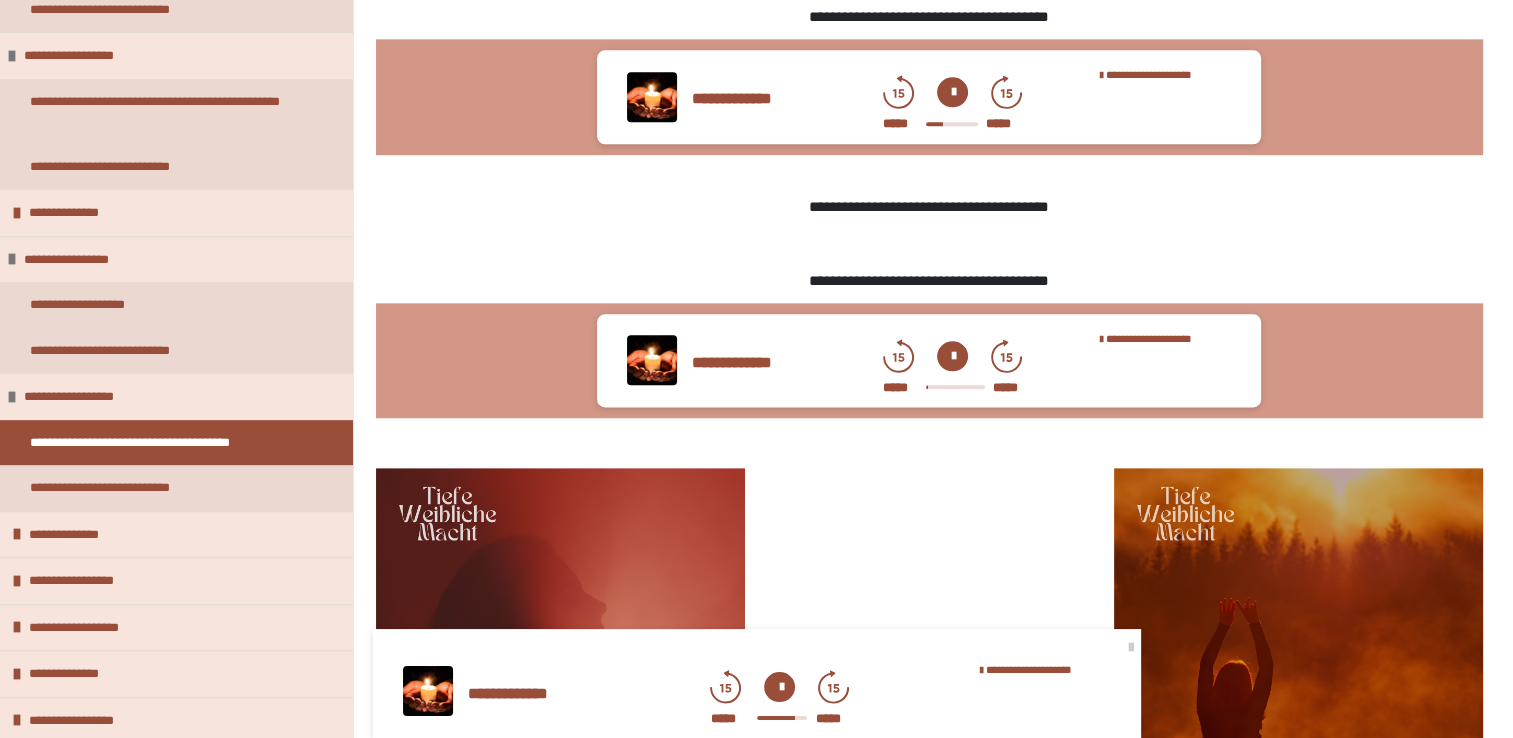 click 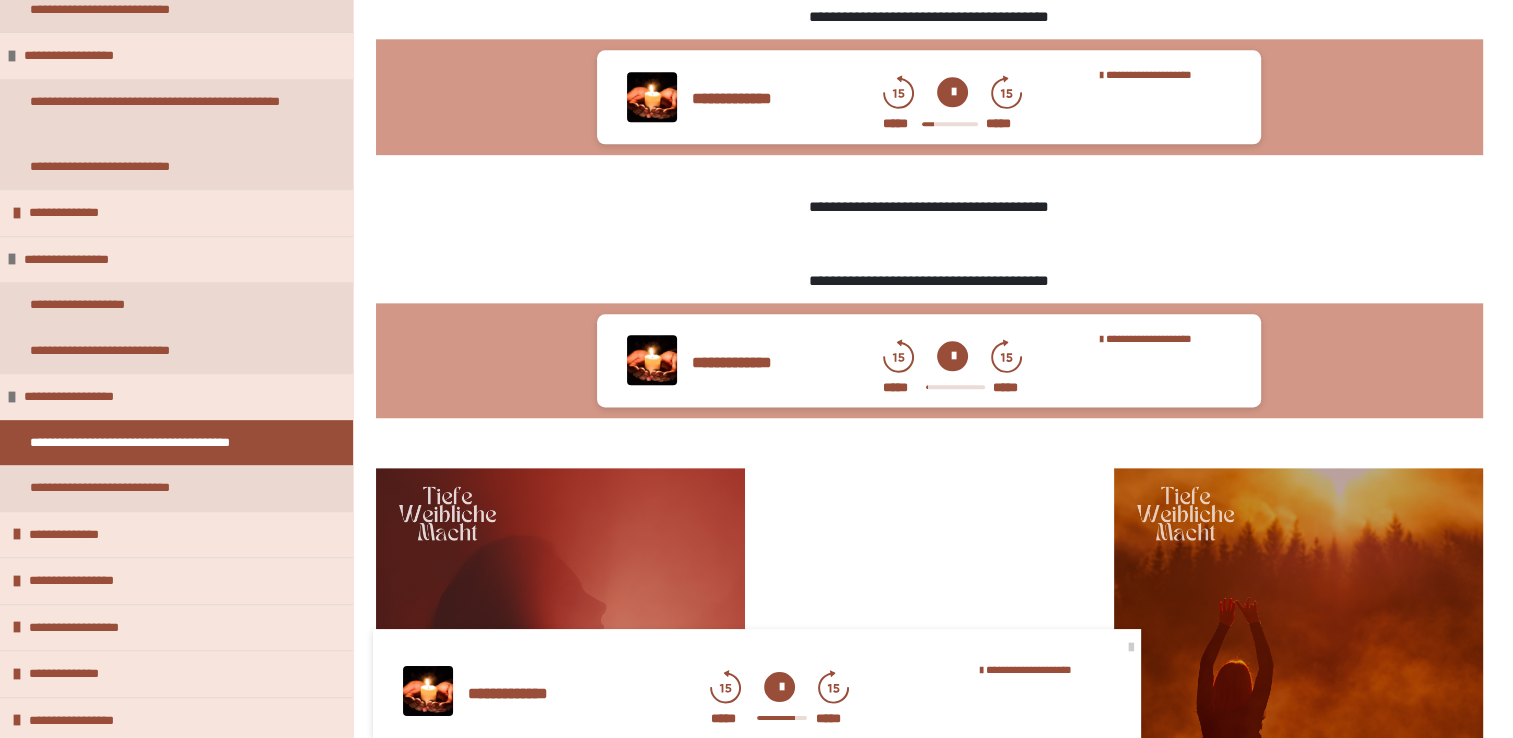 click 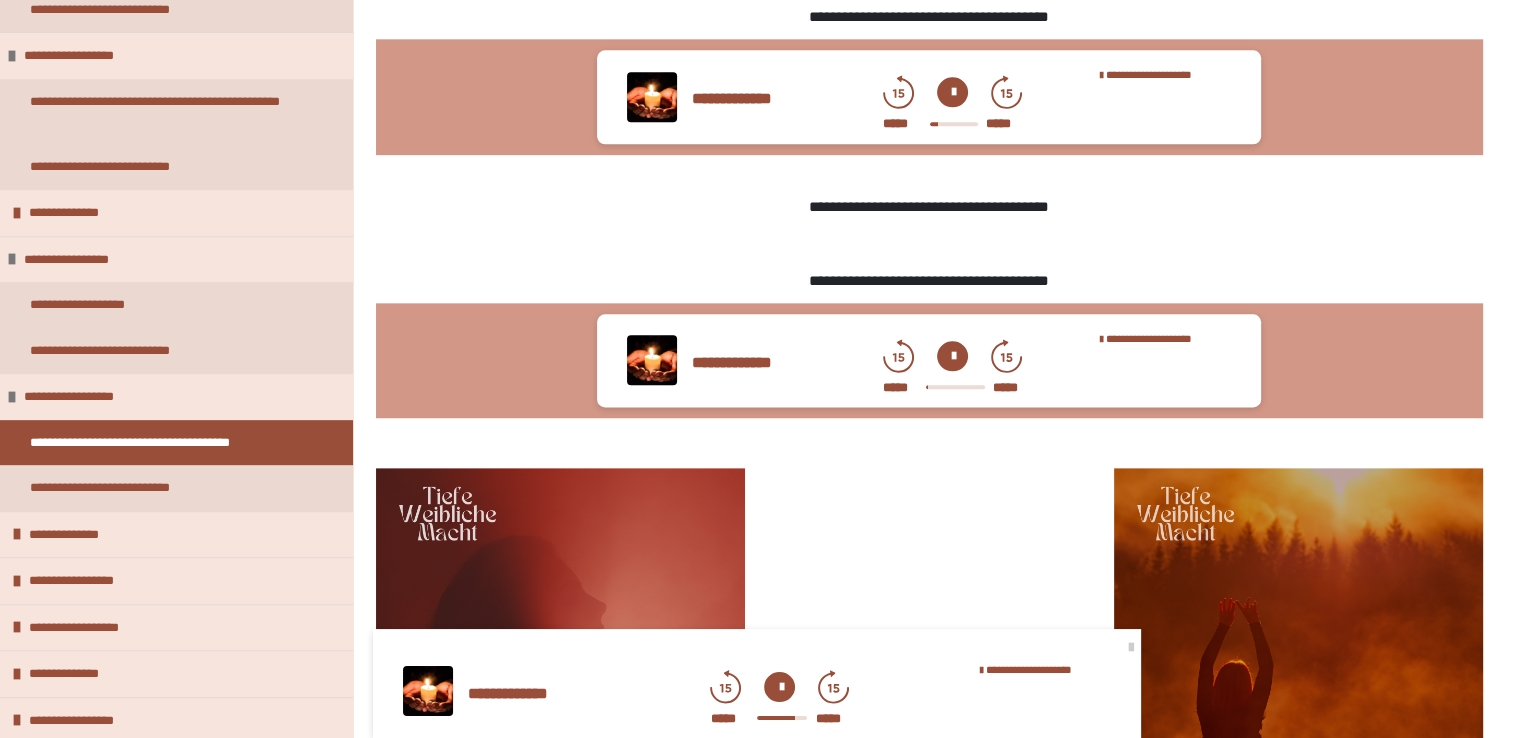 click 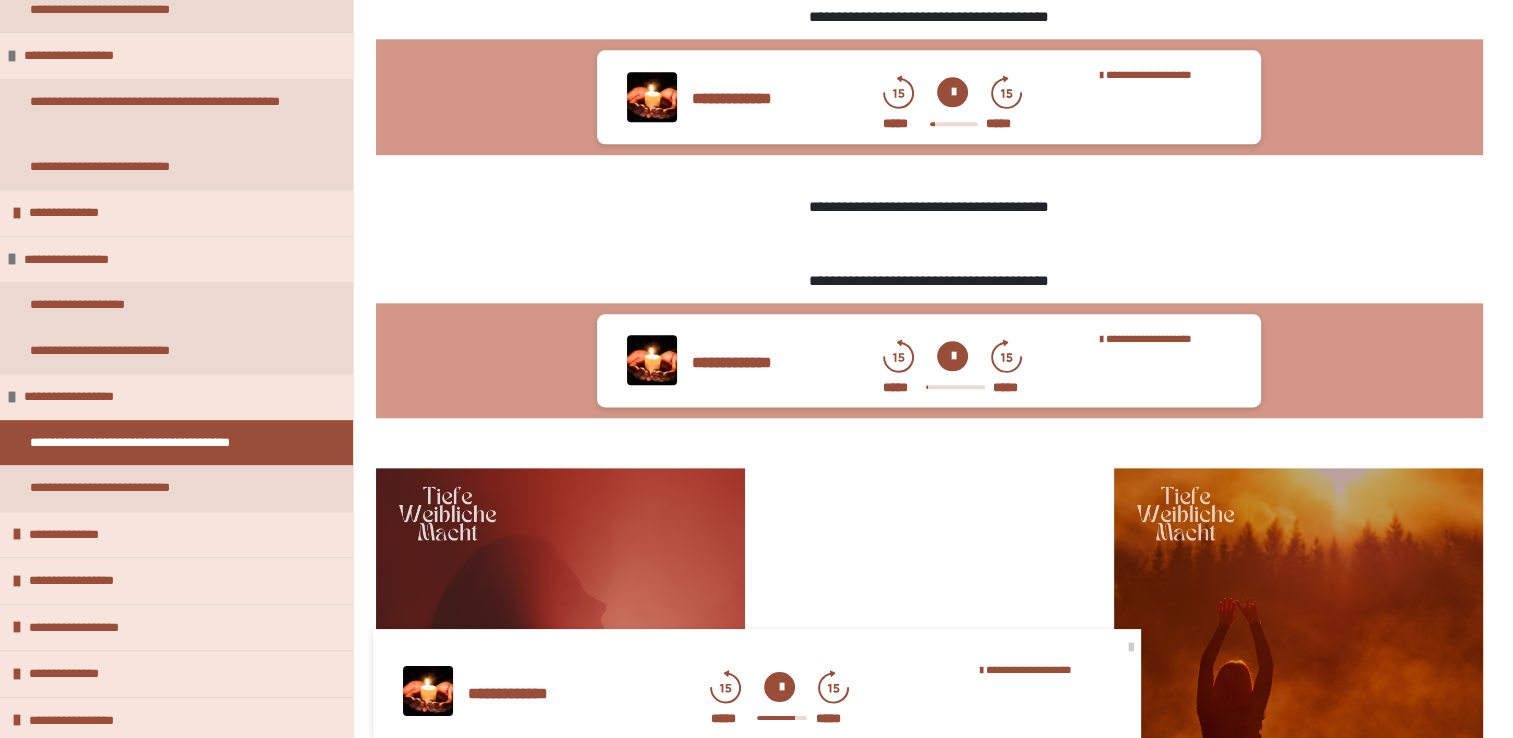 click 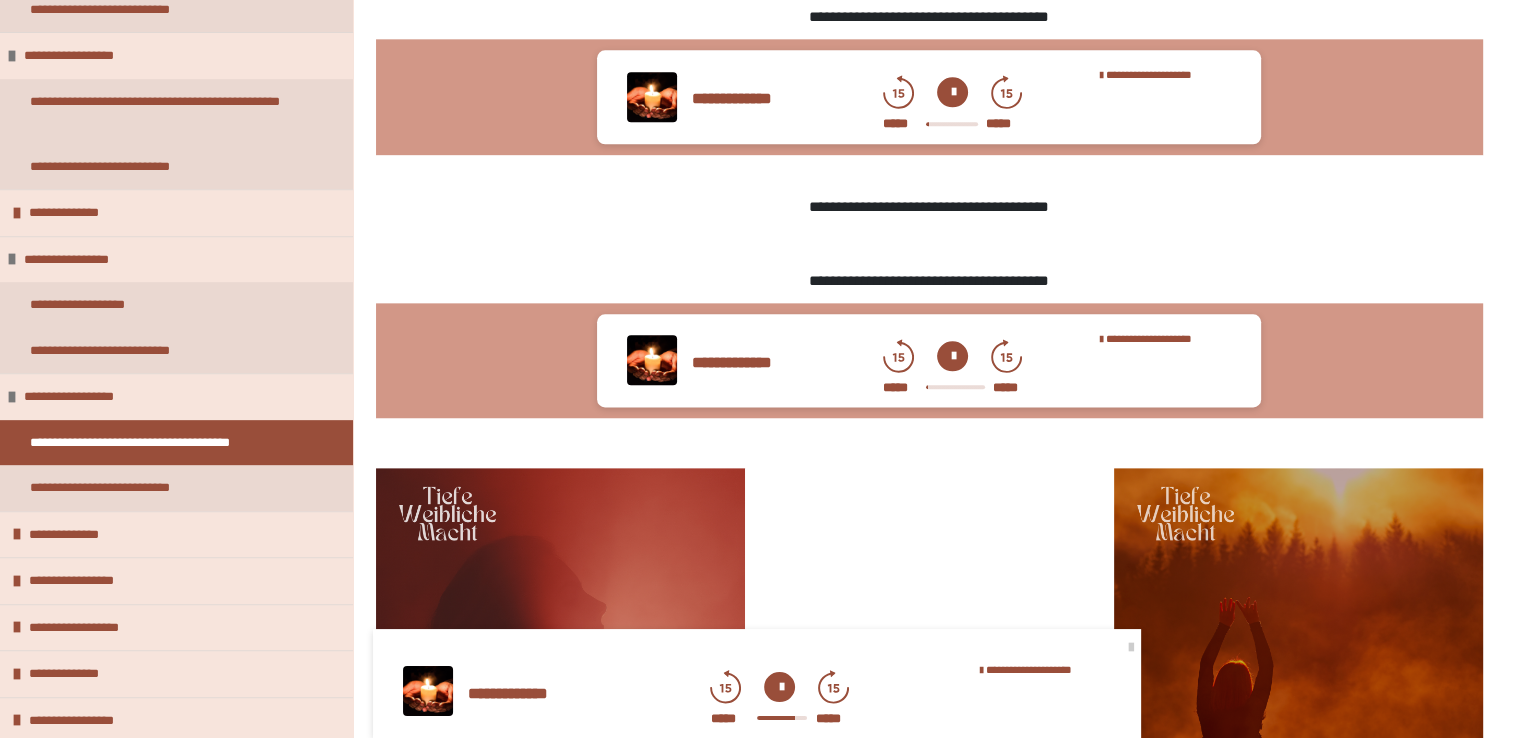click 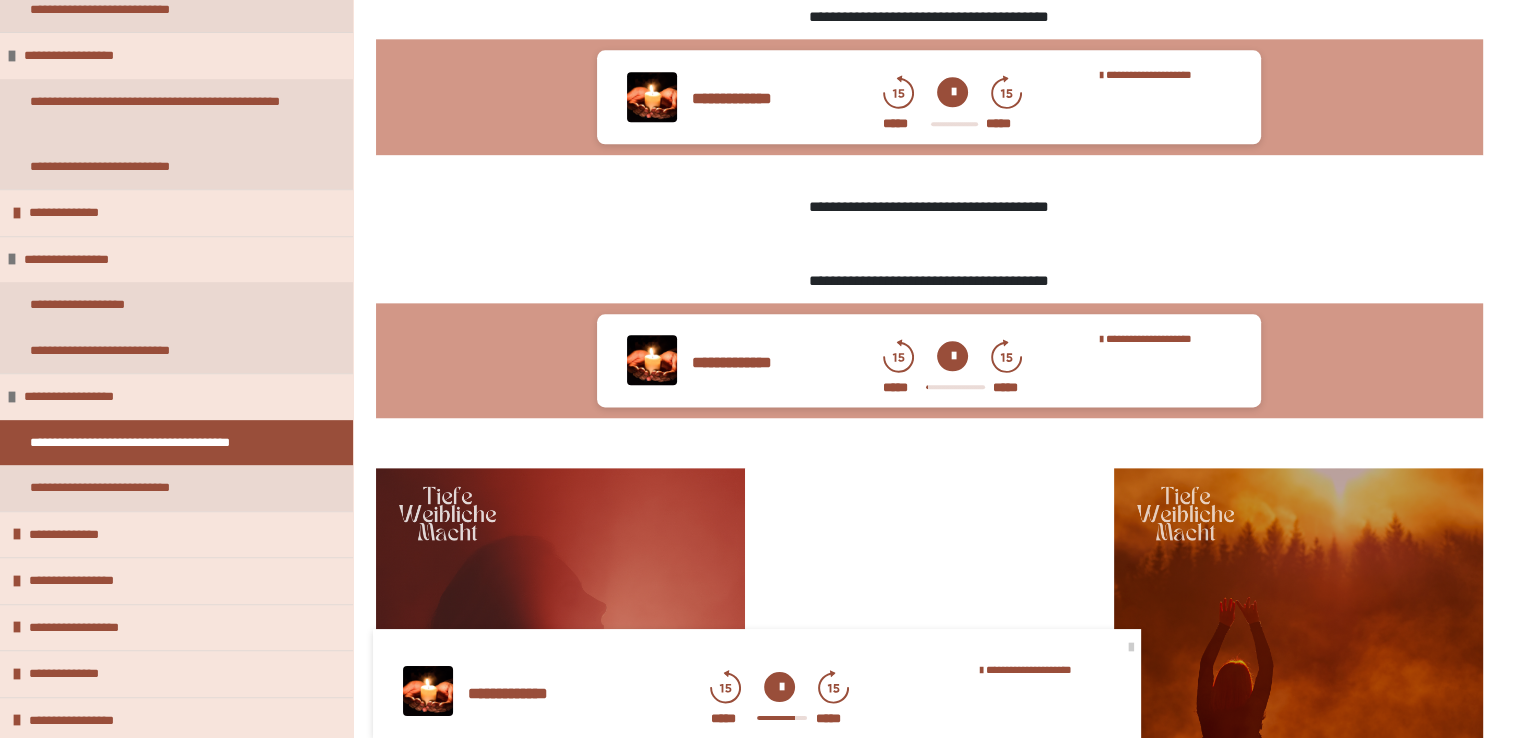 click 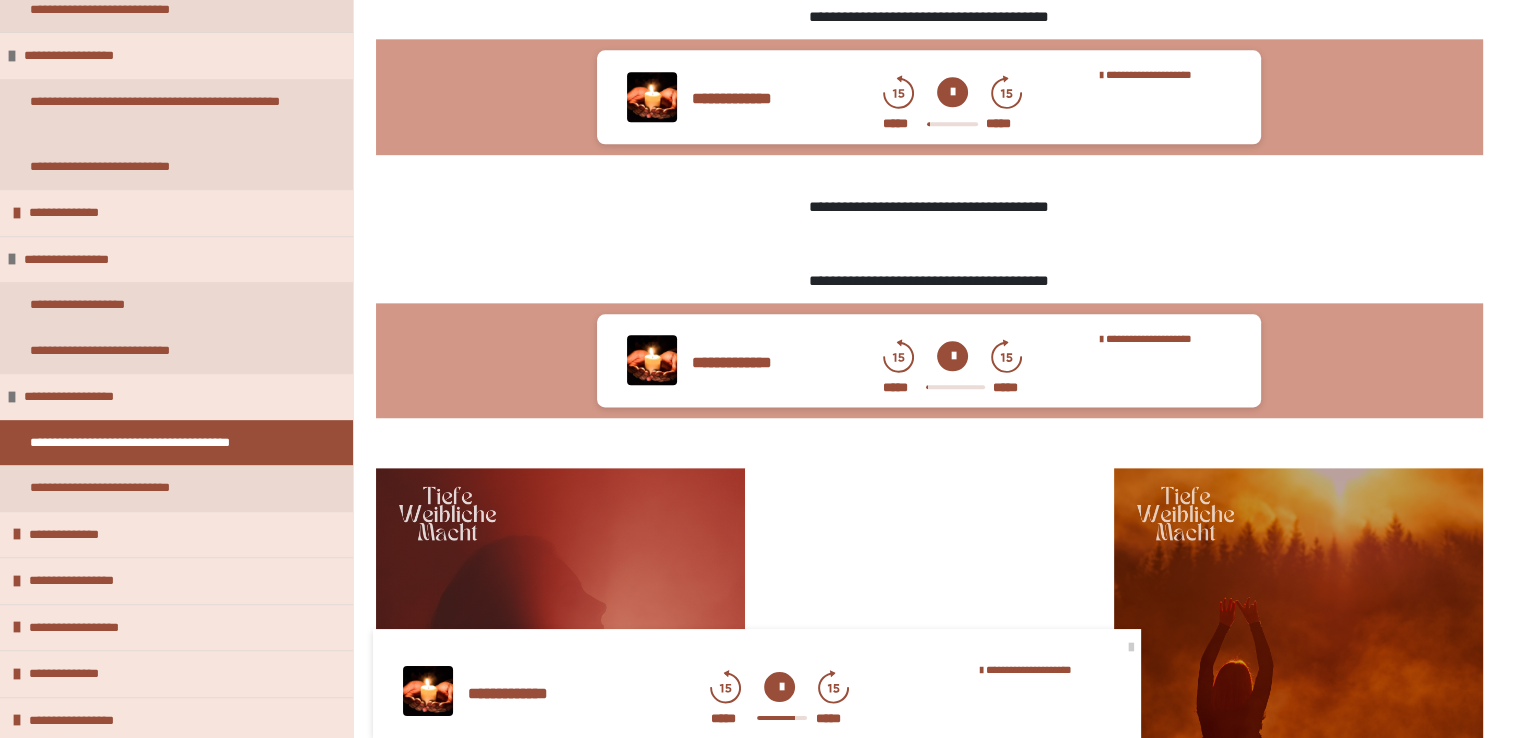 click at bounding box center [952, 92] 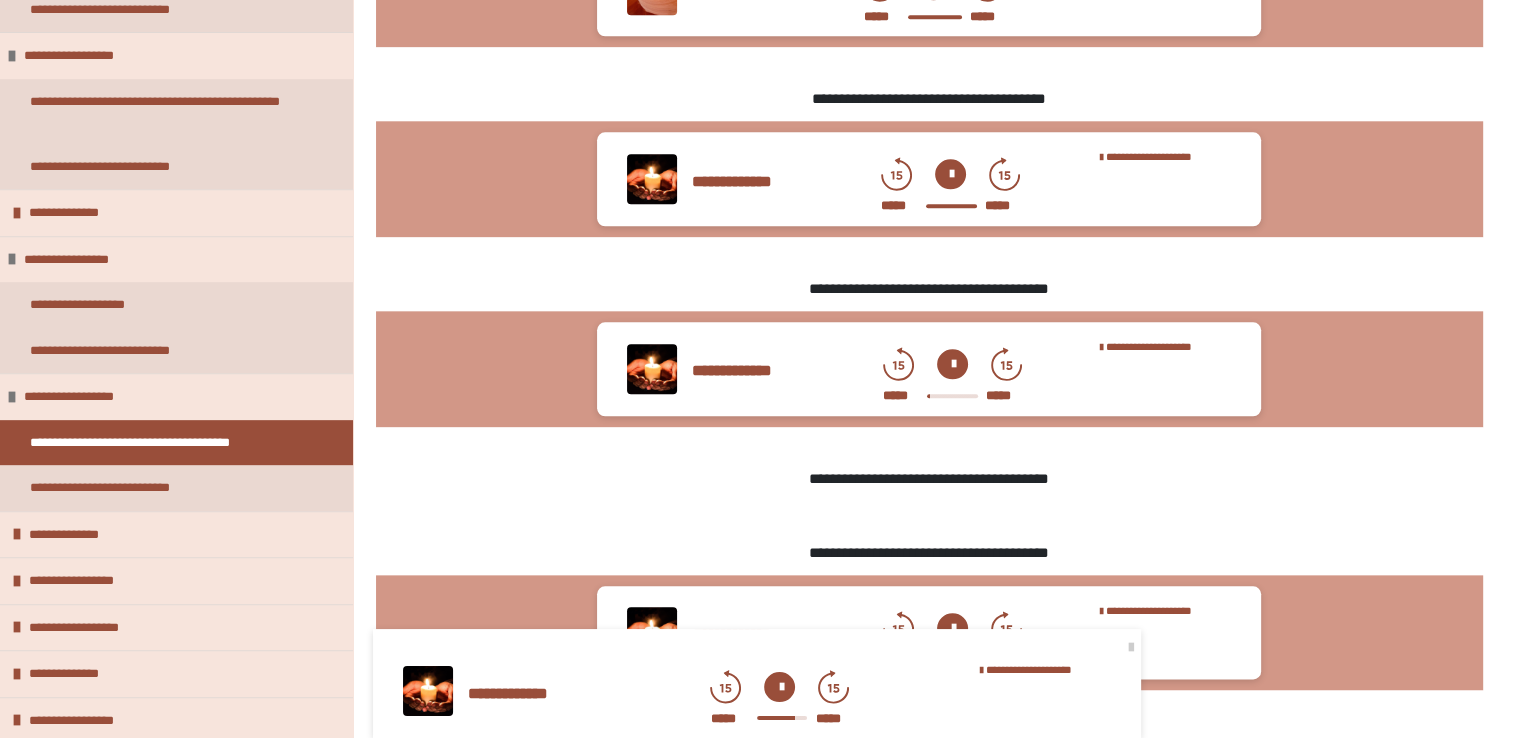 scroll, scrollTop: 2121, scrollLeft: 0, axis: vertical 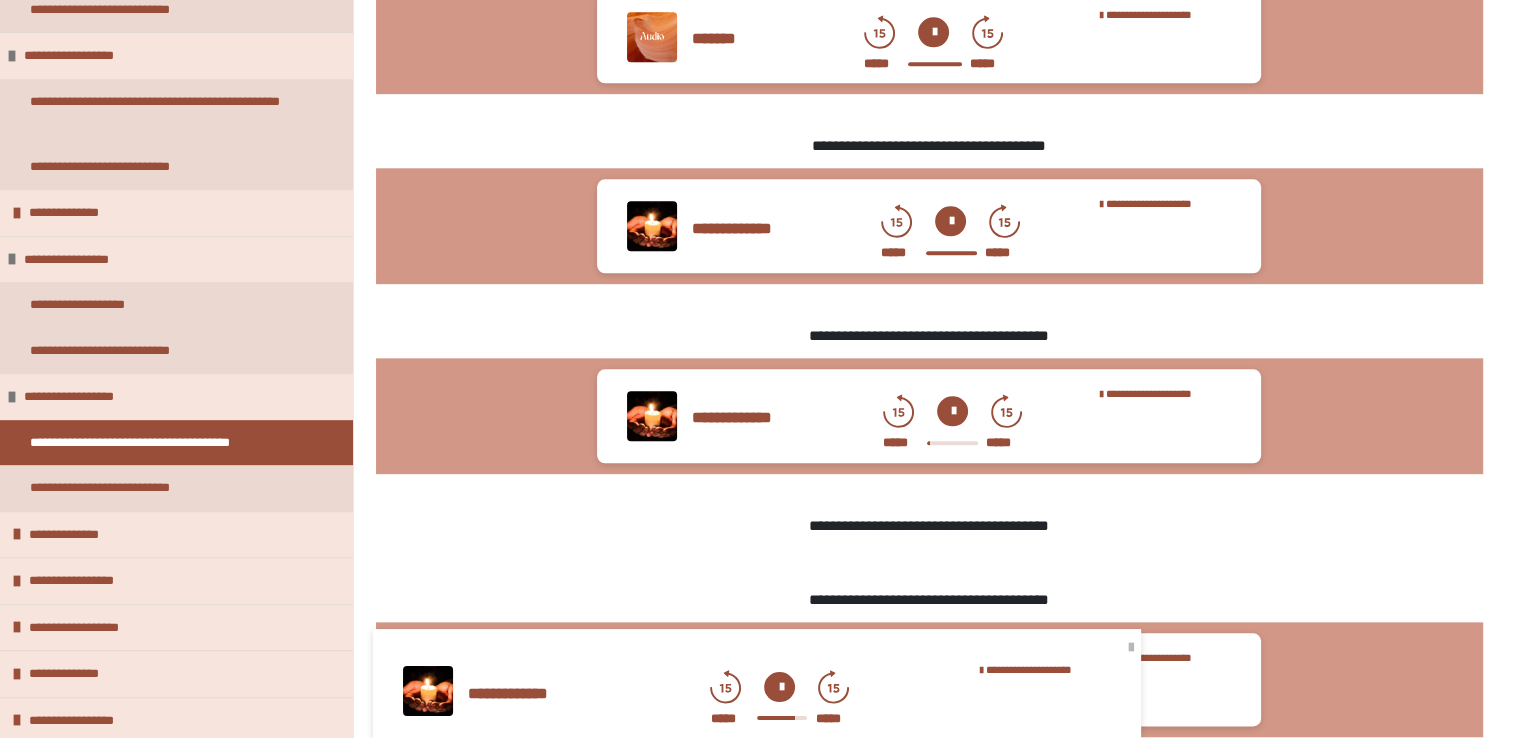 click at bounding box center [1131, 648] 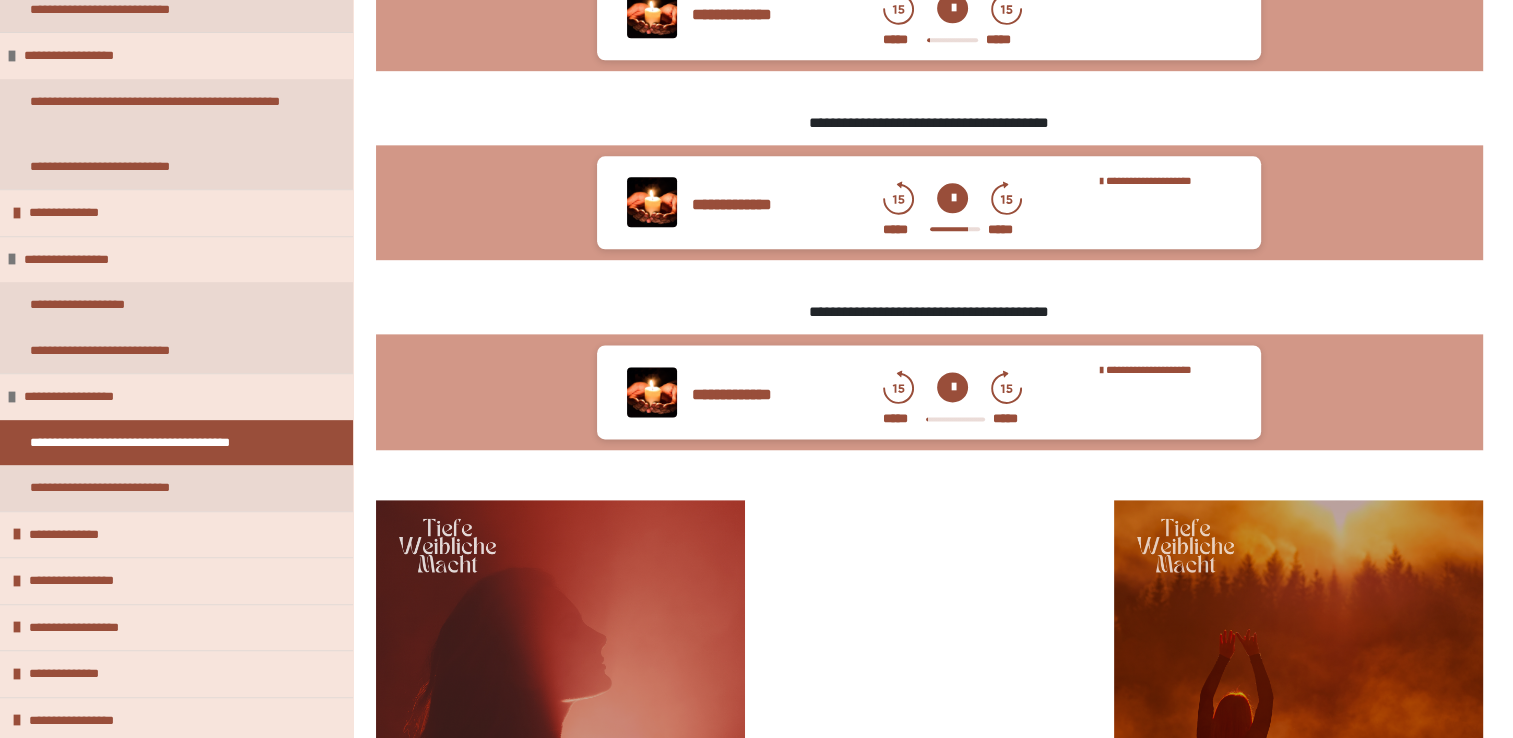 scroll, scrollTop: 2531, scrollLeft: 0, axis: vertical 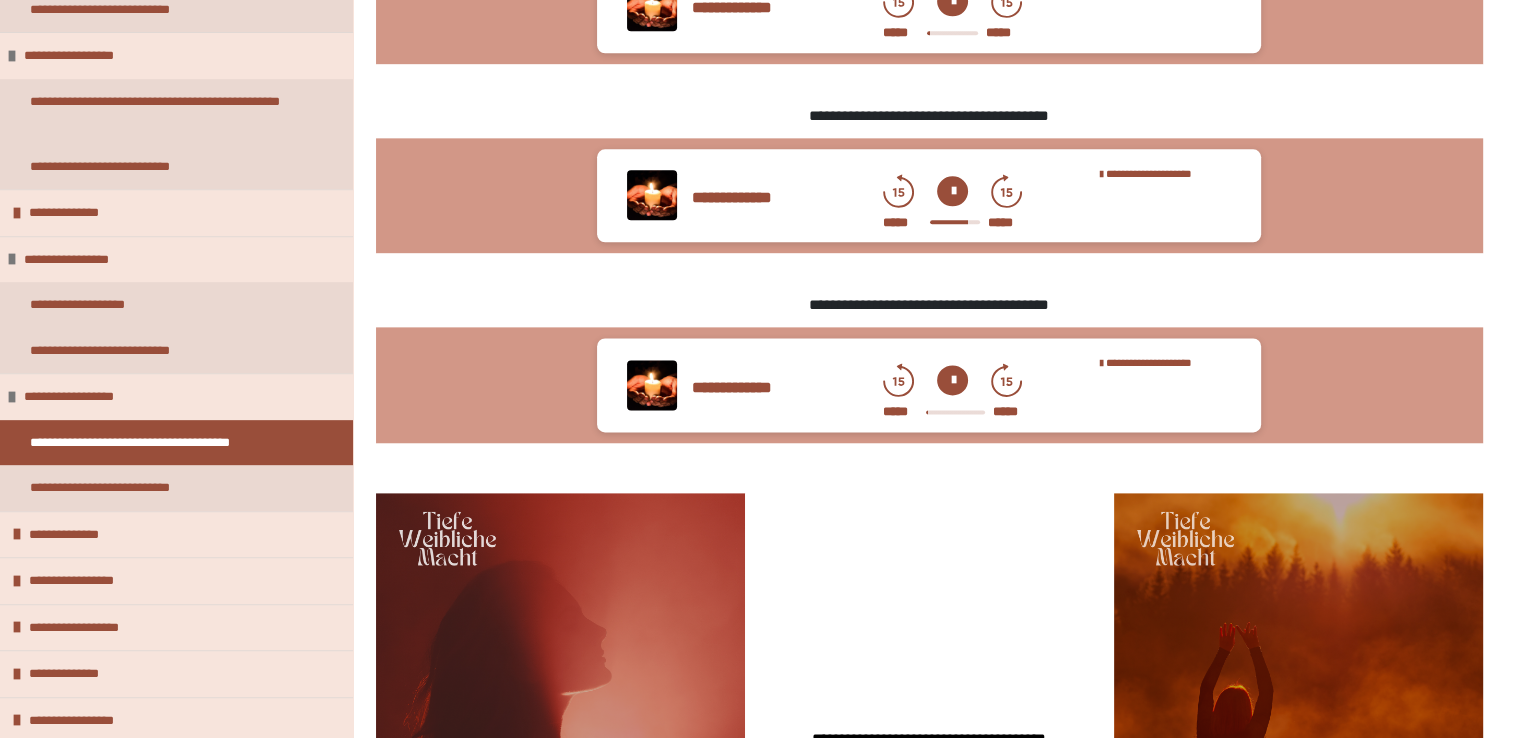 click 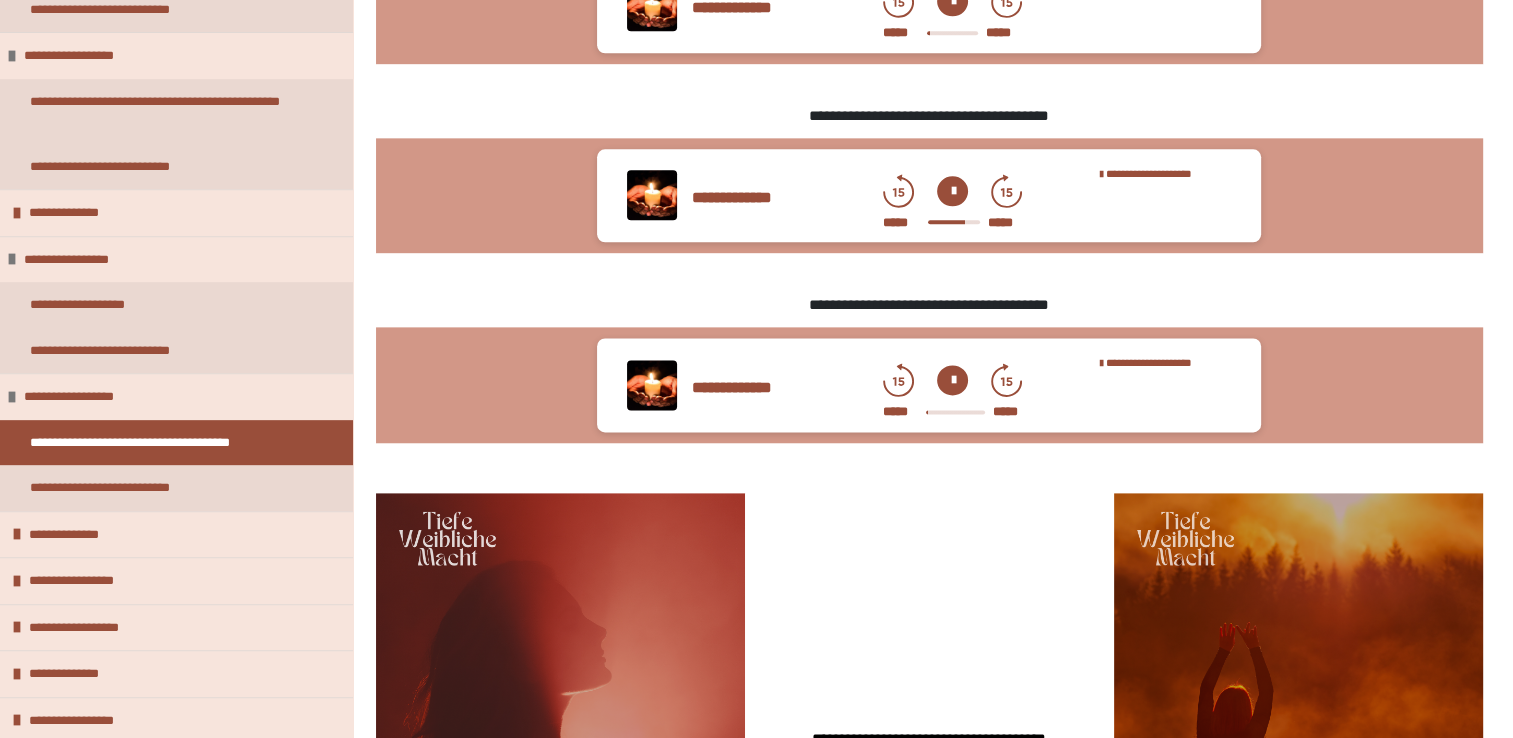 click 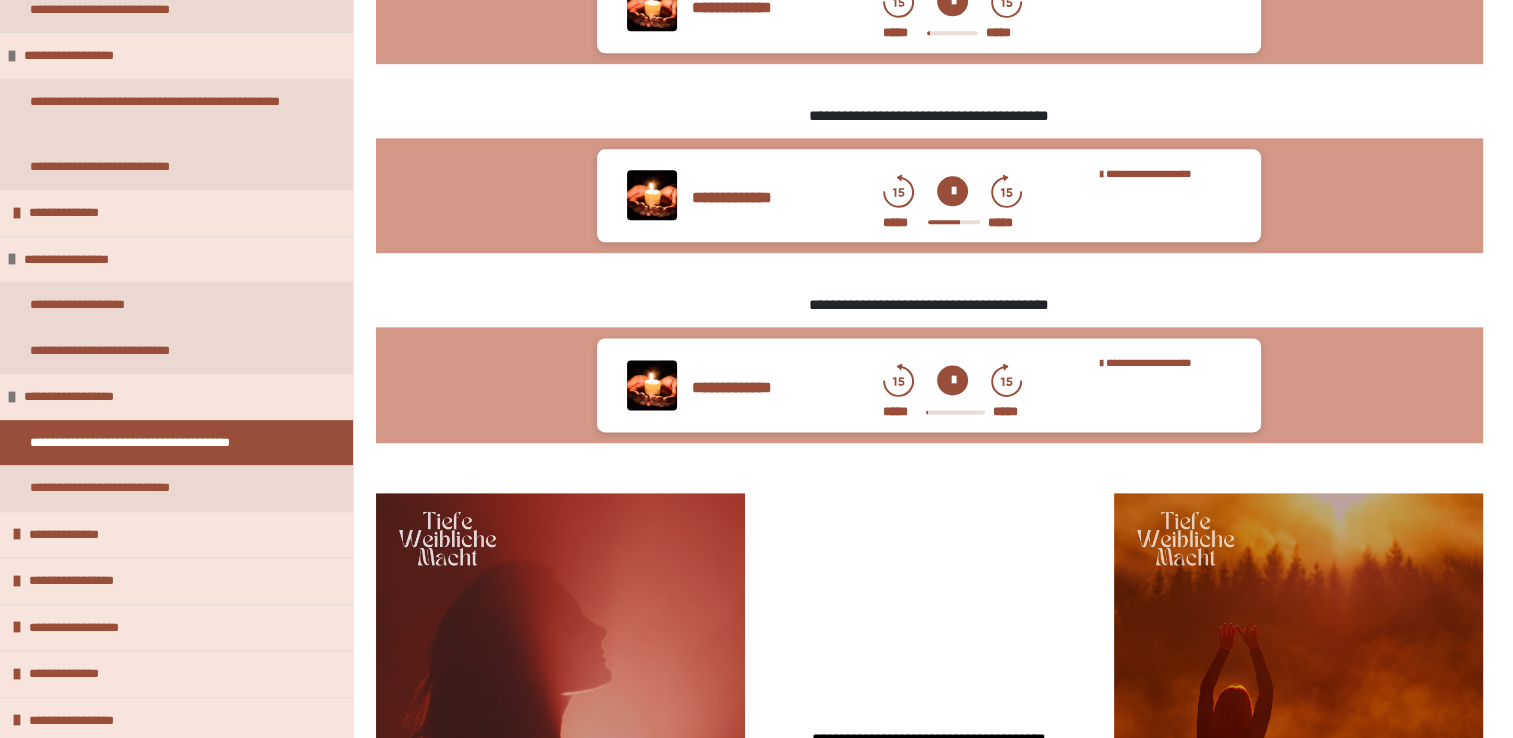 click 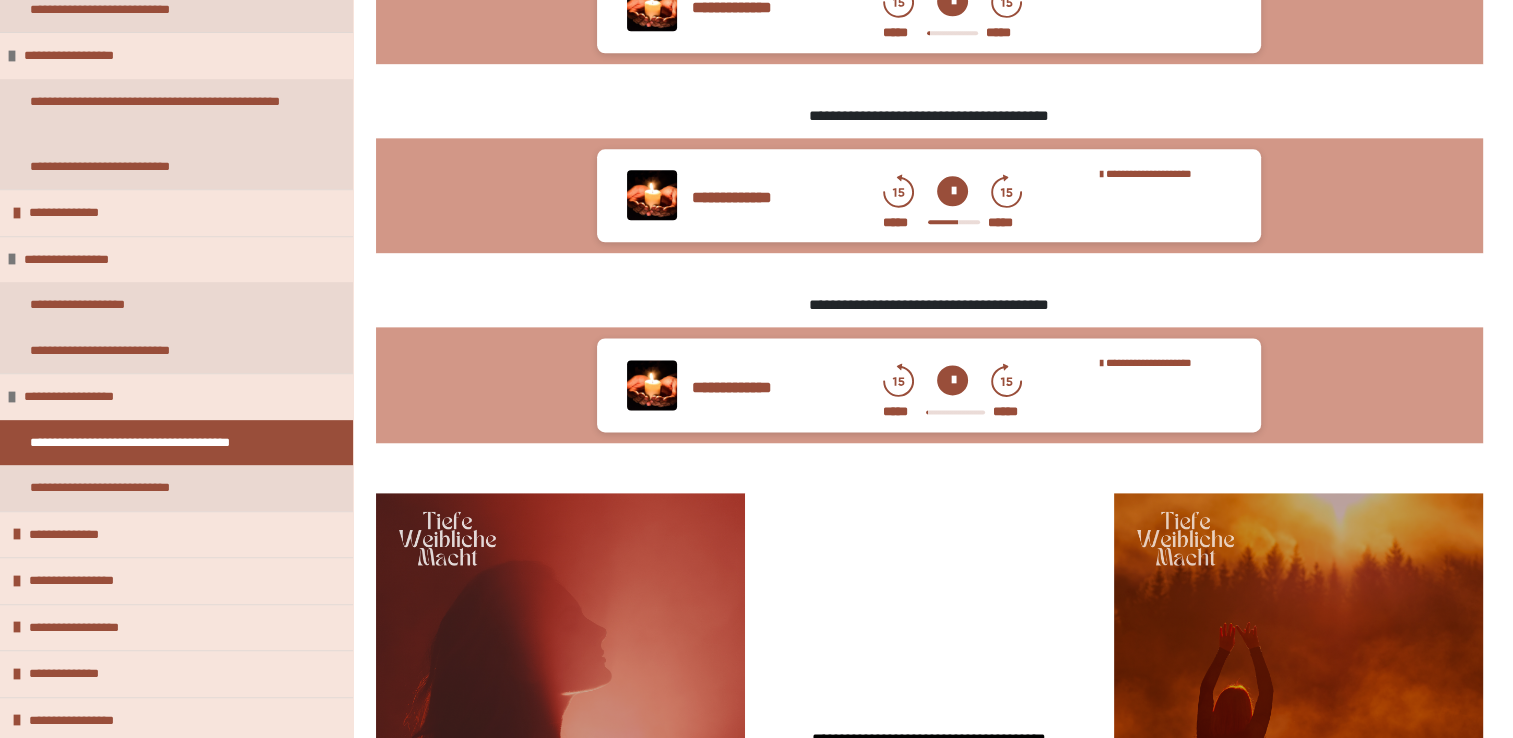 click 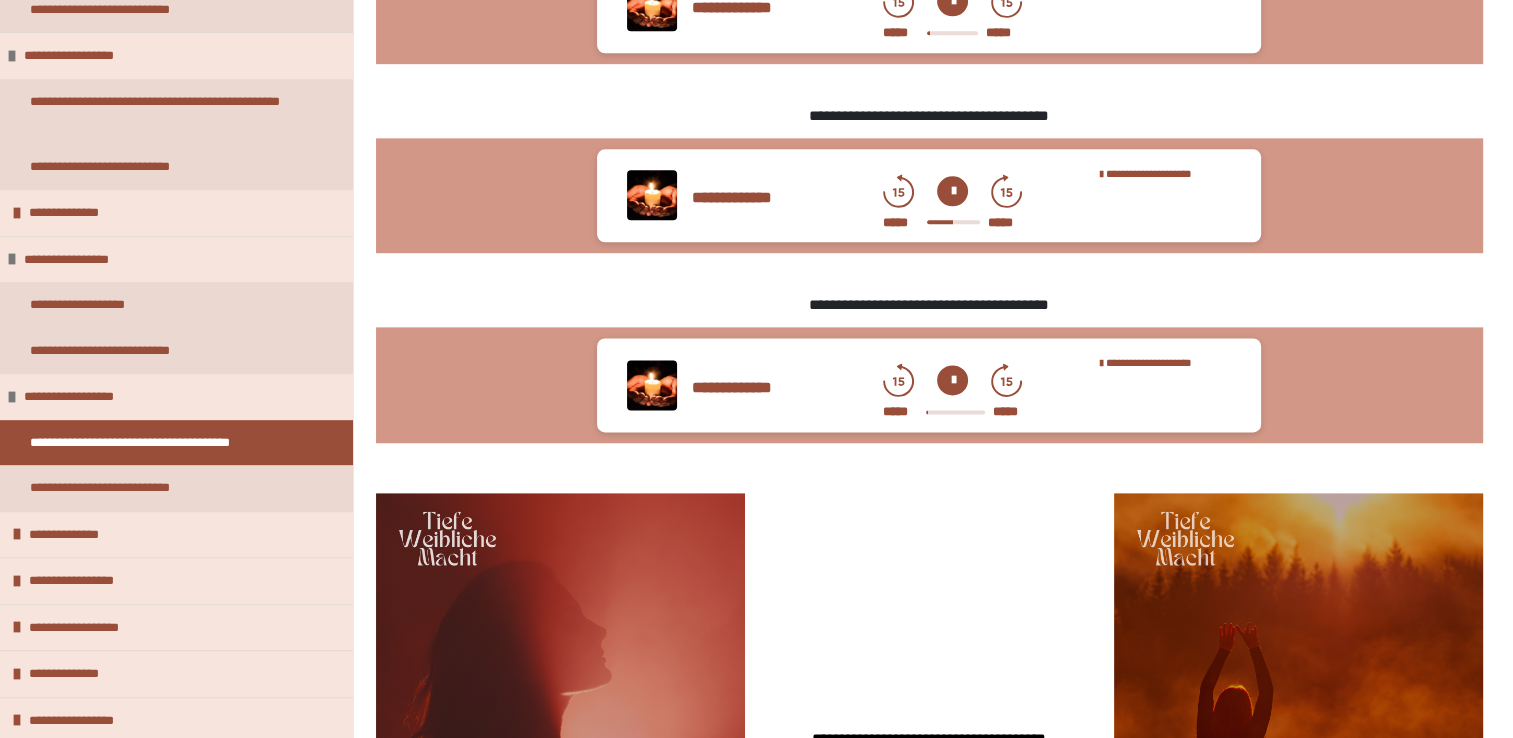 click 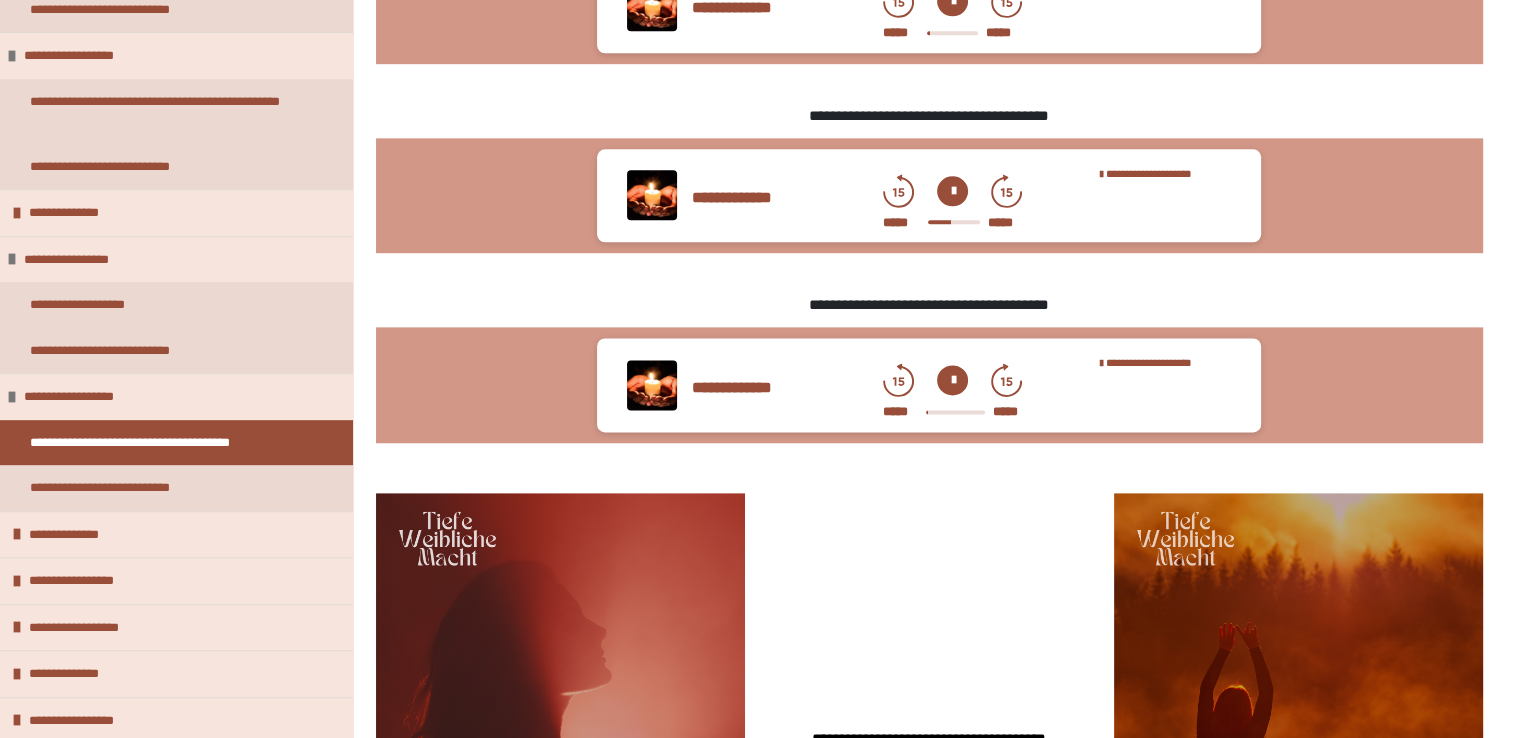 click 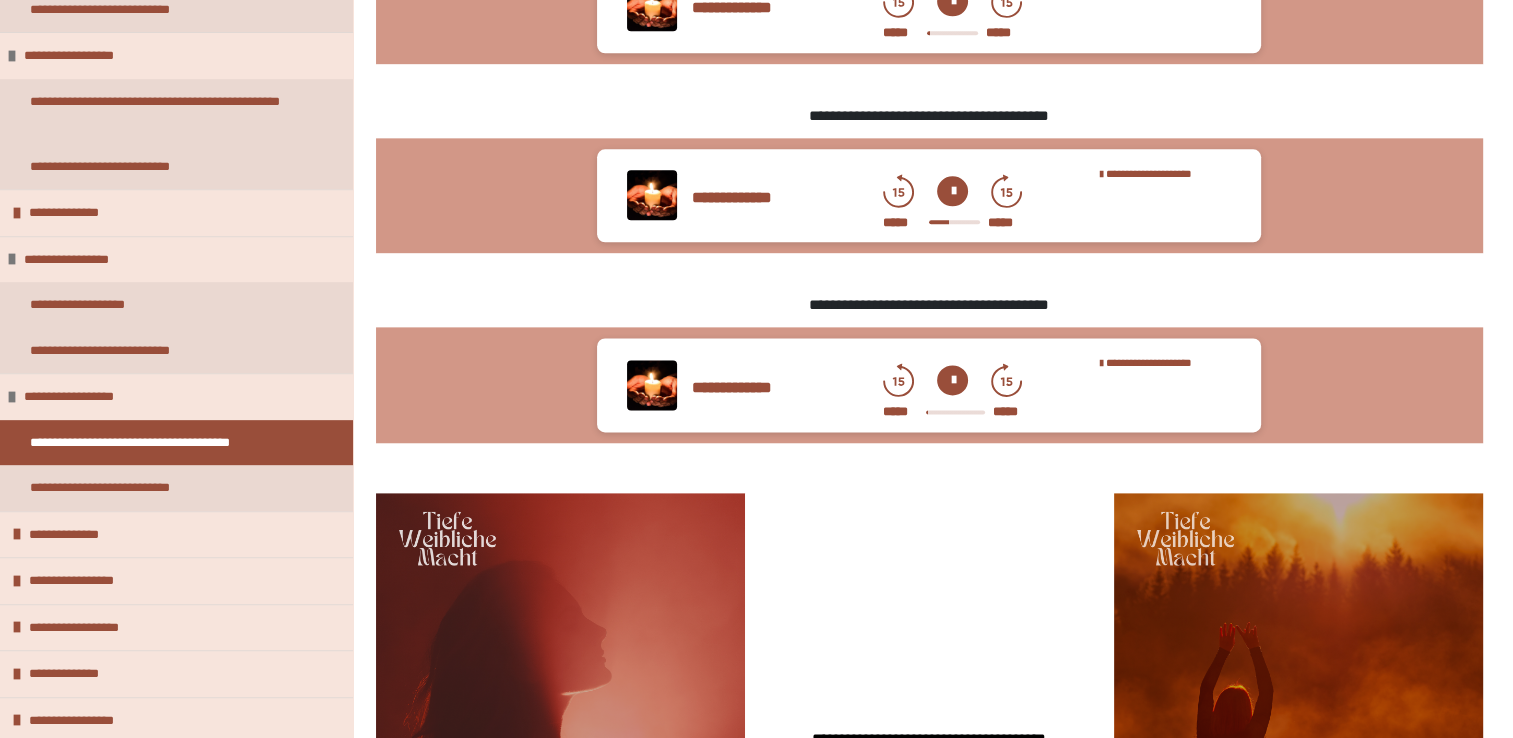 click 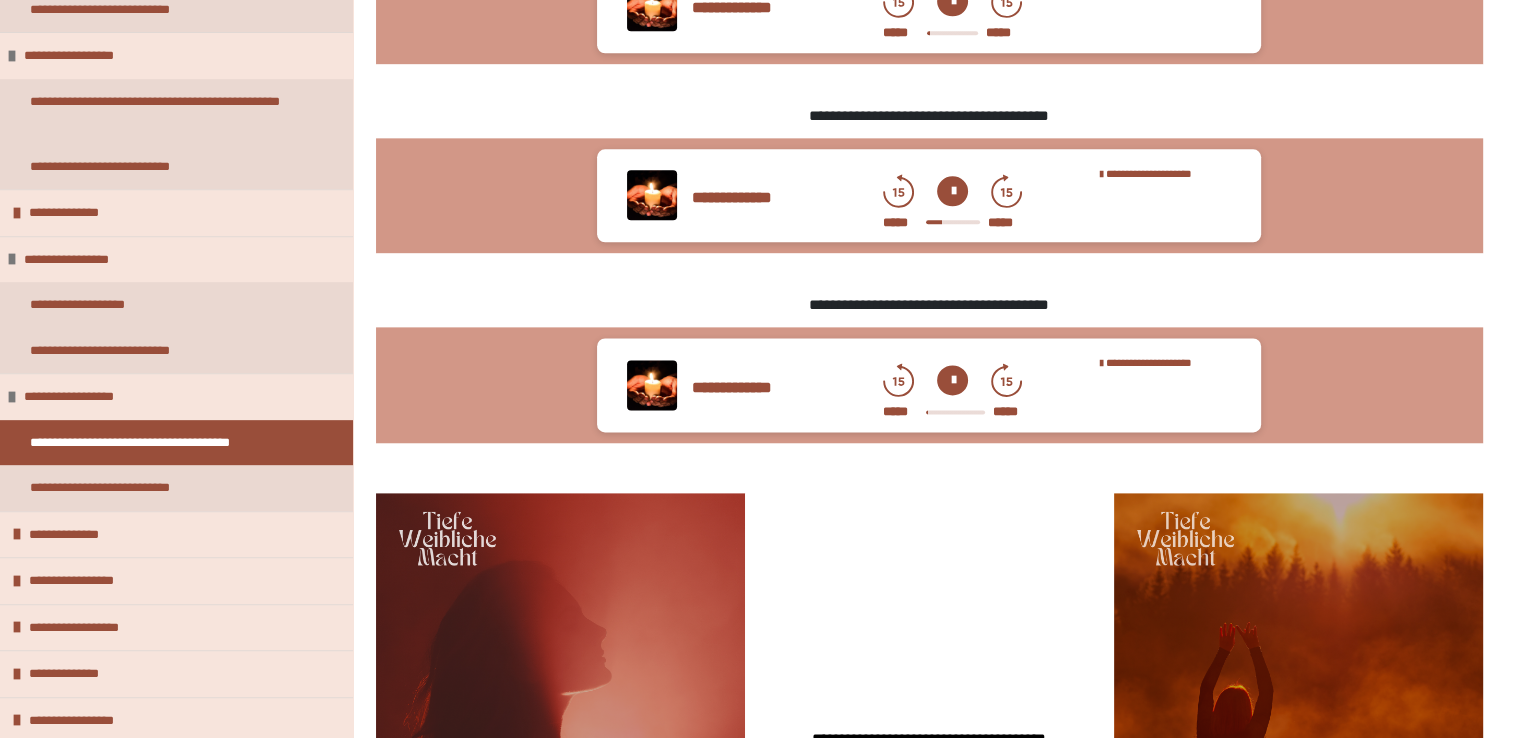 click 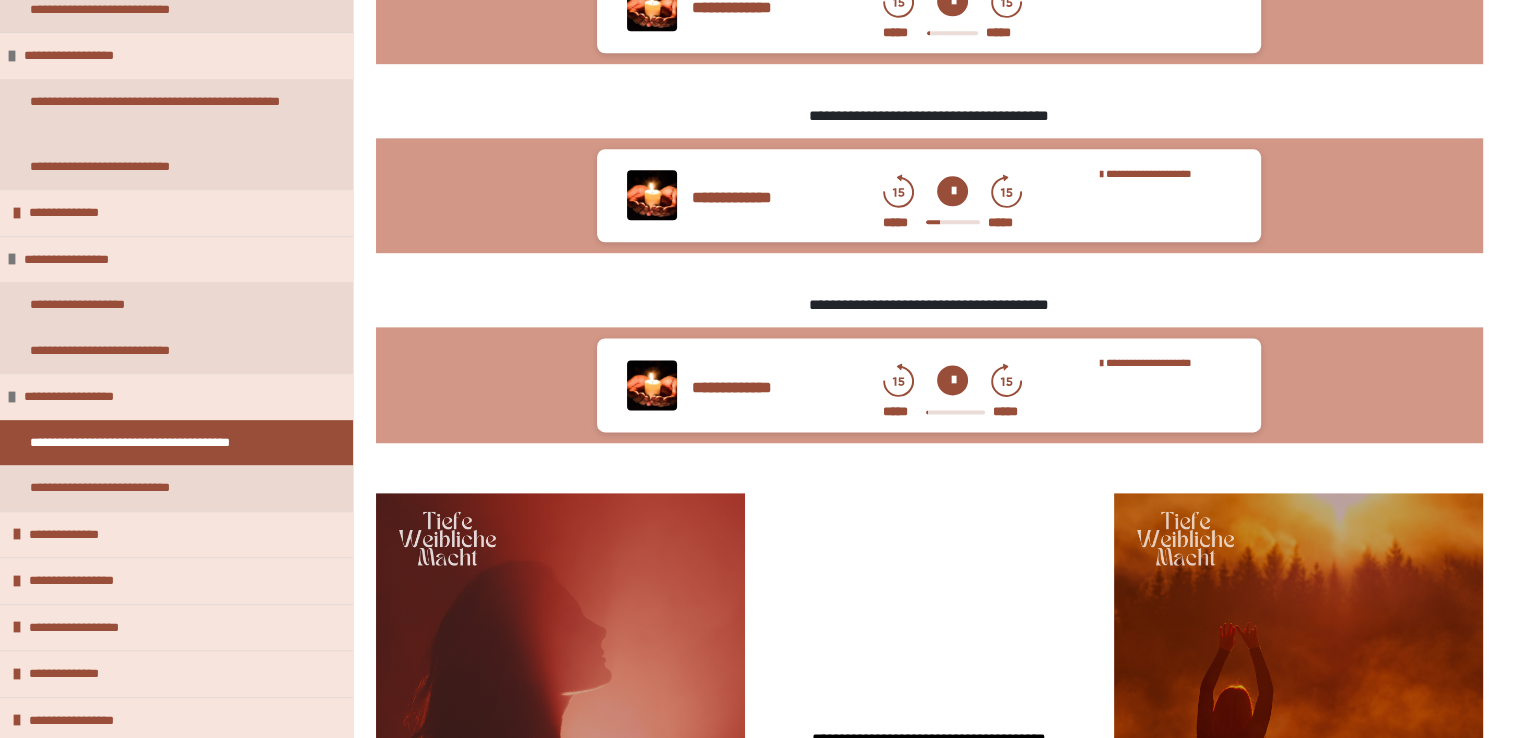 click 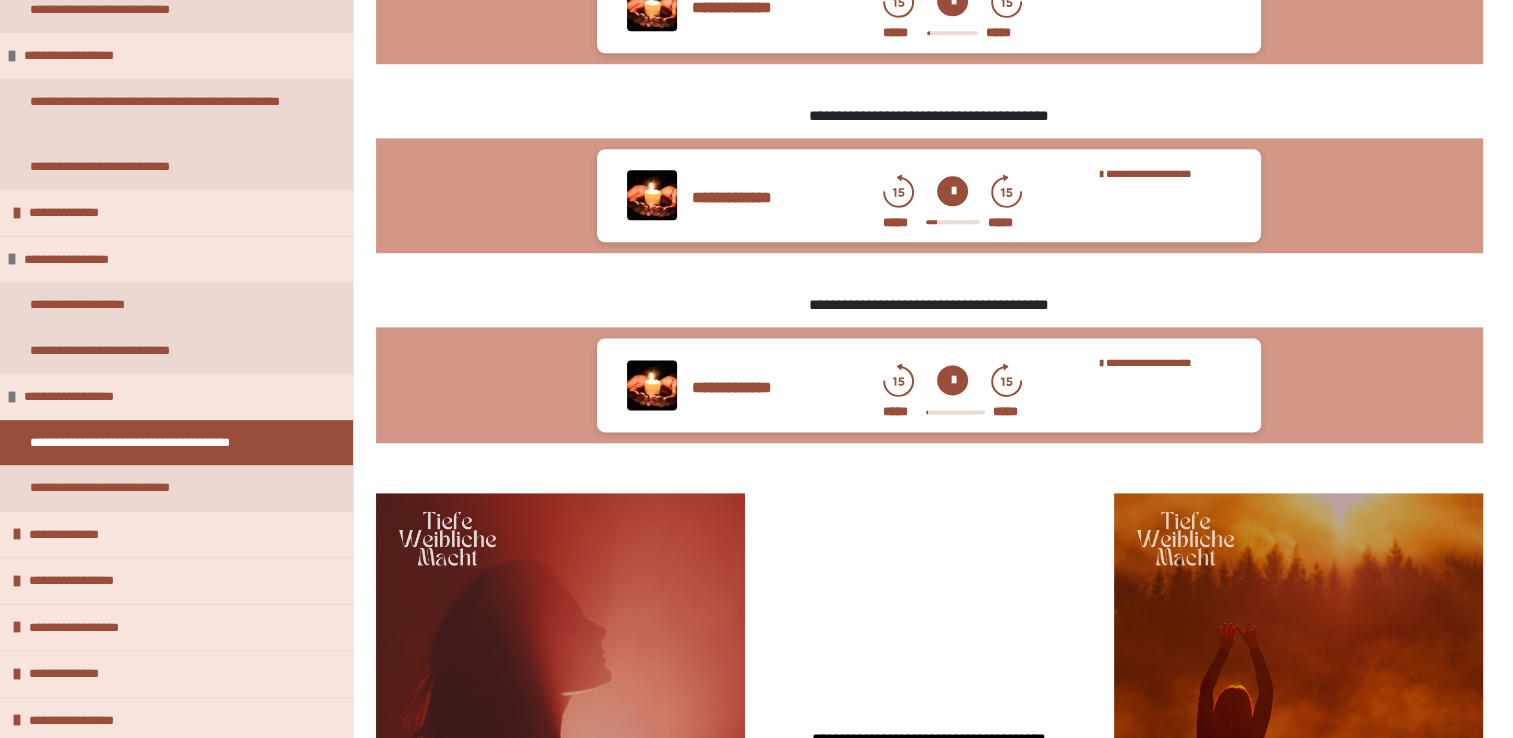 click 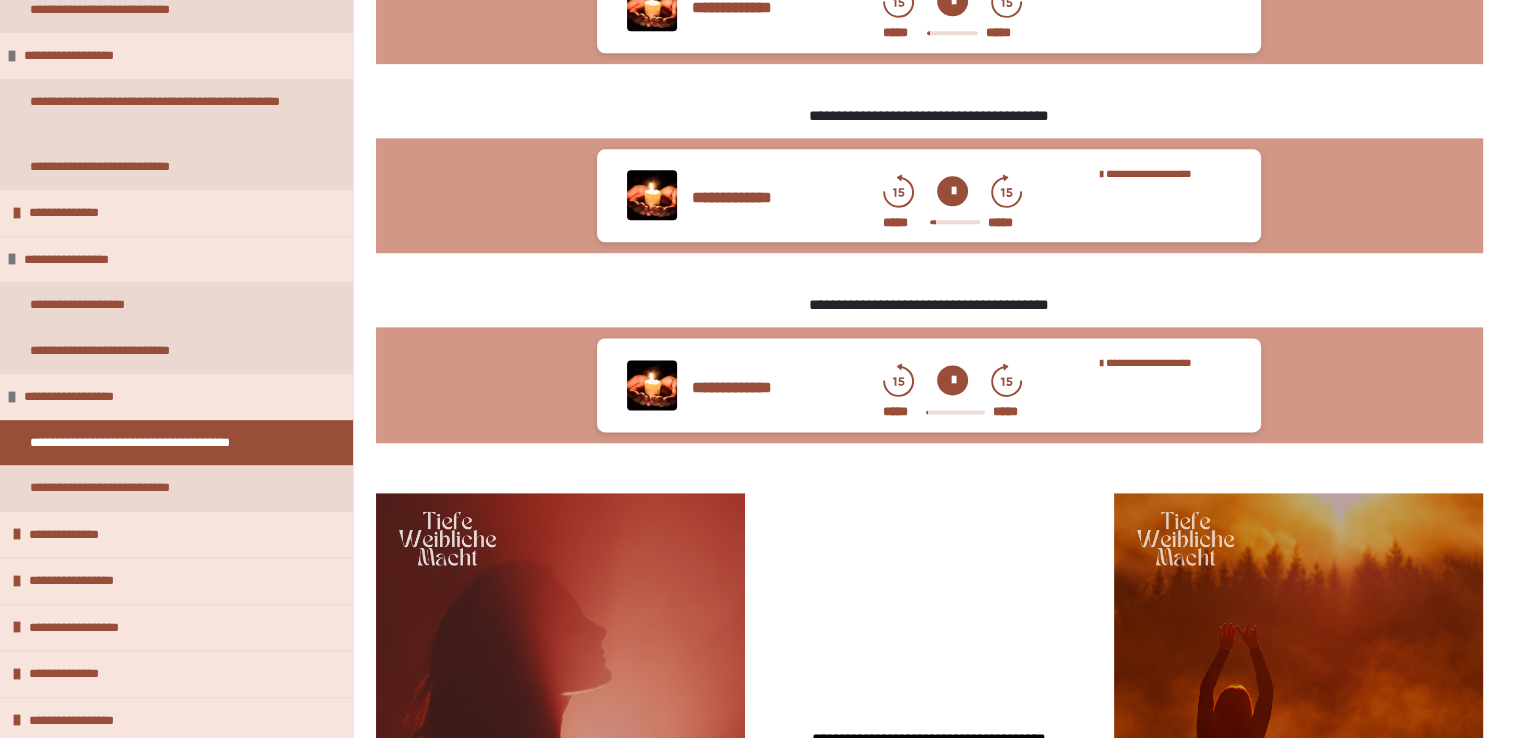 click 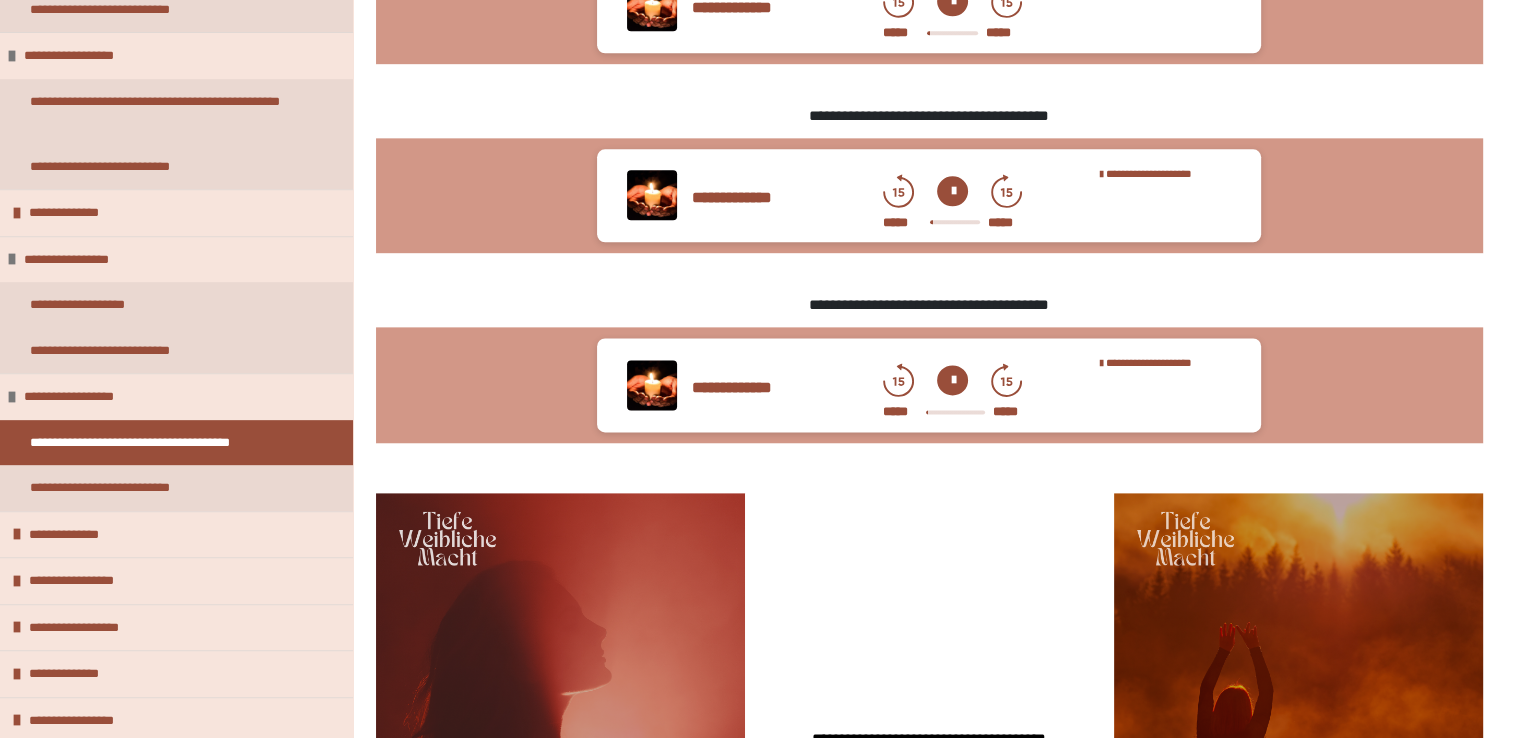 click 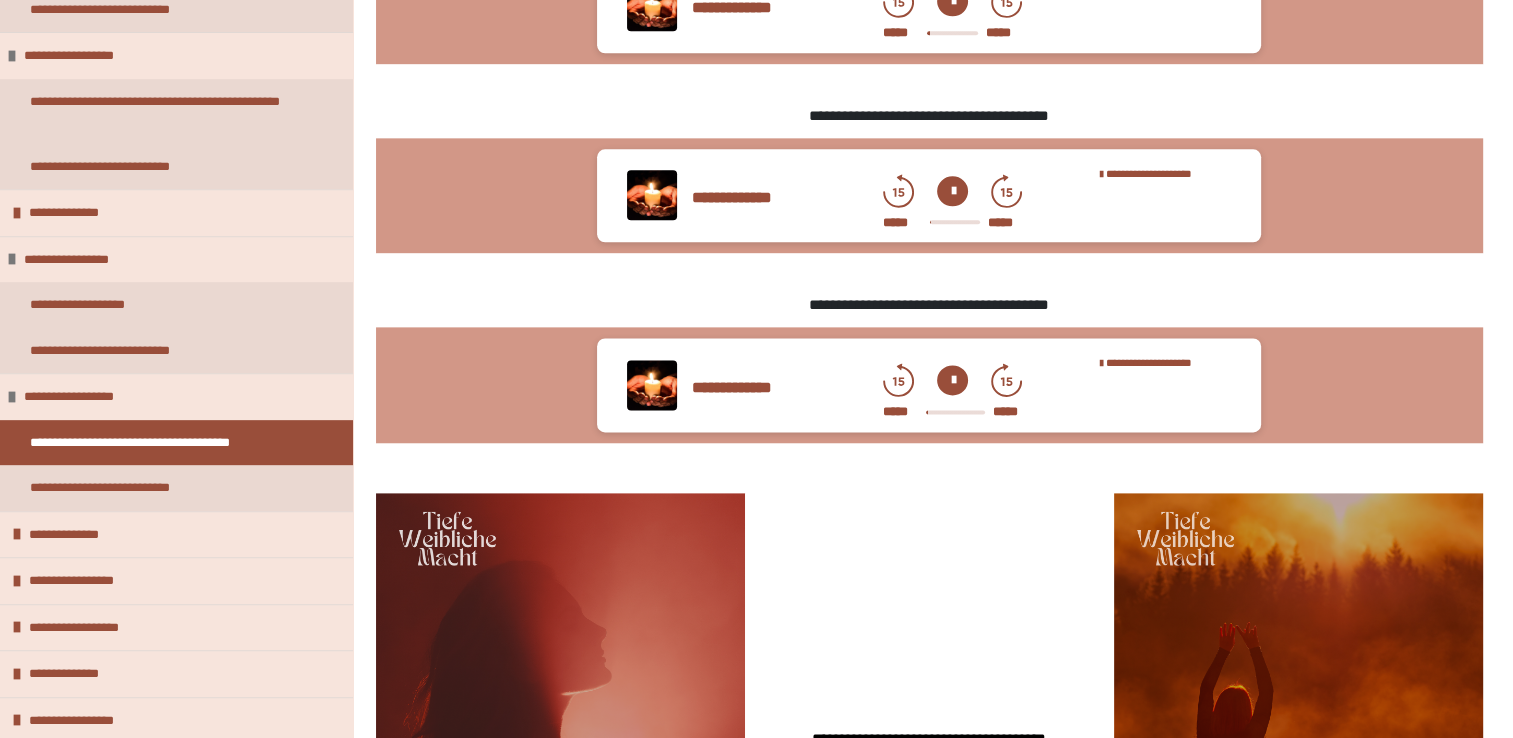 click 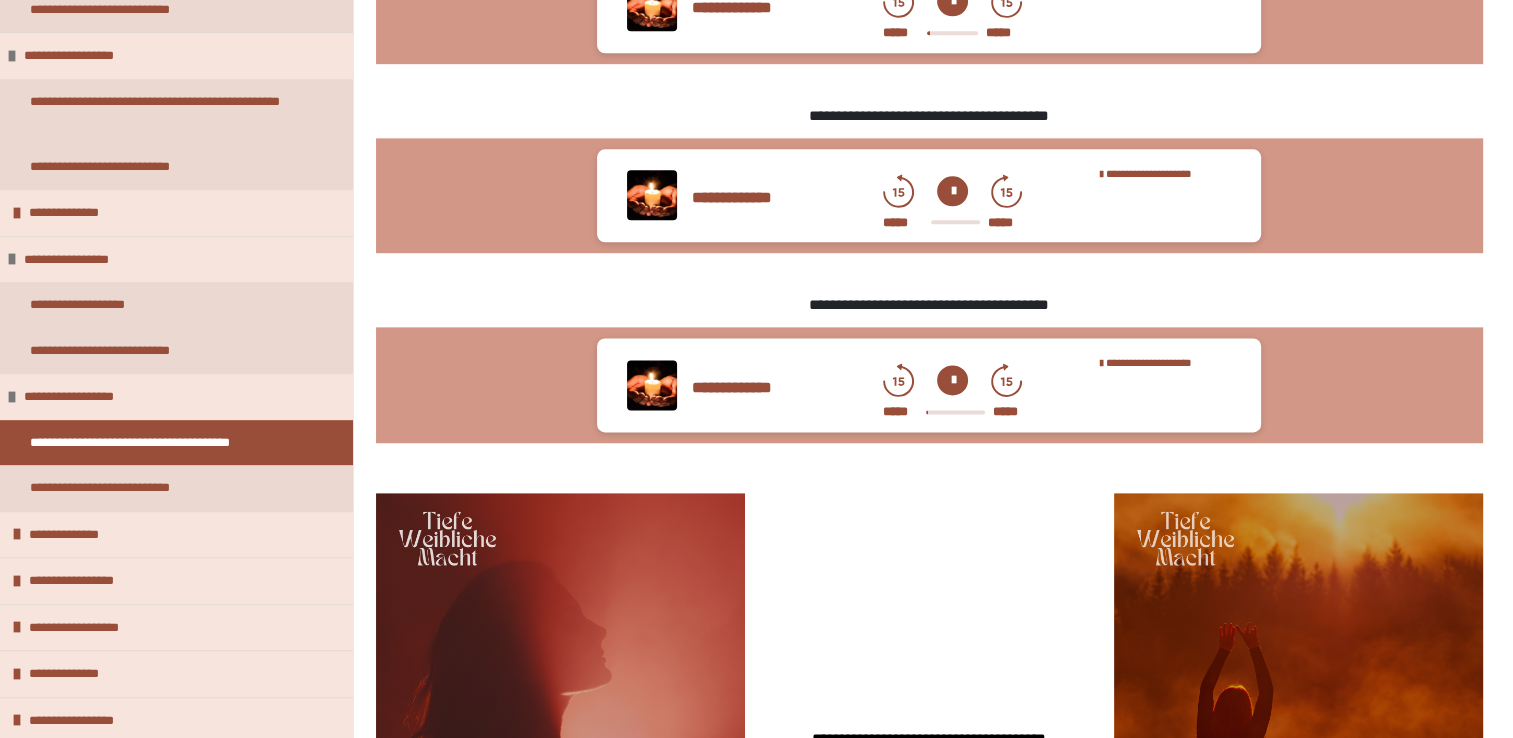 click 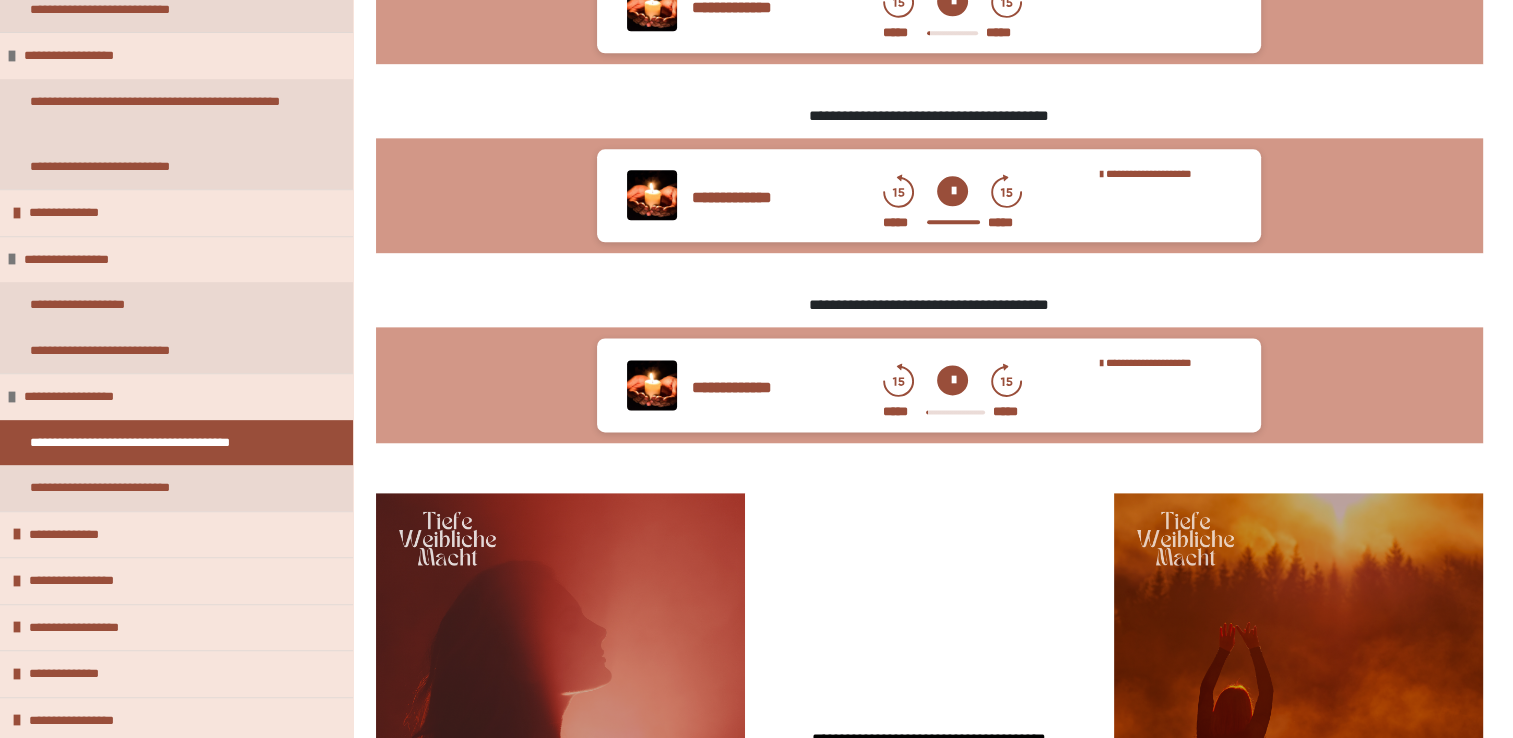 click at bounding box center [952, 380] 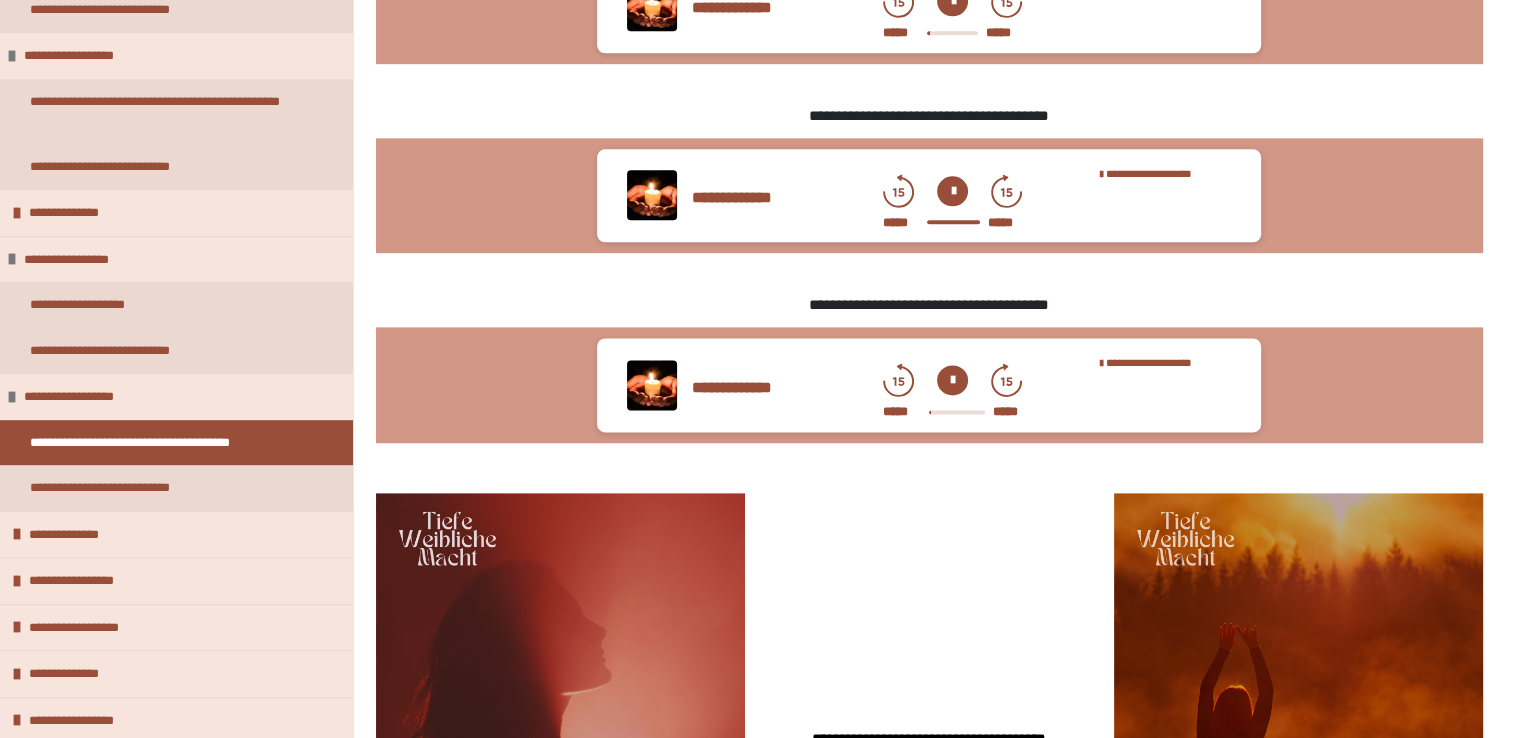 click 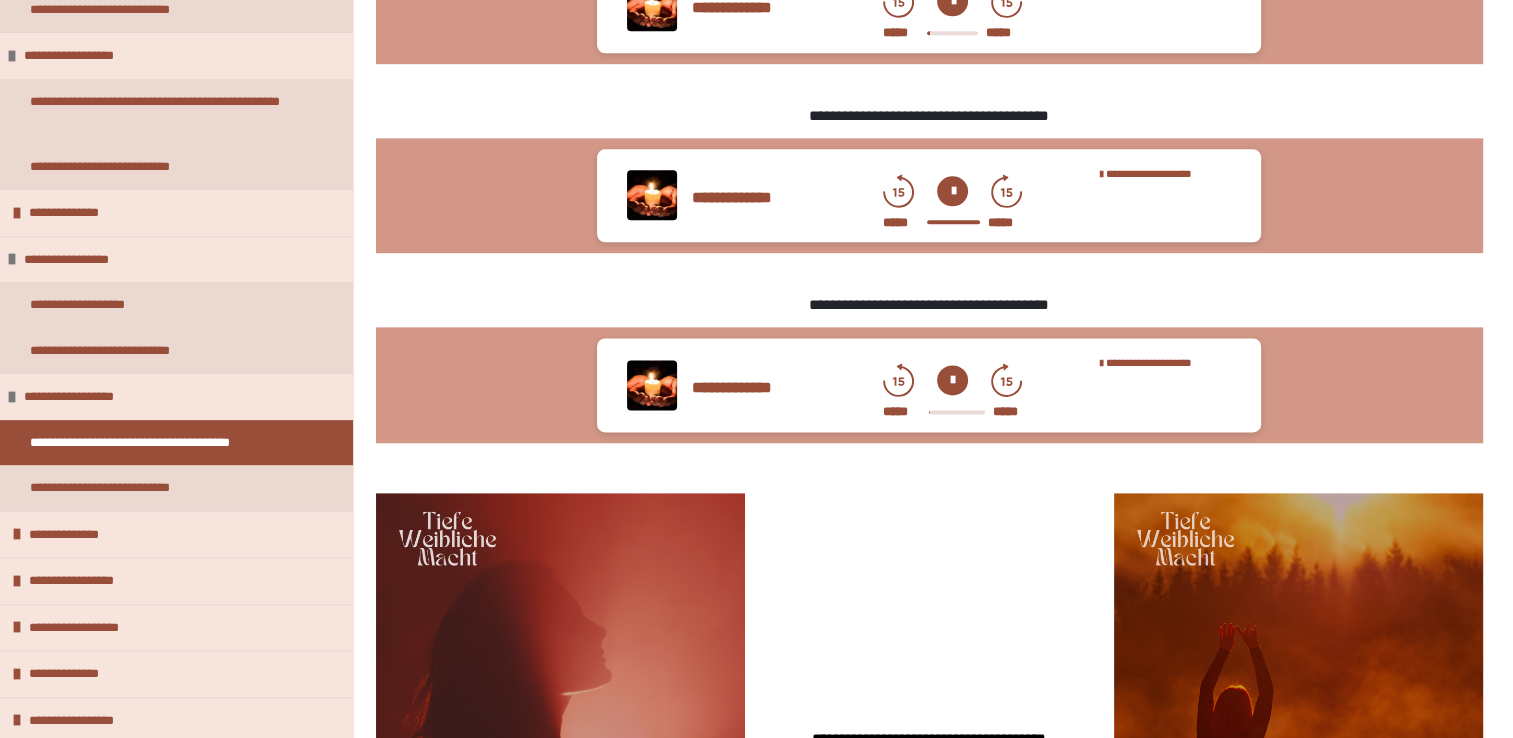 click 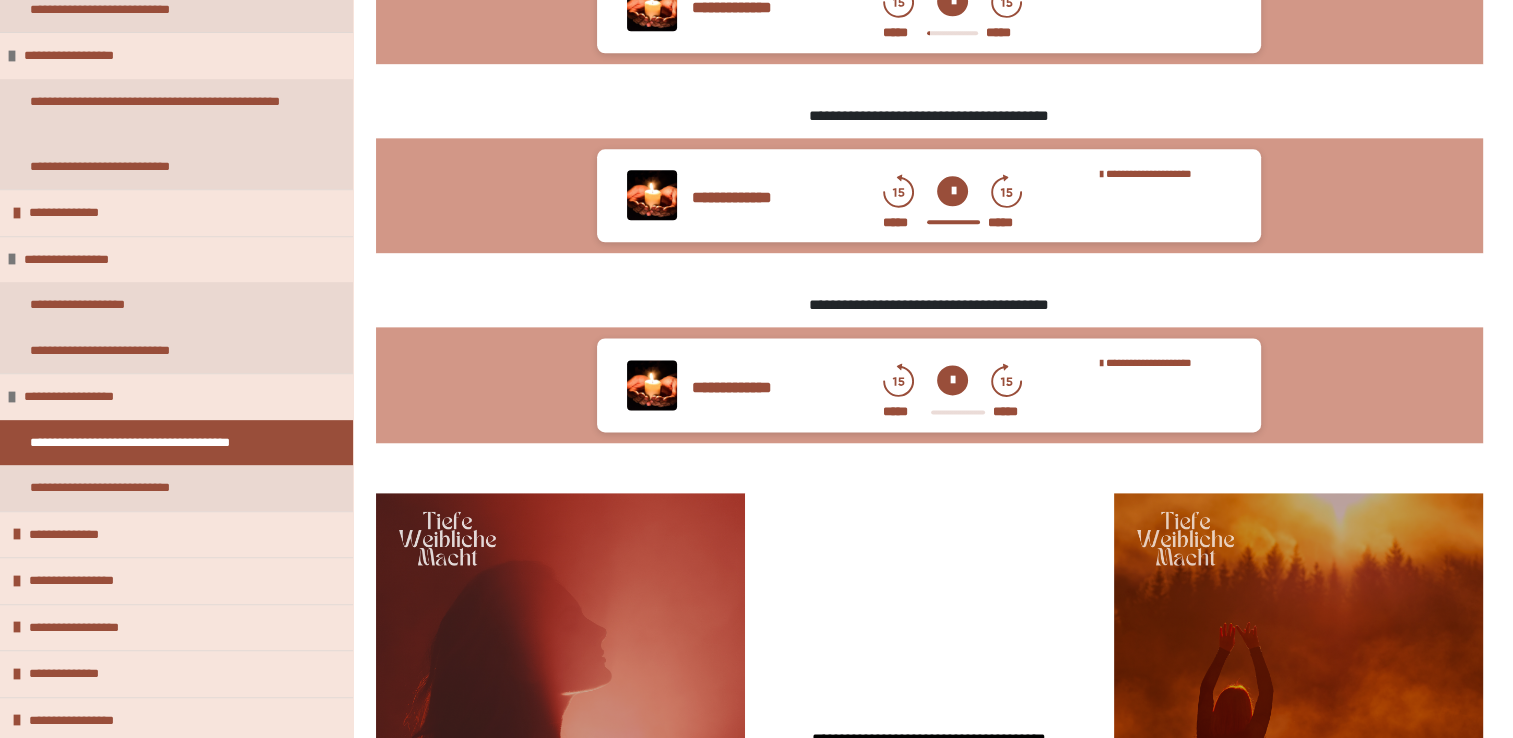 click 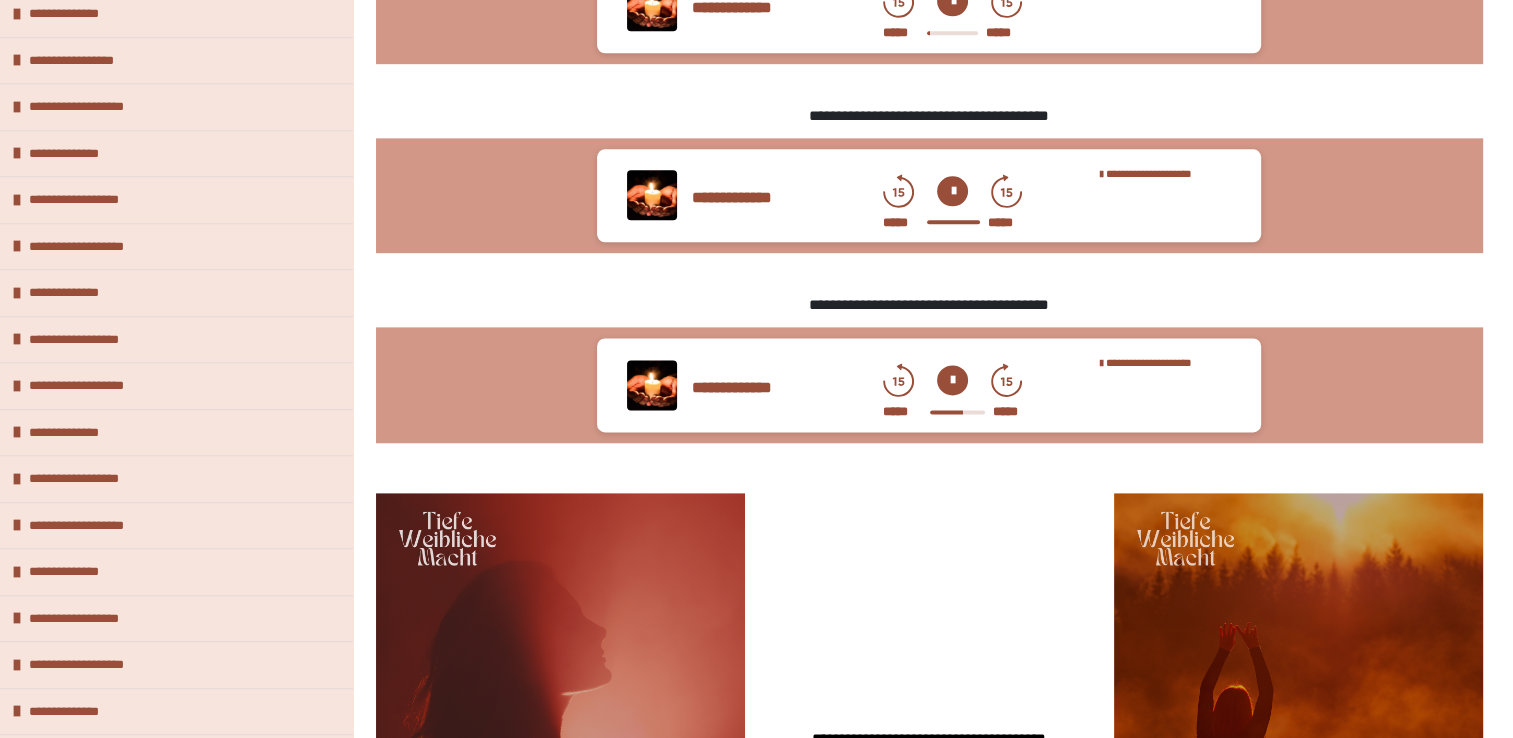 scroll, scrollTop: 1557, scrollLeft: 0, axis: vertical 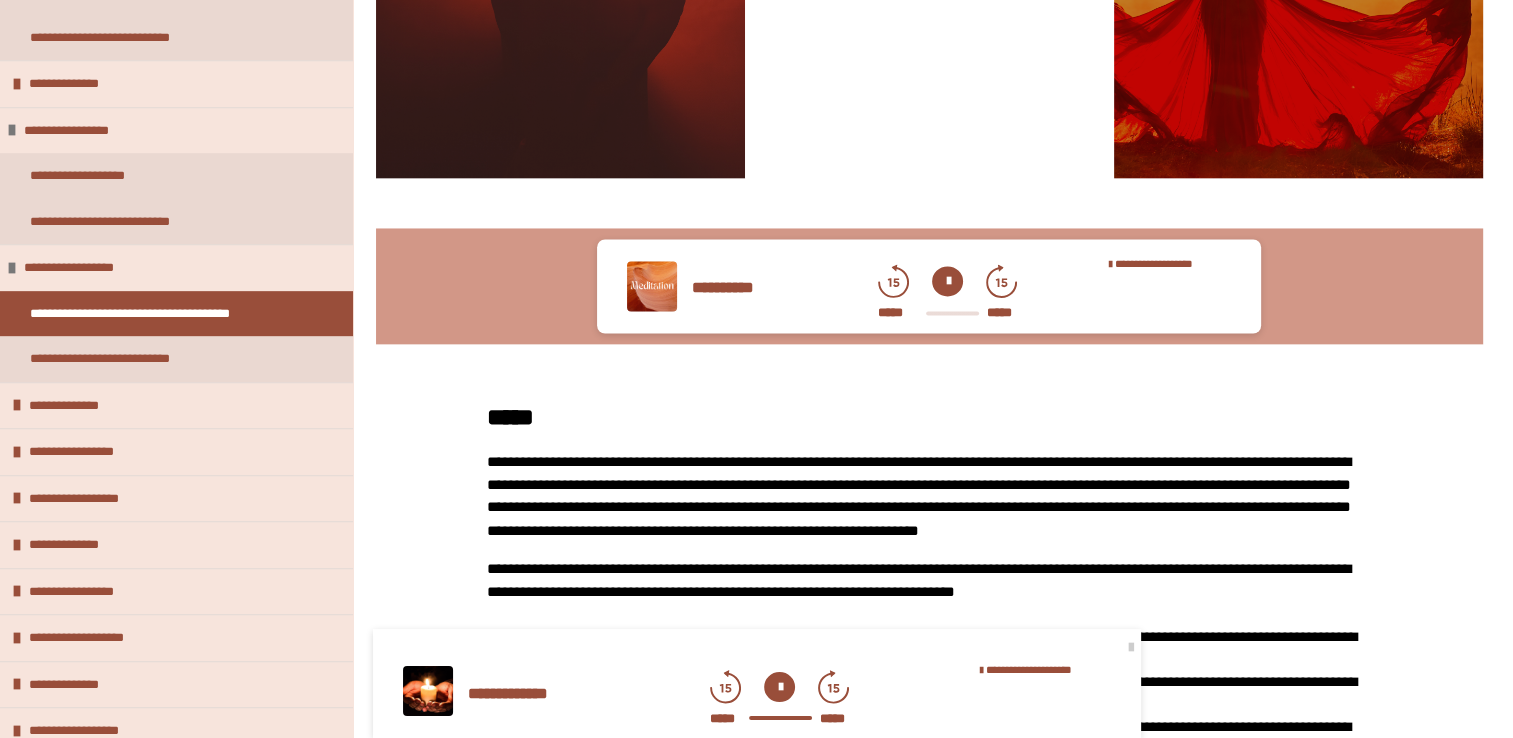 click at bounding box center (947, 281) 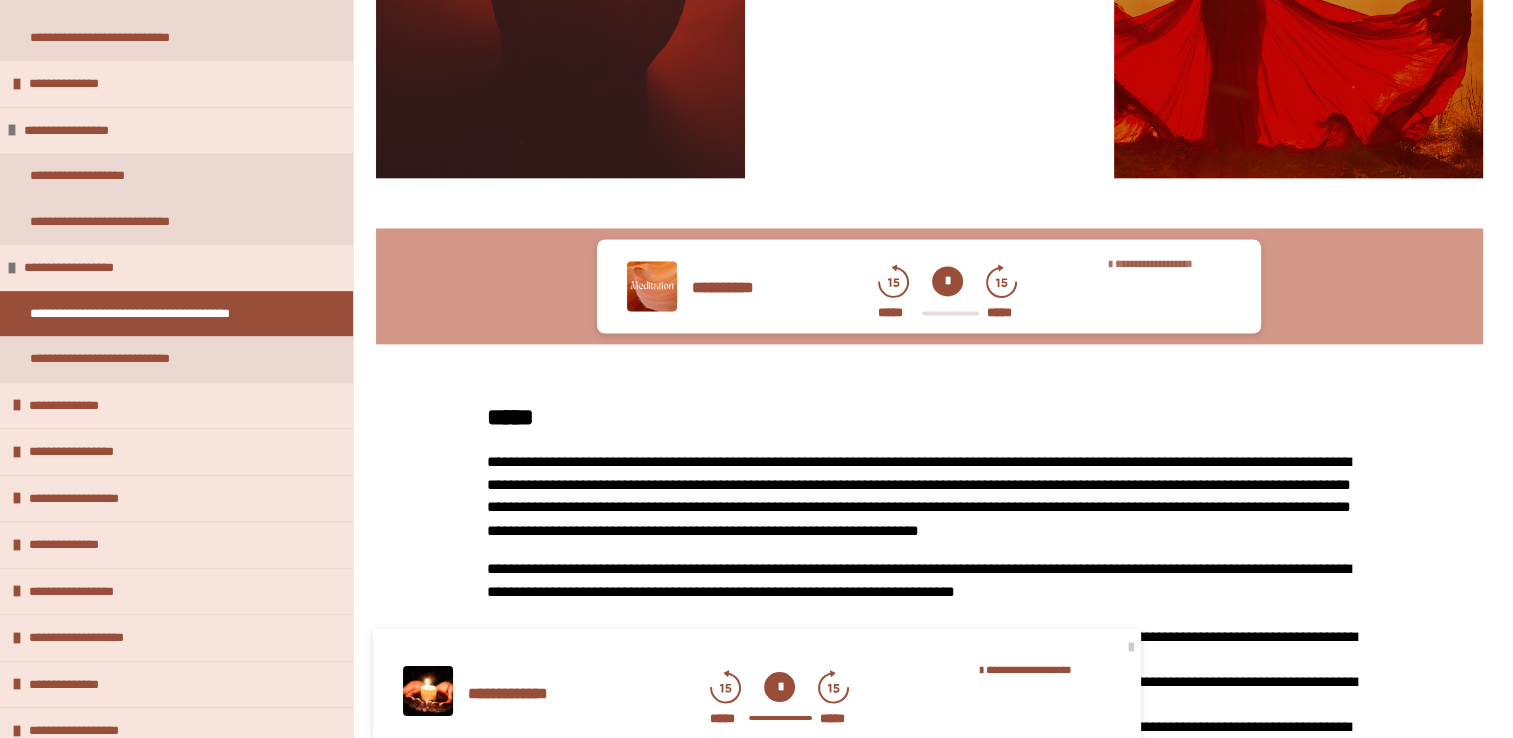 click on "**********" at bounding box center (1170, 264) 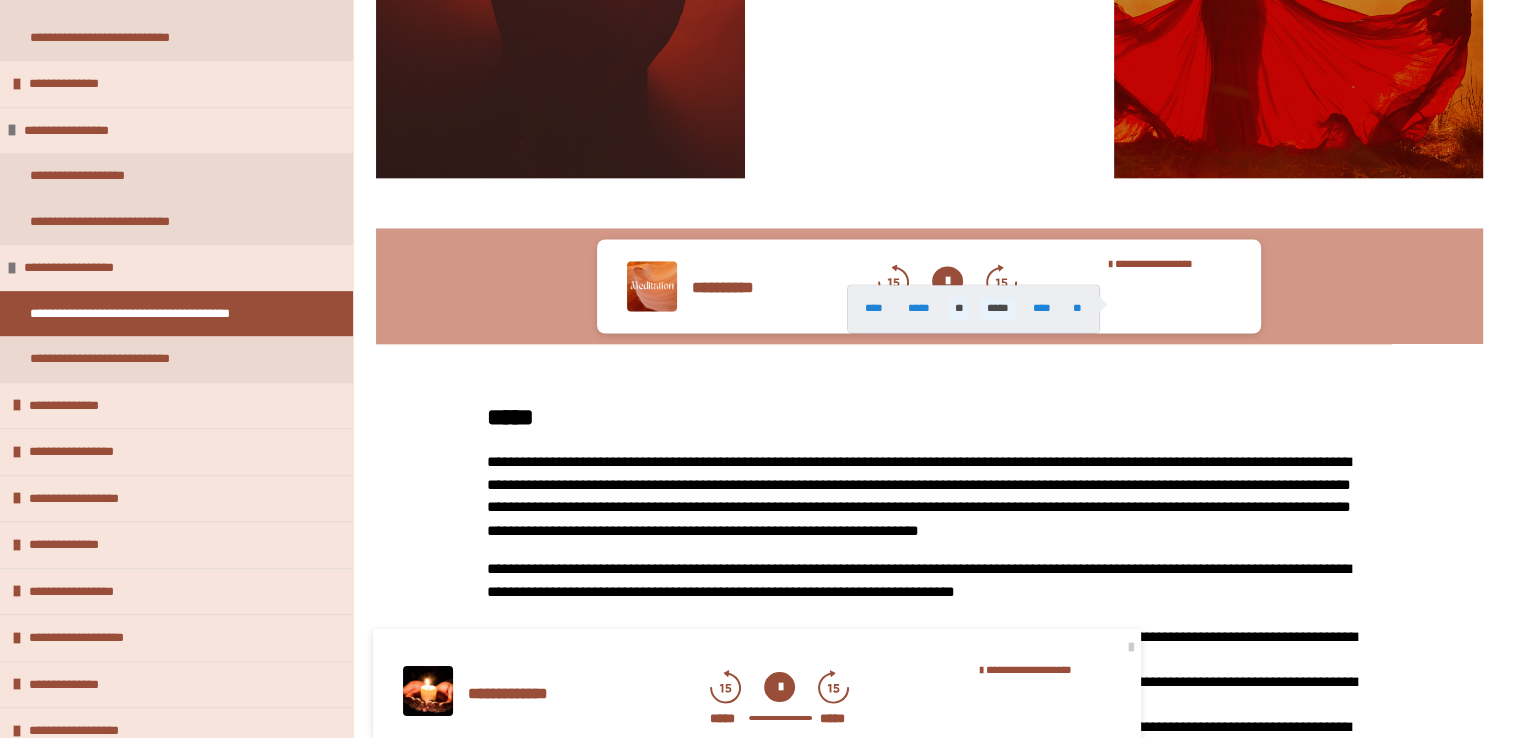 click on "*****" at bounding box center (997, 308) 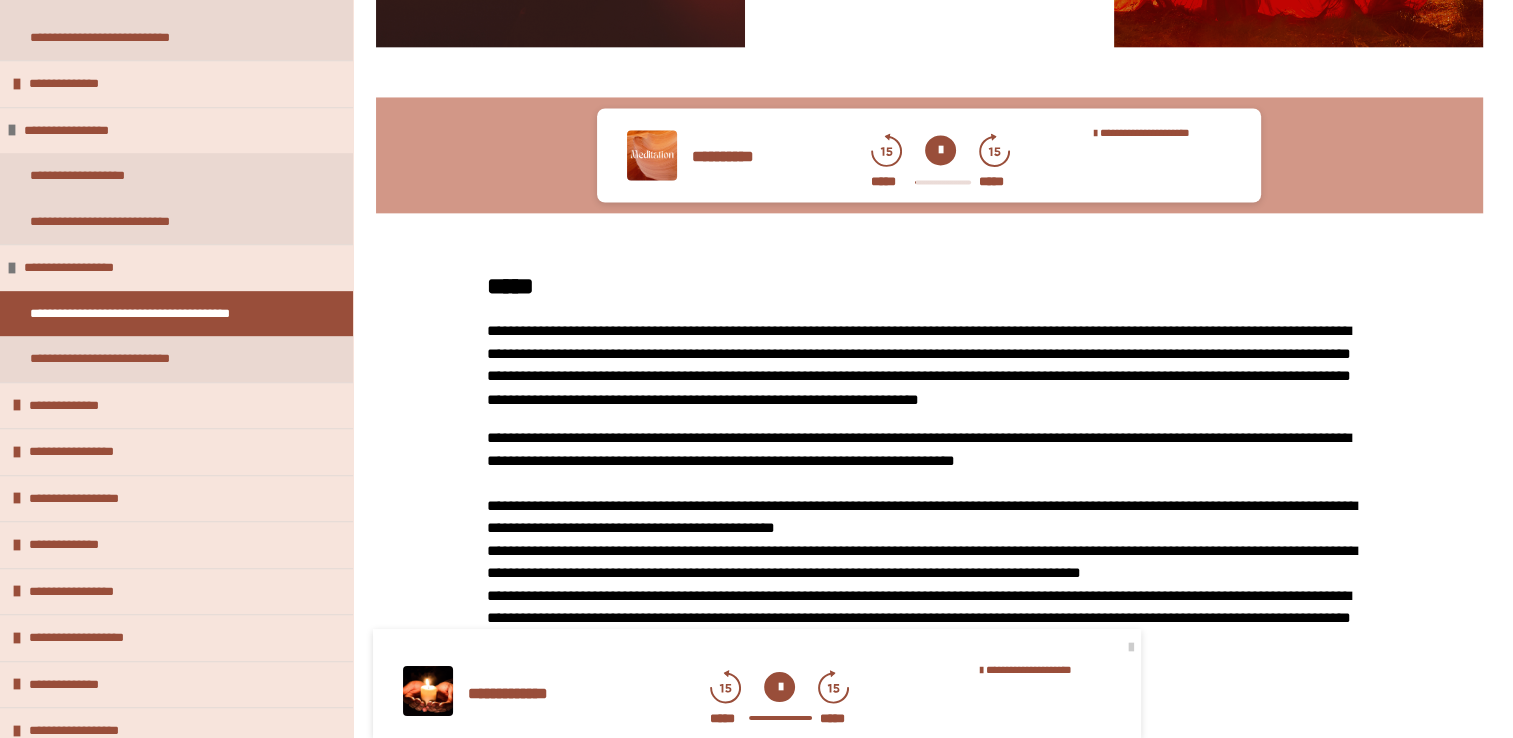 scroll, scrollTop: 3389, scrollLeft: 0, axis: vertical 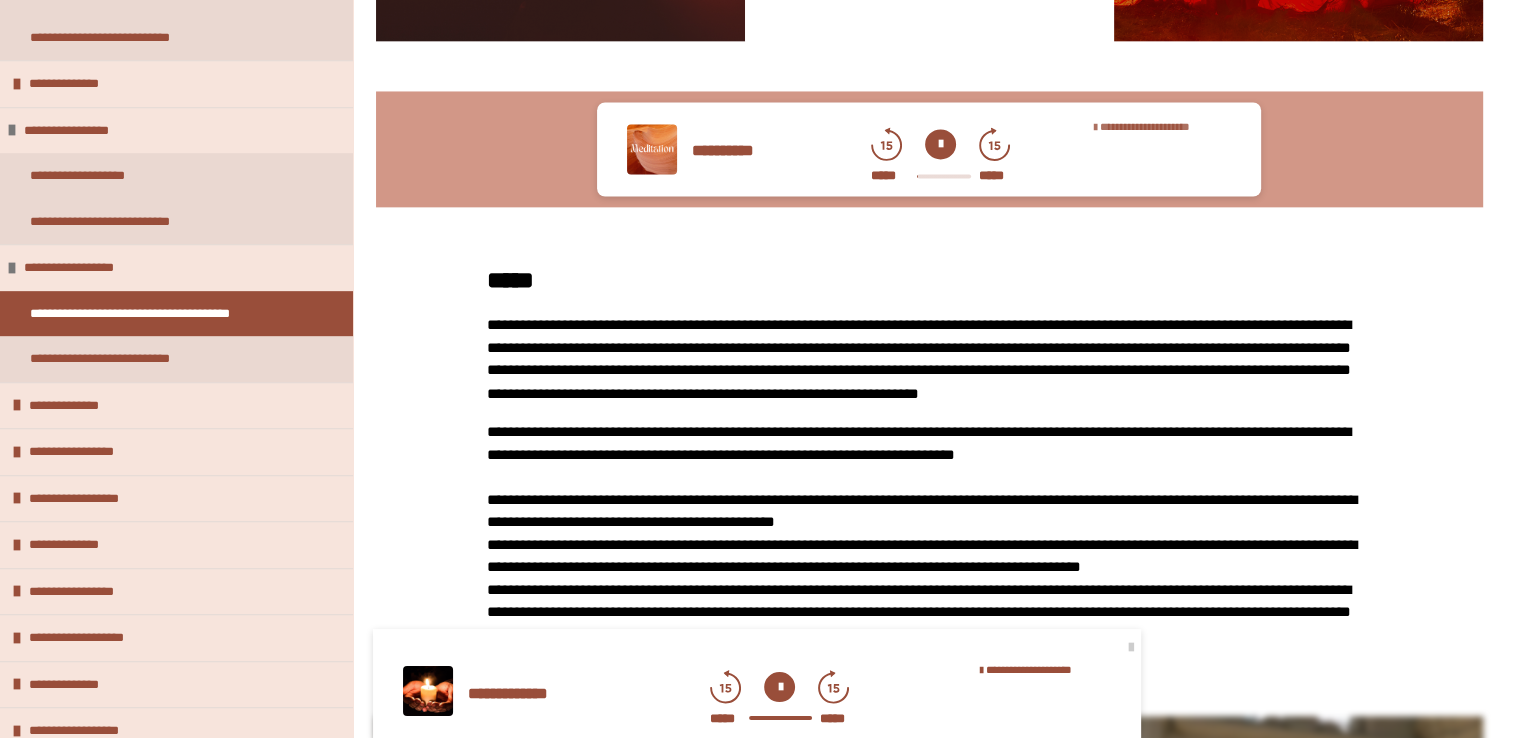 click on "**********" at bounding box center (1145, 126) 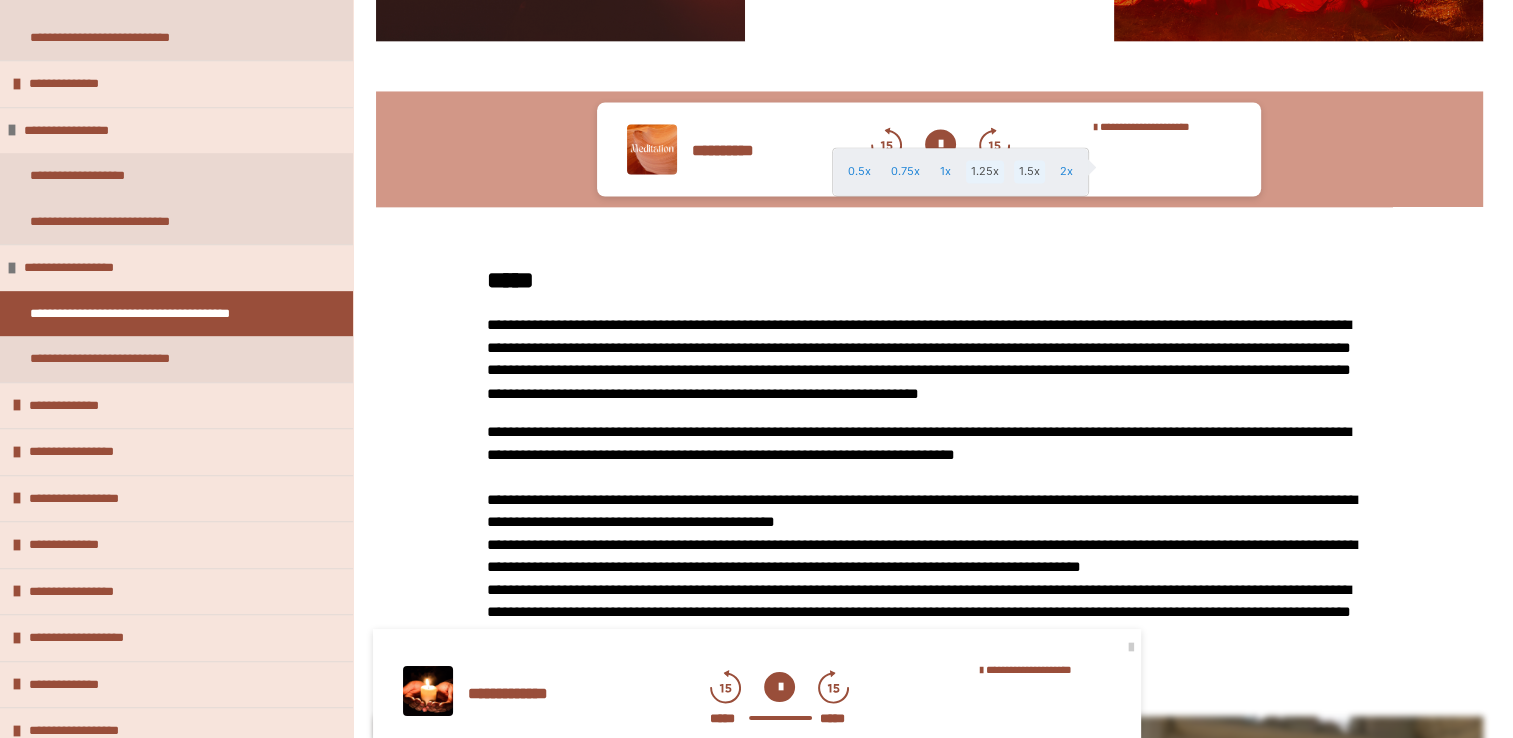 click on "1.5x" at bounding box center [1029, 171] 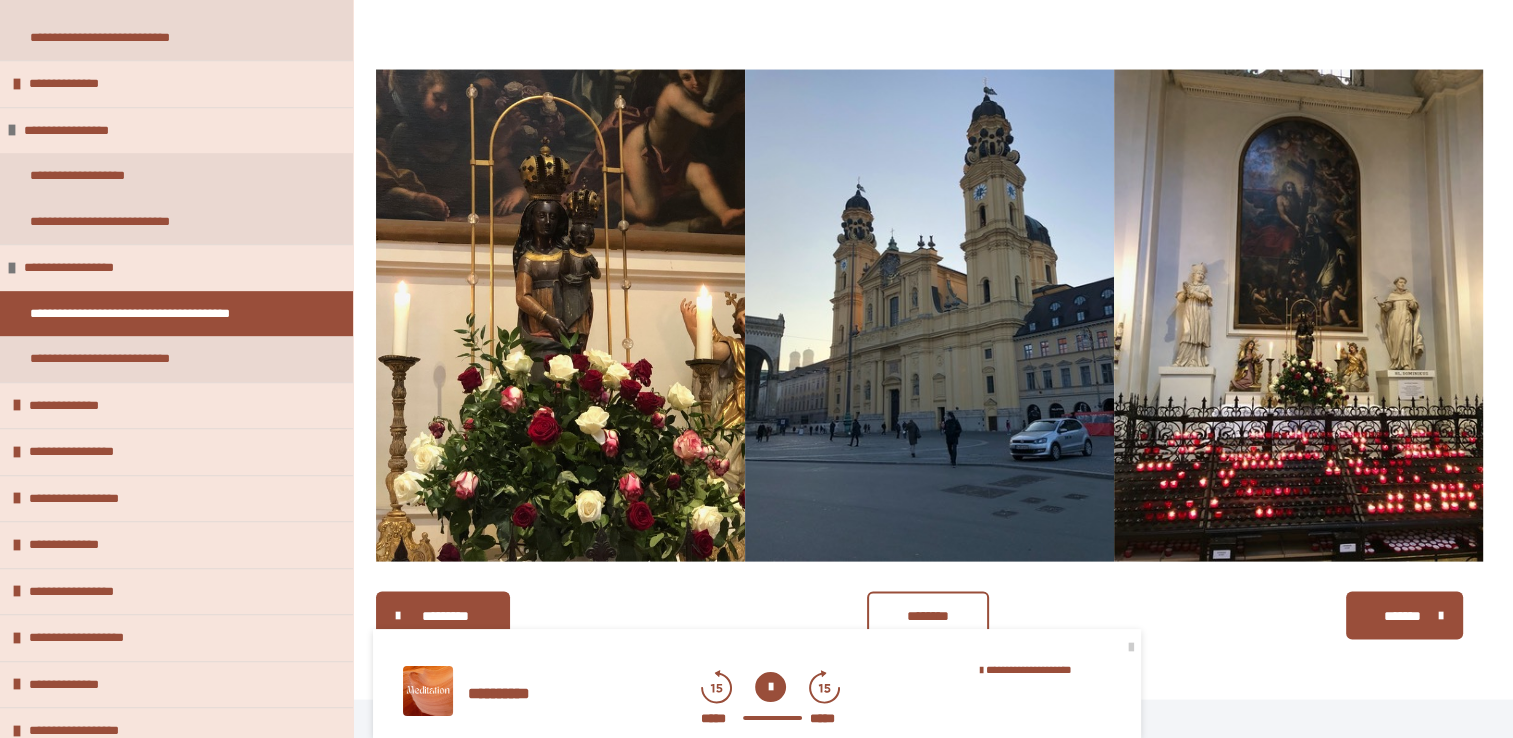 scroll, scrollTop: 4104, scrollLeft: 0, axis: vertical 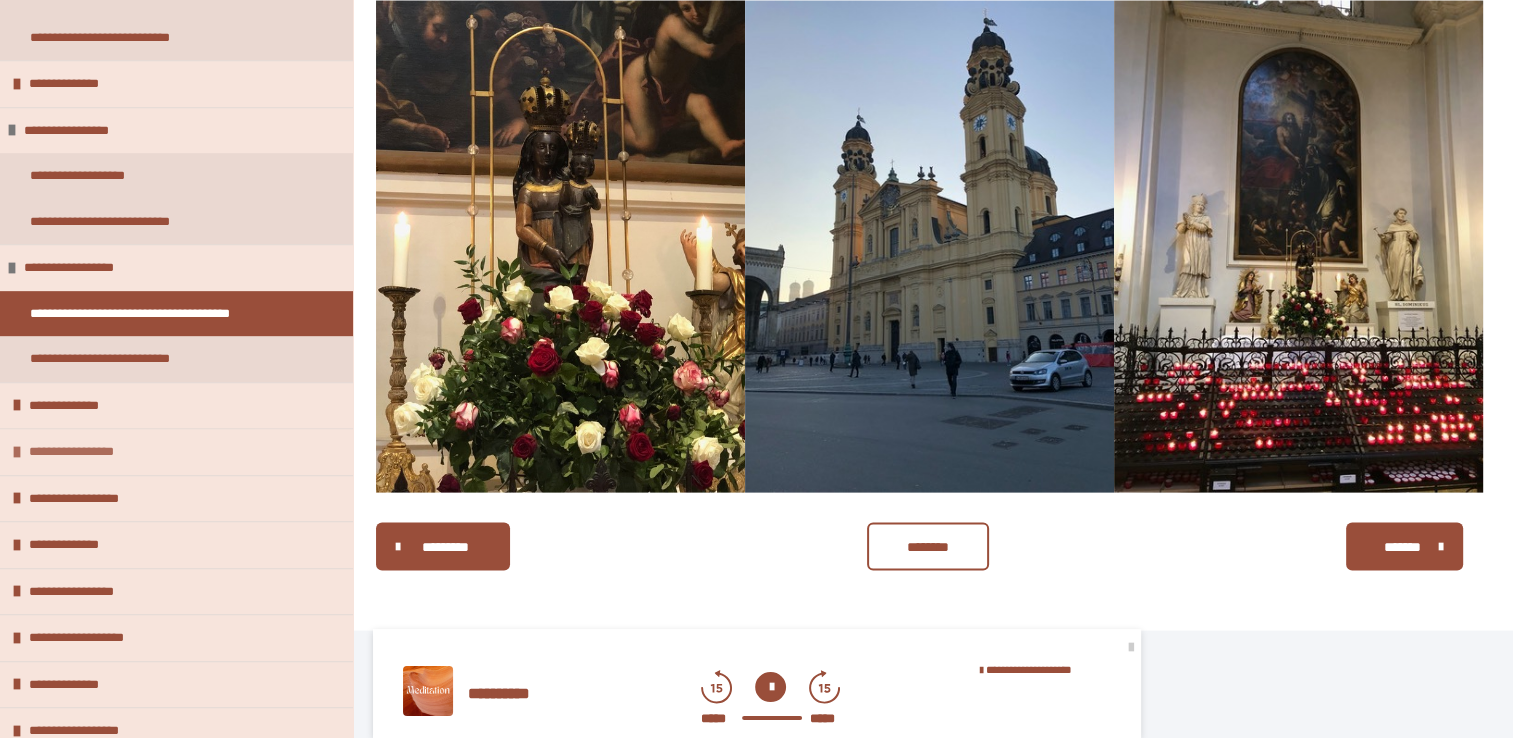 click on "**********" at bounding box center (90, 452) 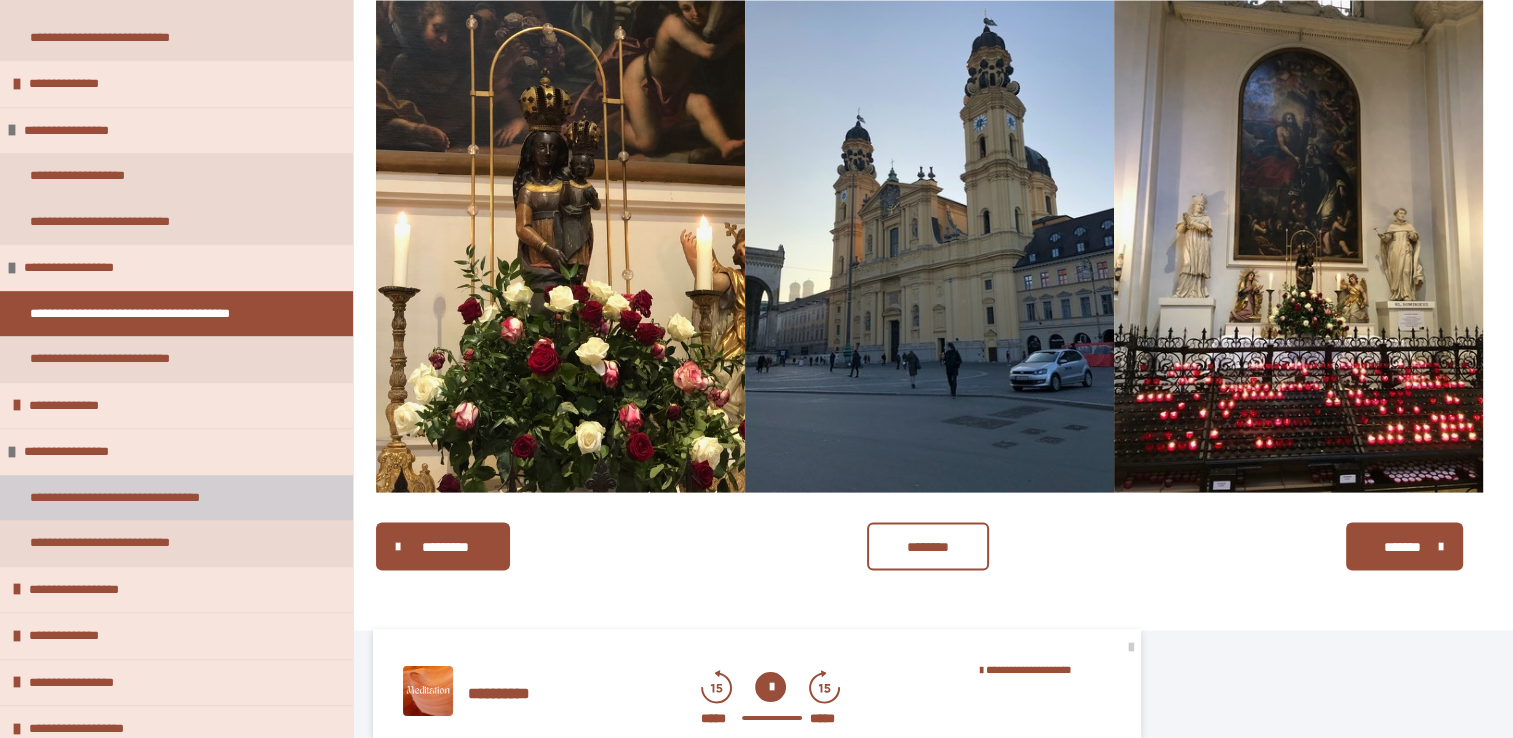 click on "**********" at bounding box center [136, 498] 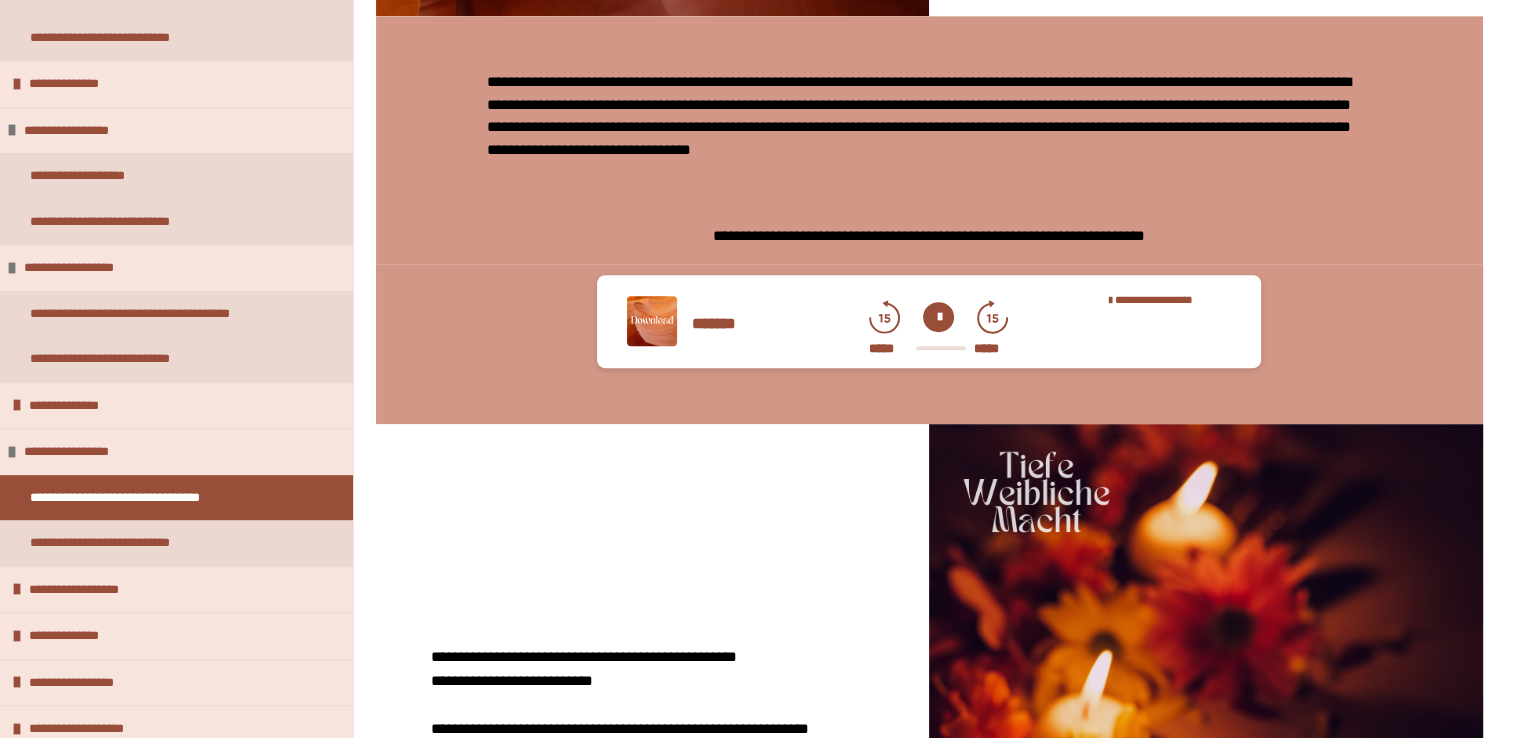 scroll, scrollTop: 1172, scrollLeft: 0, axis: vertical 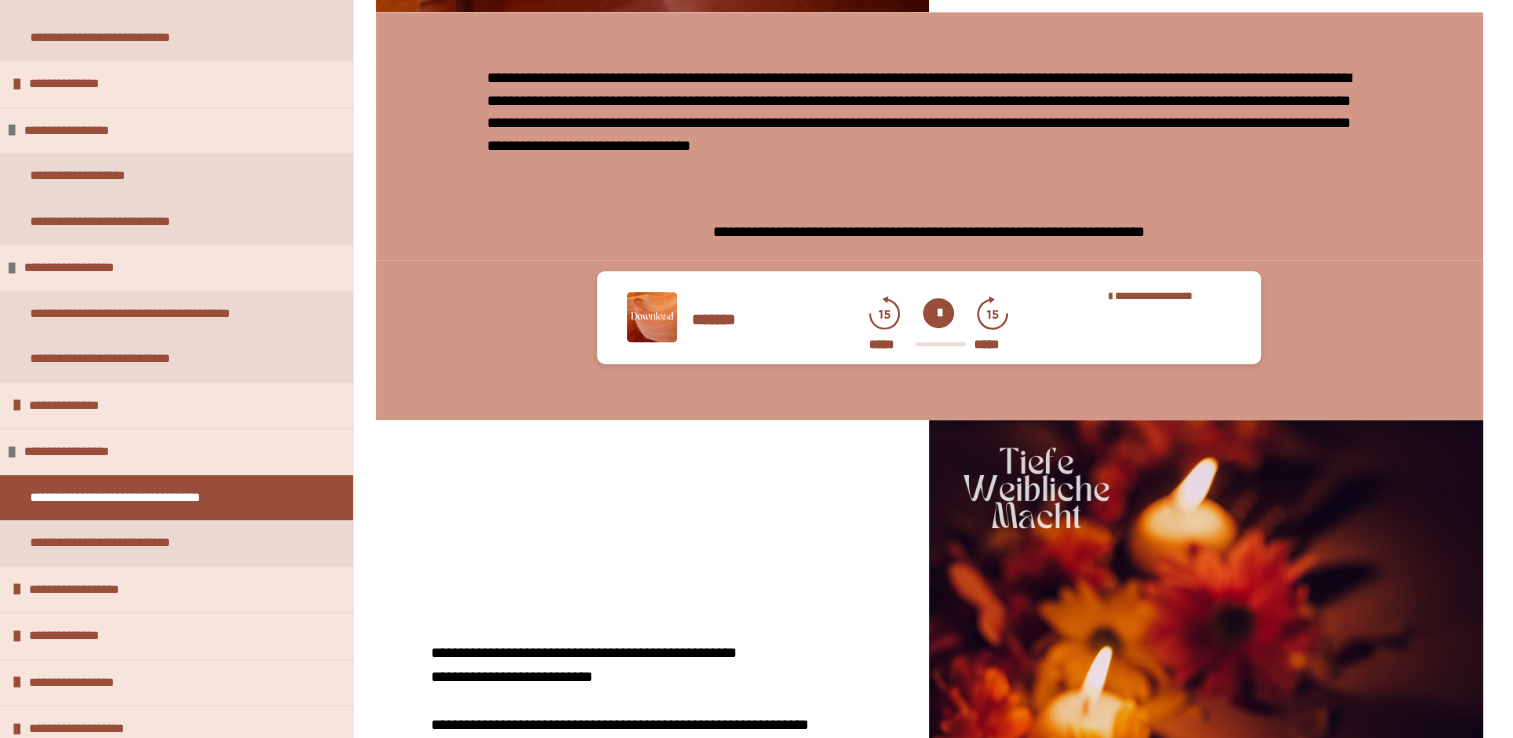 click at bounding box center [938, 313] 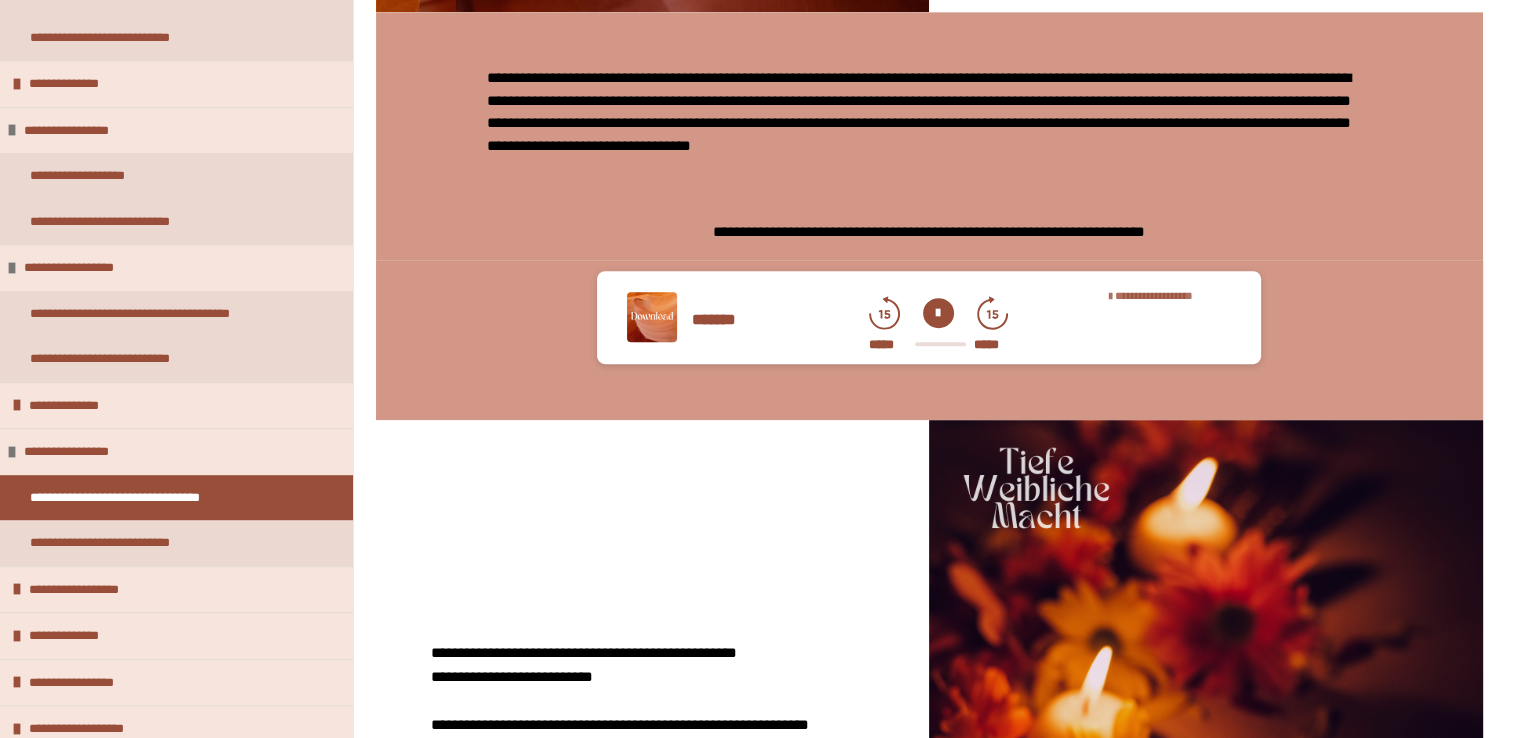 click on "**********" at bounding box center (1154, 295) 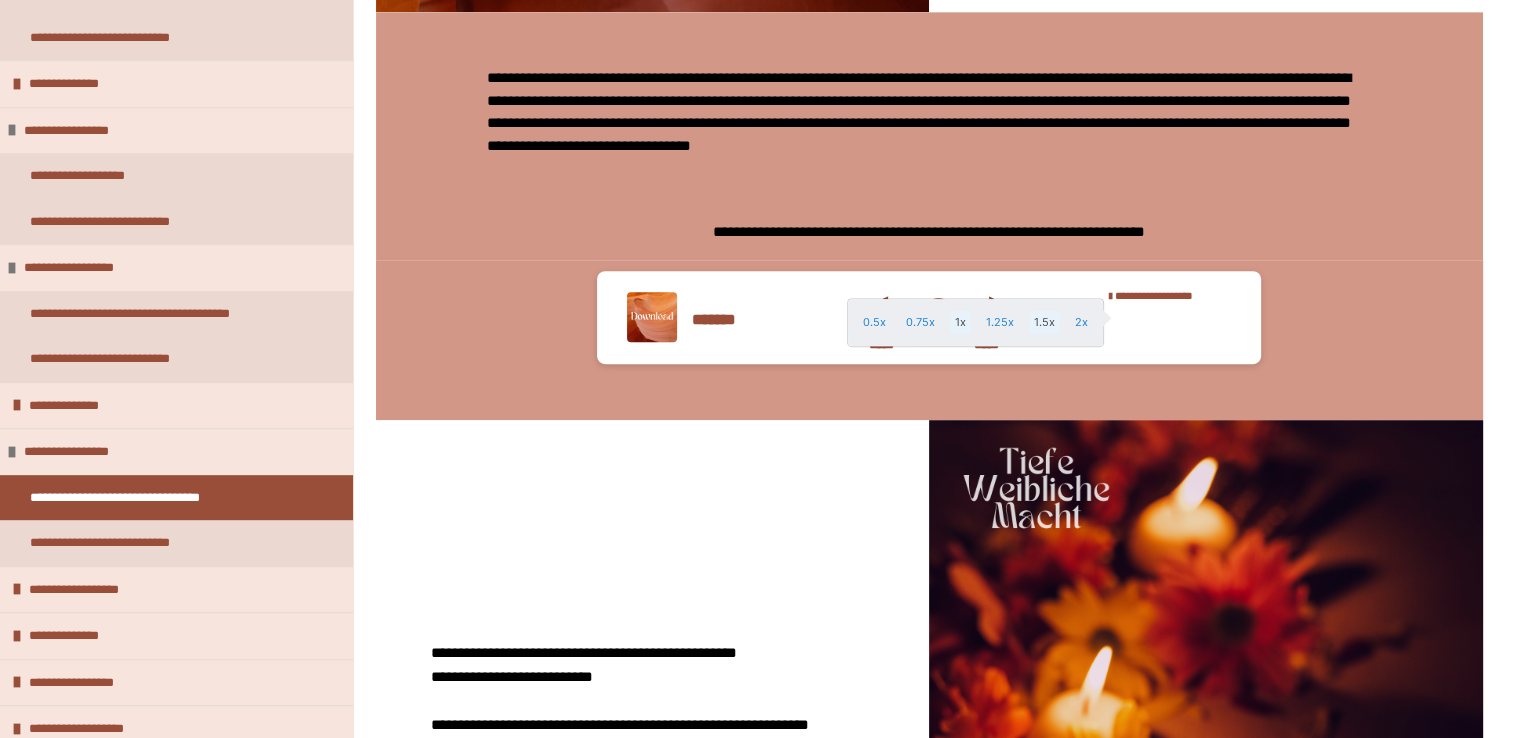click on "1.5x" at bounding box center (1044, 322) 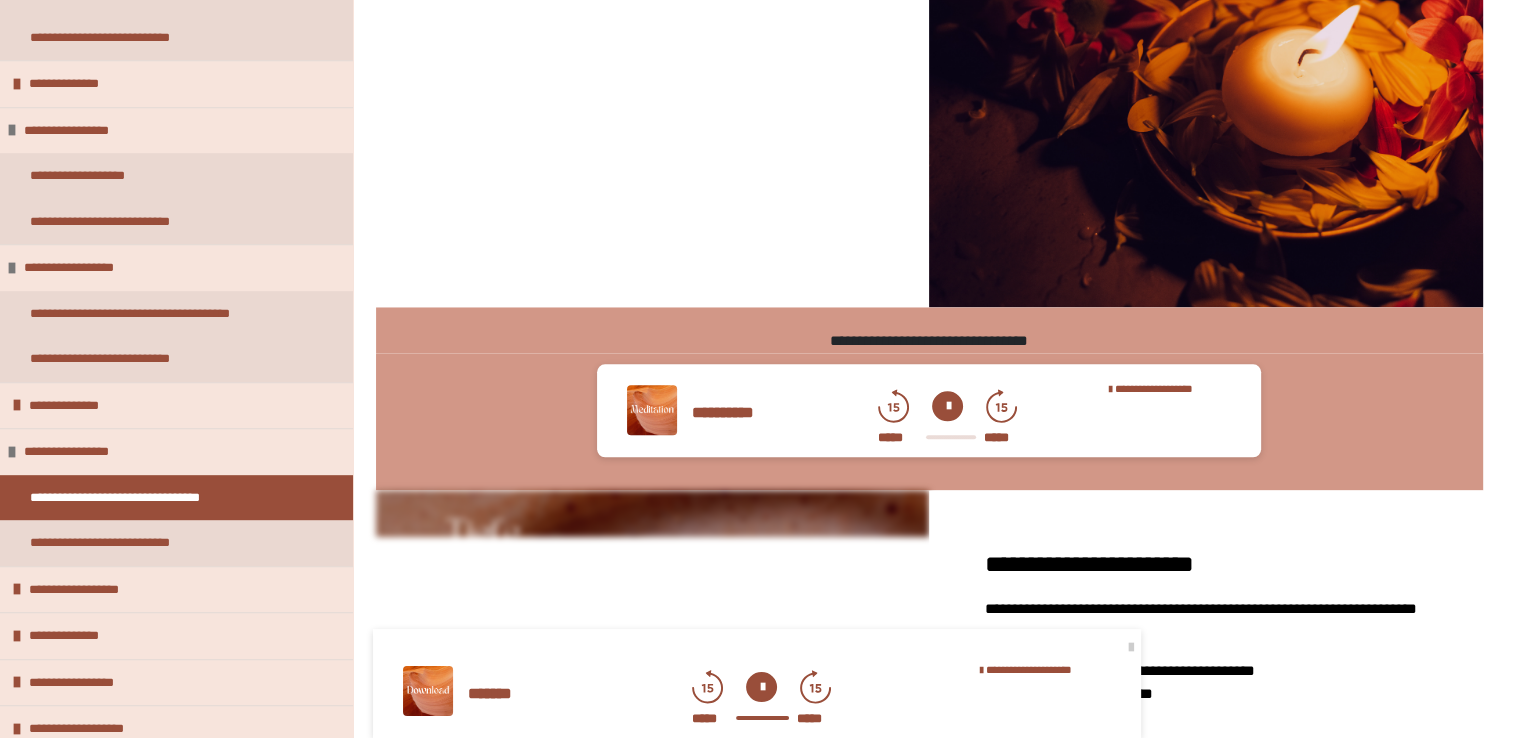 scroll, scrollTop: 1911, scrollLeft: 0, axis: vertical 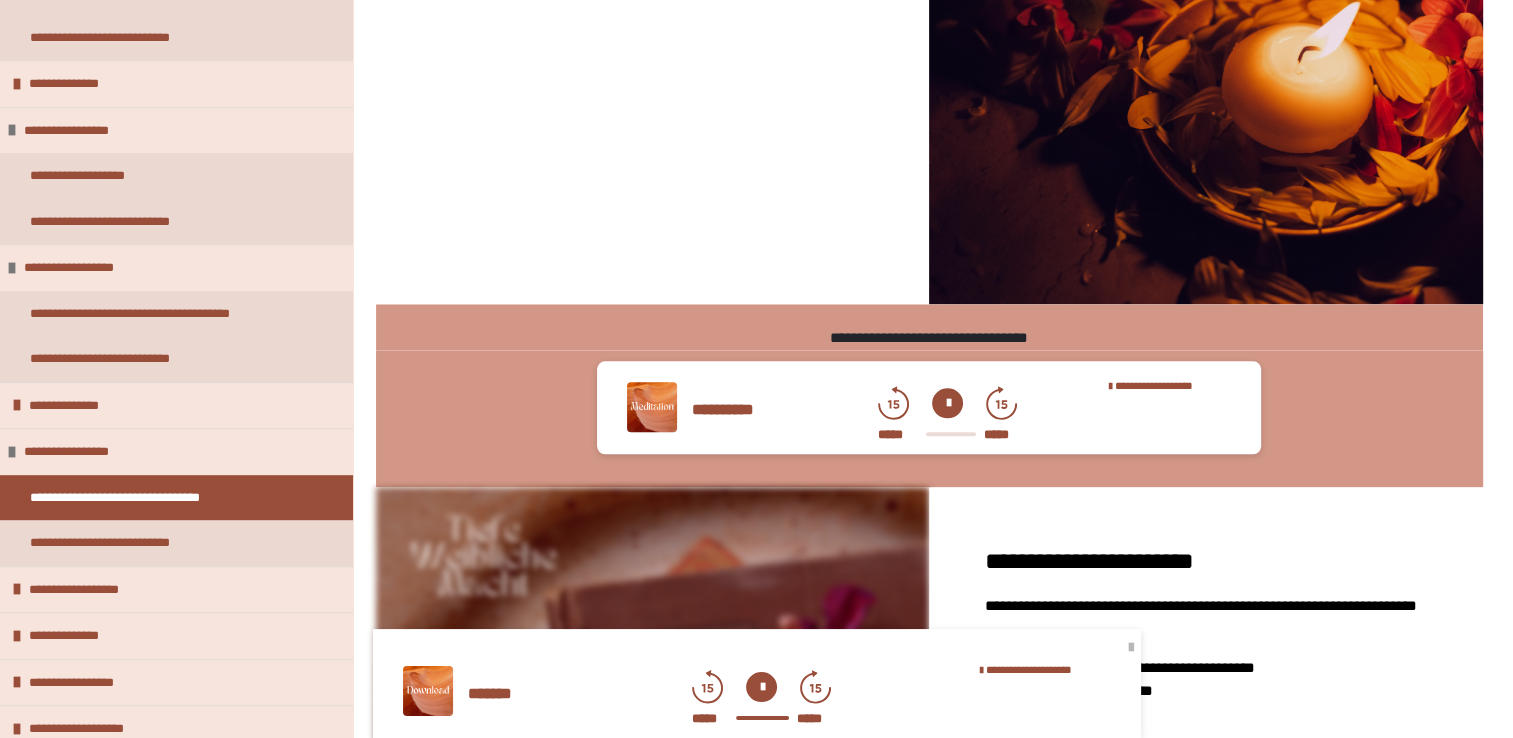 click at bounding box center [1131, 648] 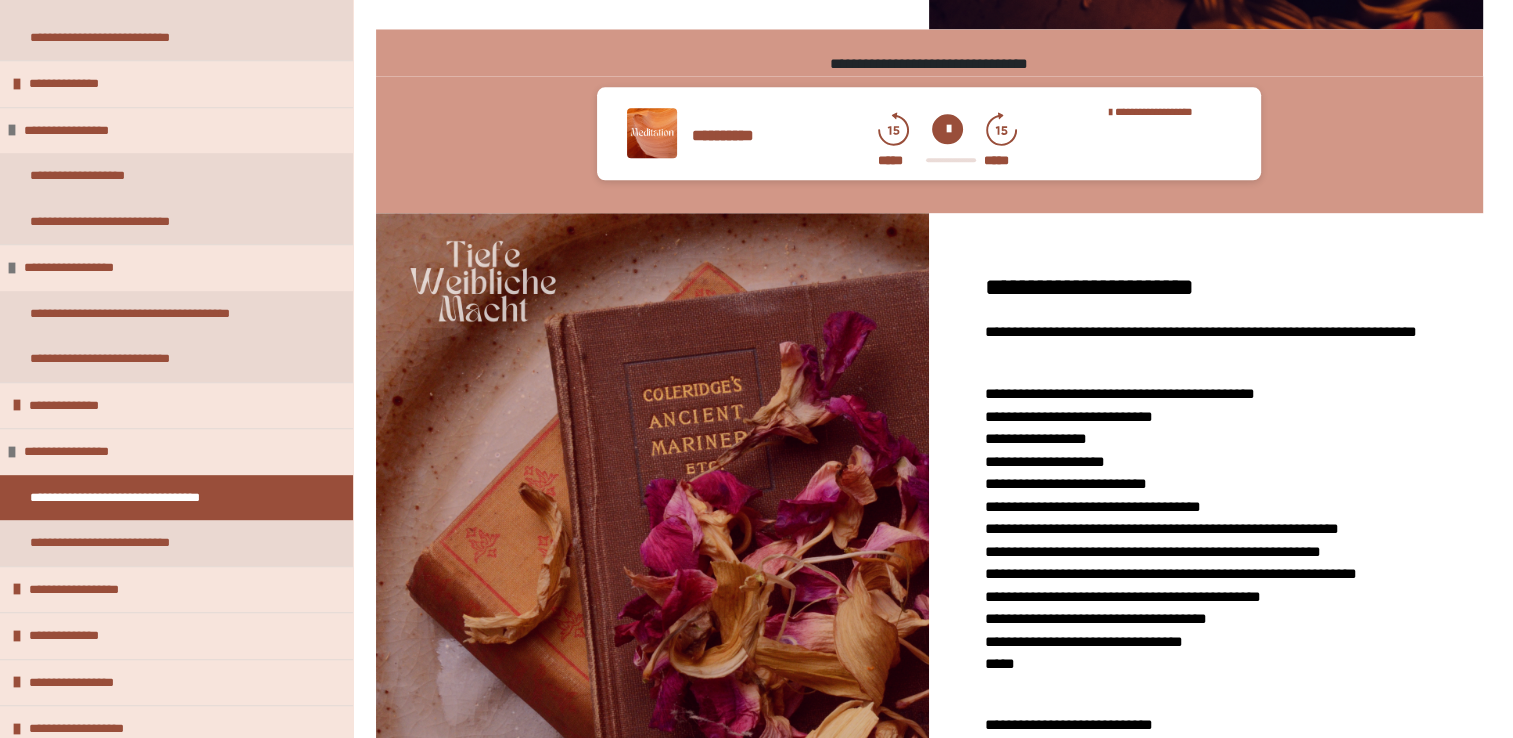 scroll, scrollTop: 2356, scrollLeft: 0, axis: vertical 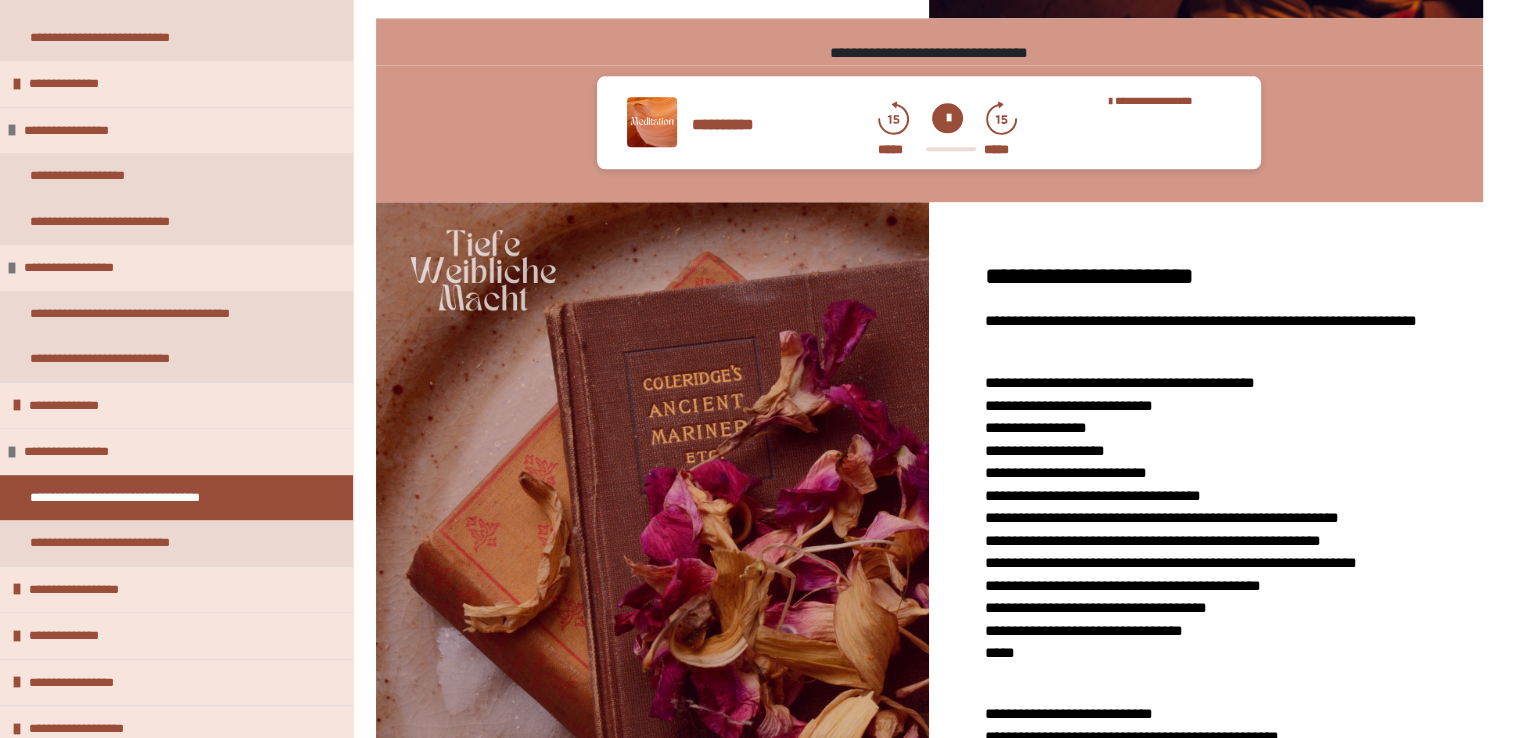 click at bounding box center [947, 118] 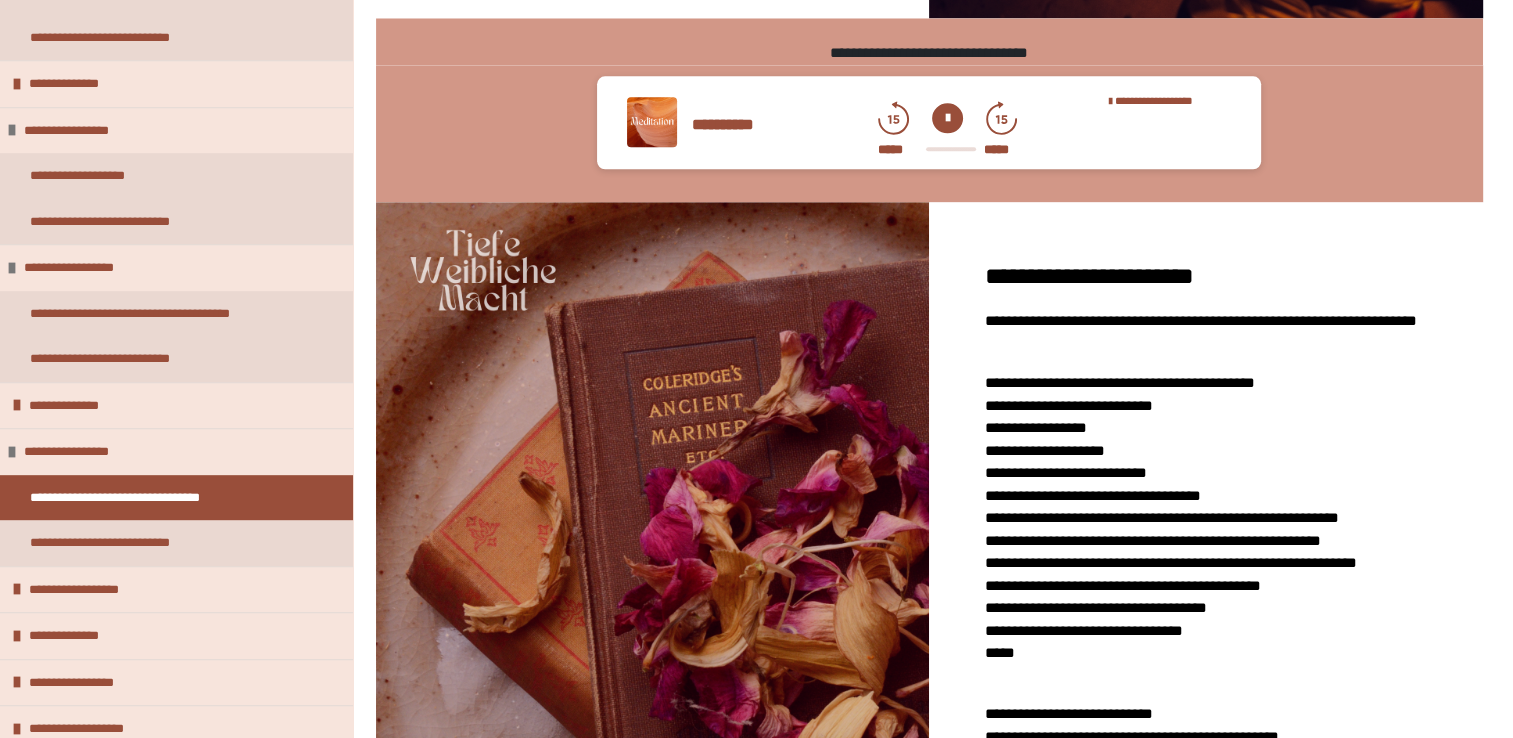 click at bounding box center (947, 118) 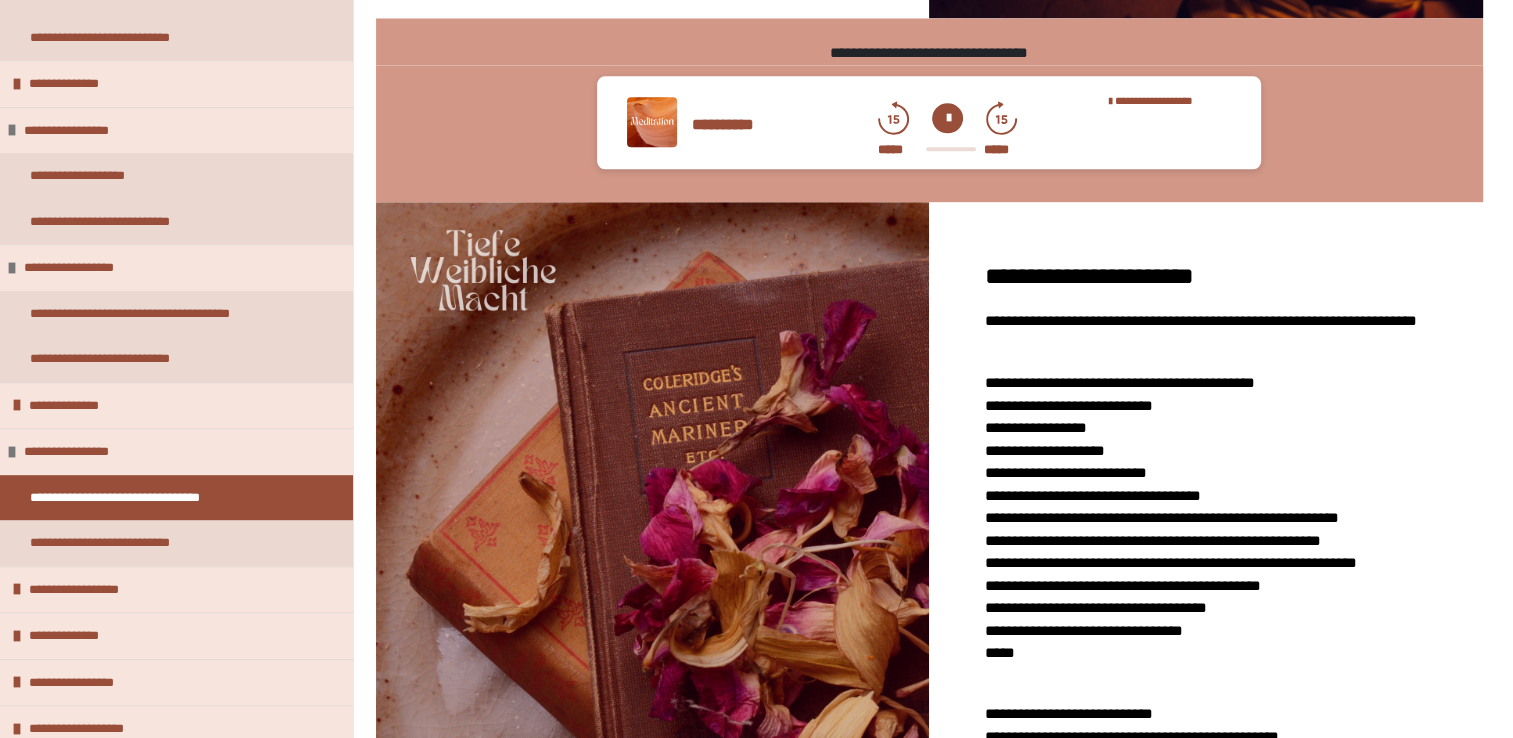 click at bounding box center (947, 118) 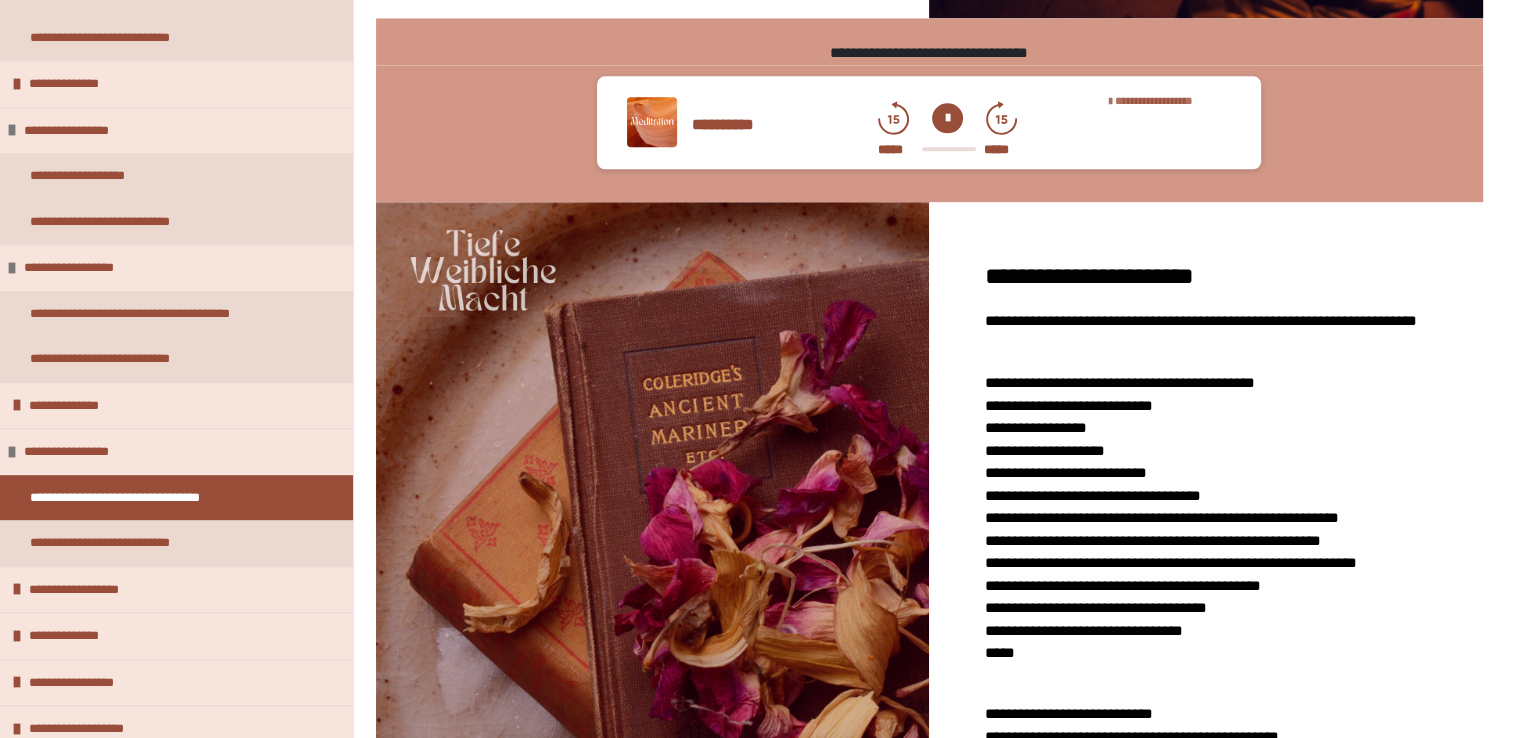 click on "**********" at bounding box center (1154, 100) 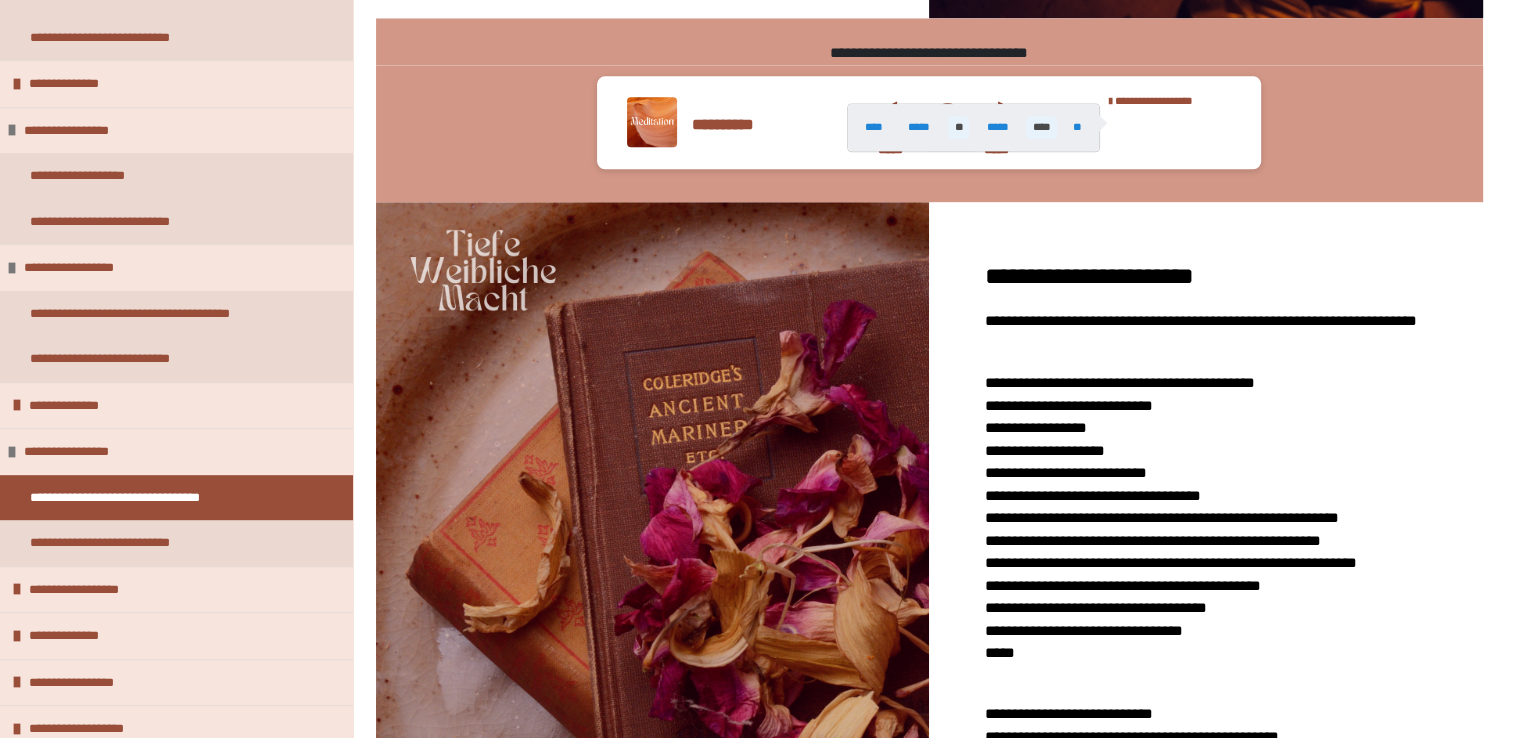 click on "****" at bounding box center [1041, 127] 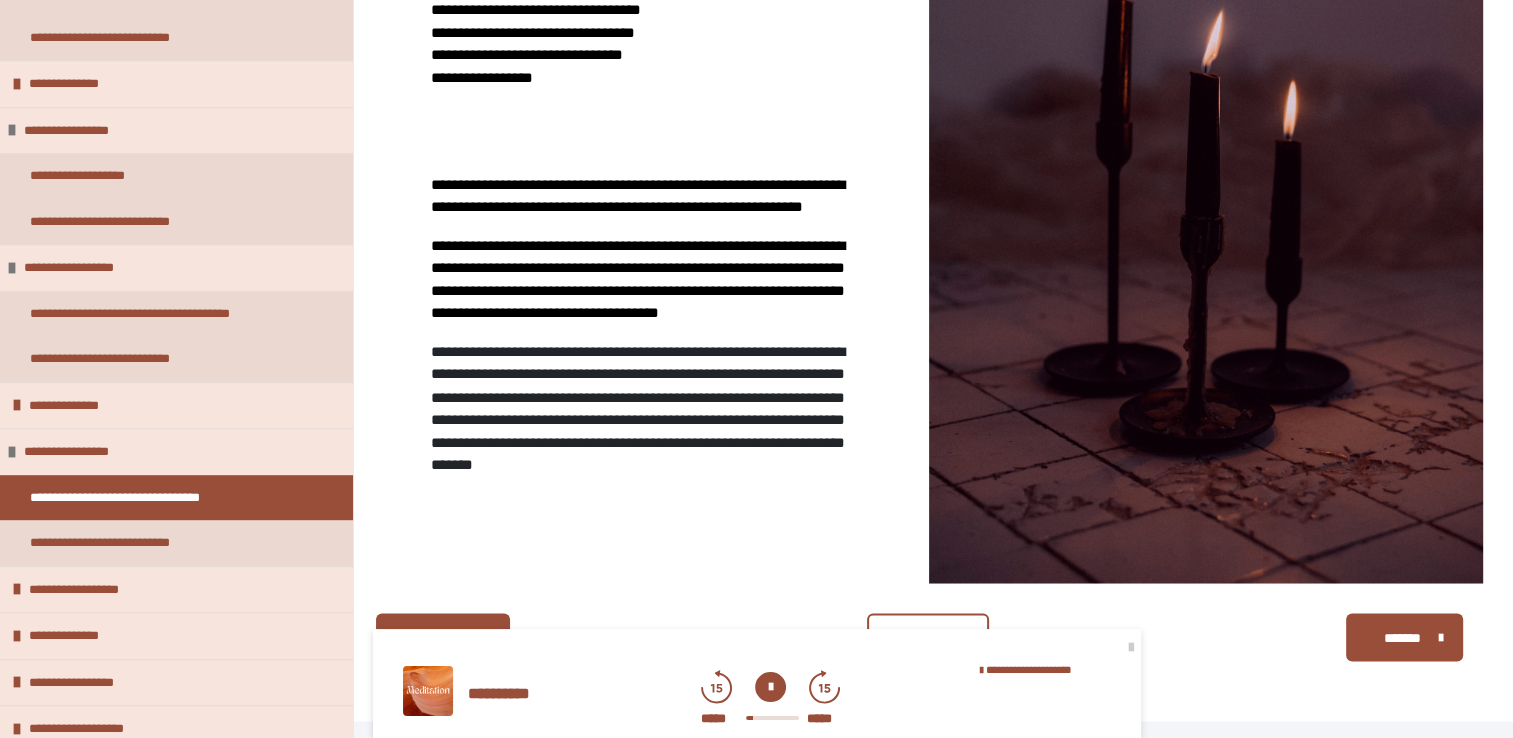 scroll, scrollTop: 3404, scrollLeft: 0, axis: vertical 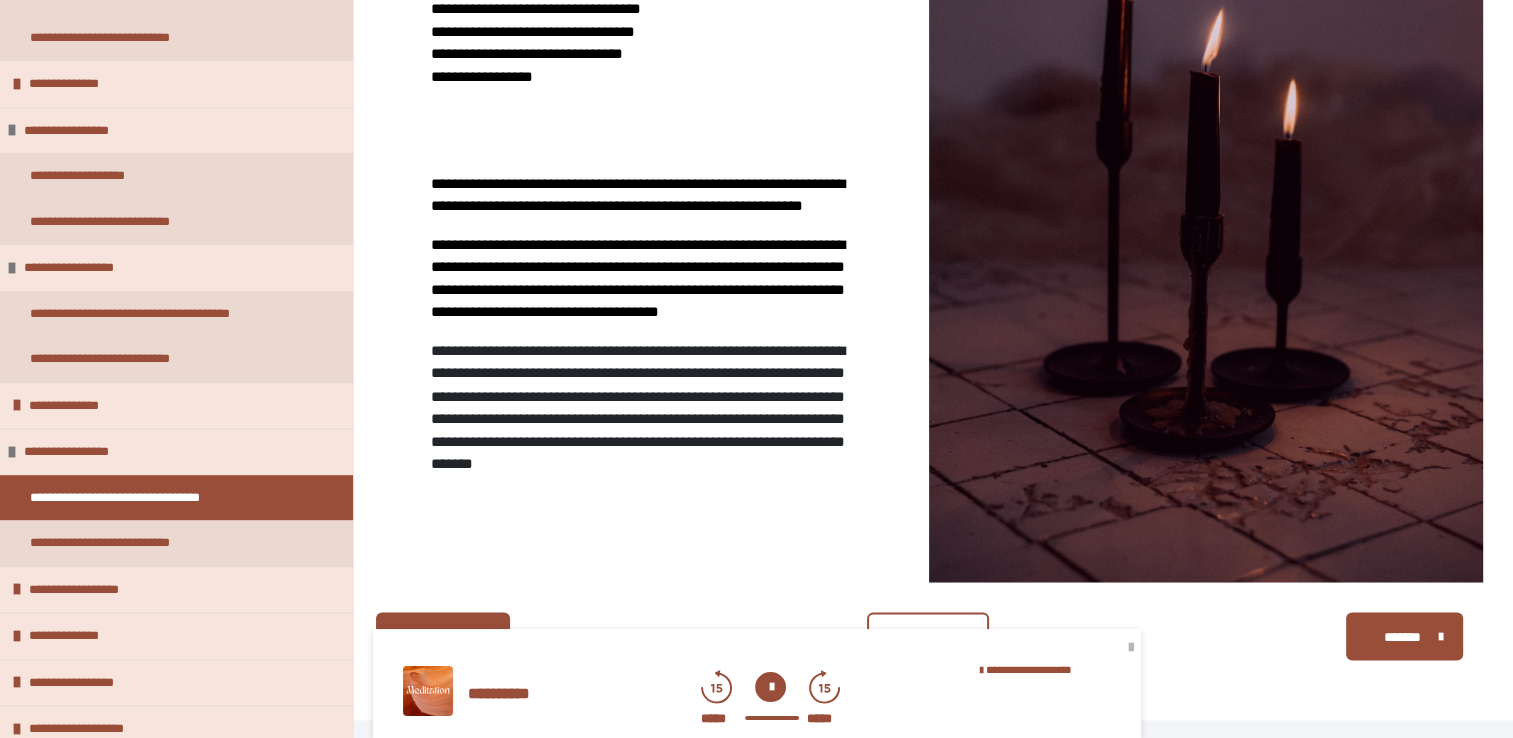 click at bounding box center [1131, 648] 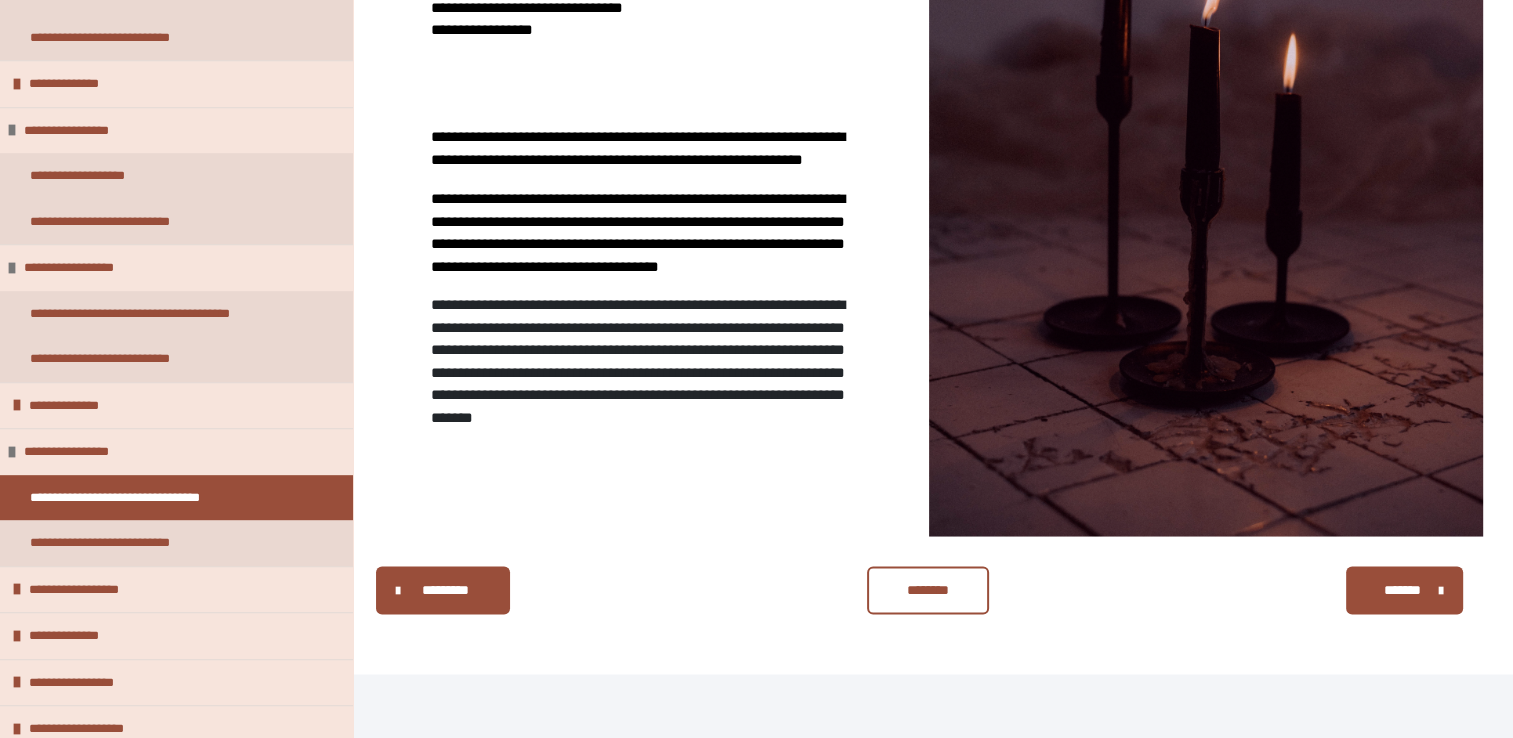 scroll, scrollTop: 3590, scrollLeft: 0, axis: vertical 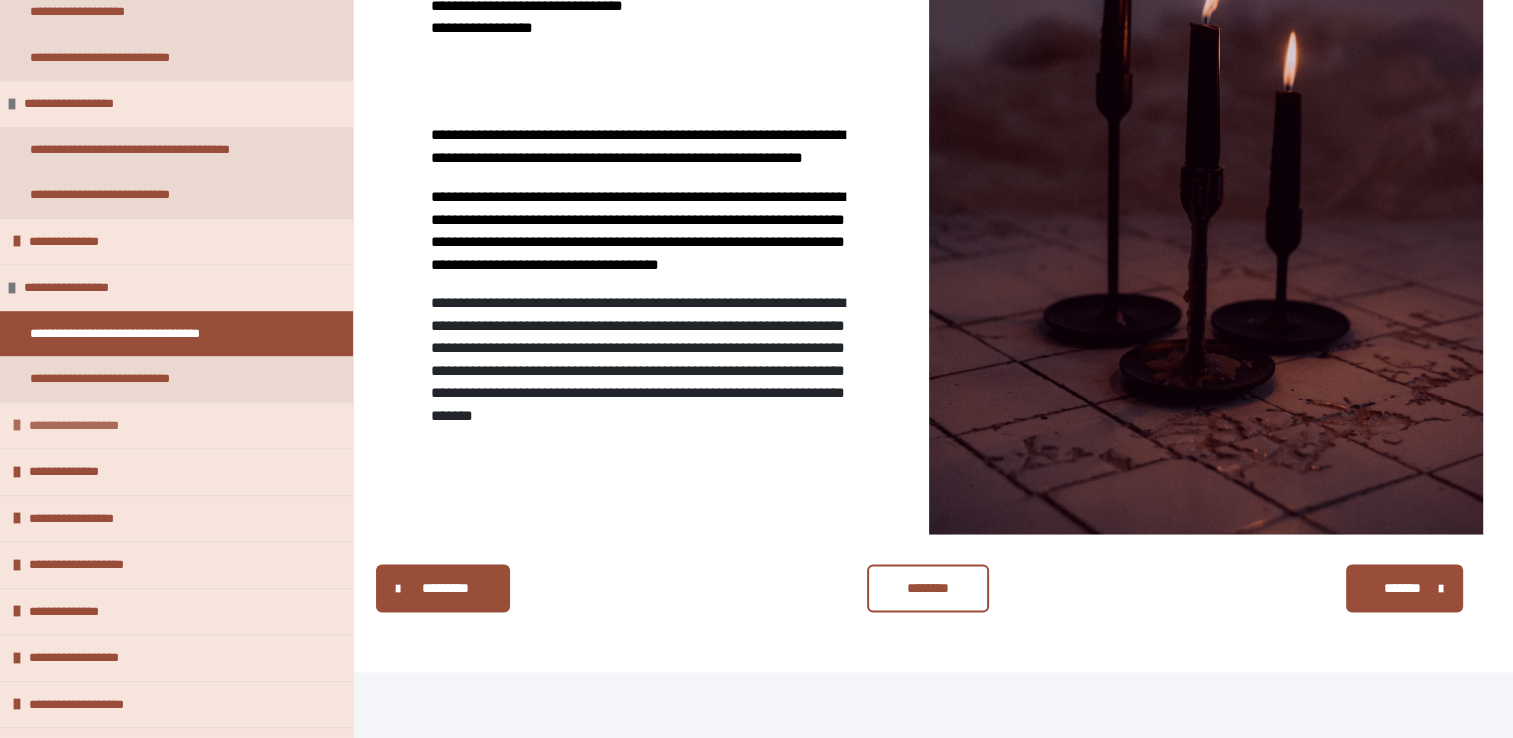 click on "**********" at bounding box center (90, 426) 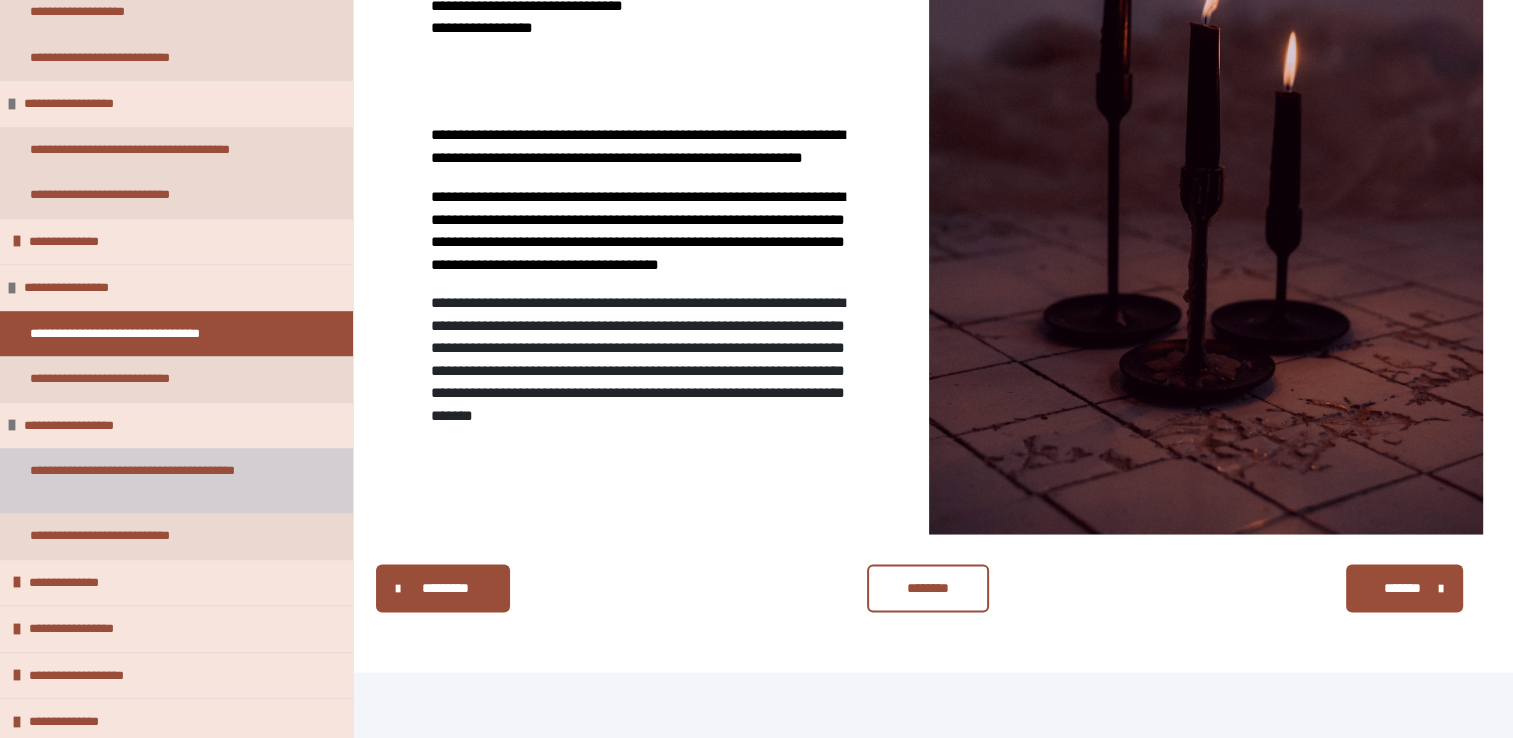 click on "**********" at bounding box center (161, 480) 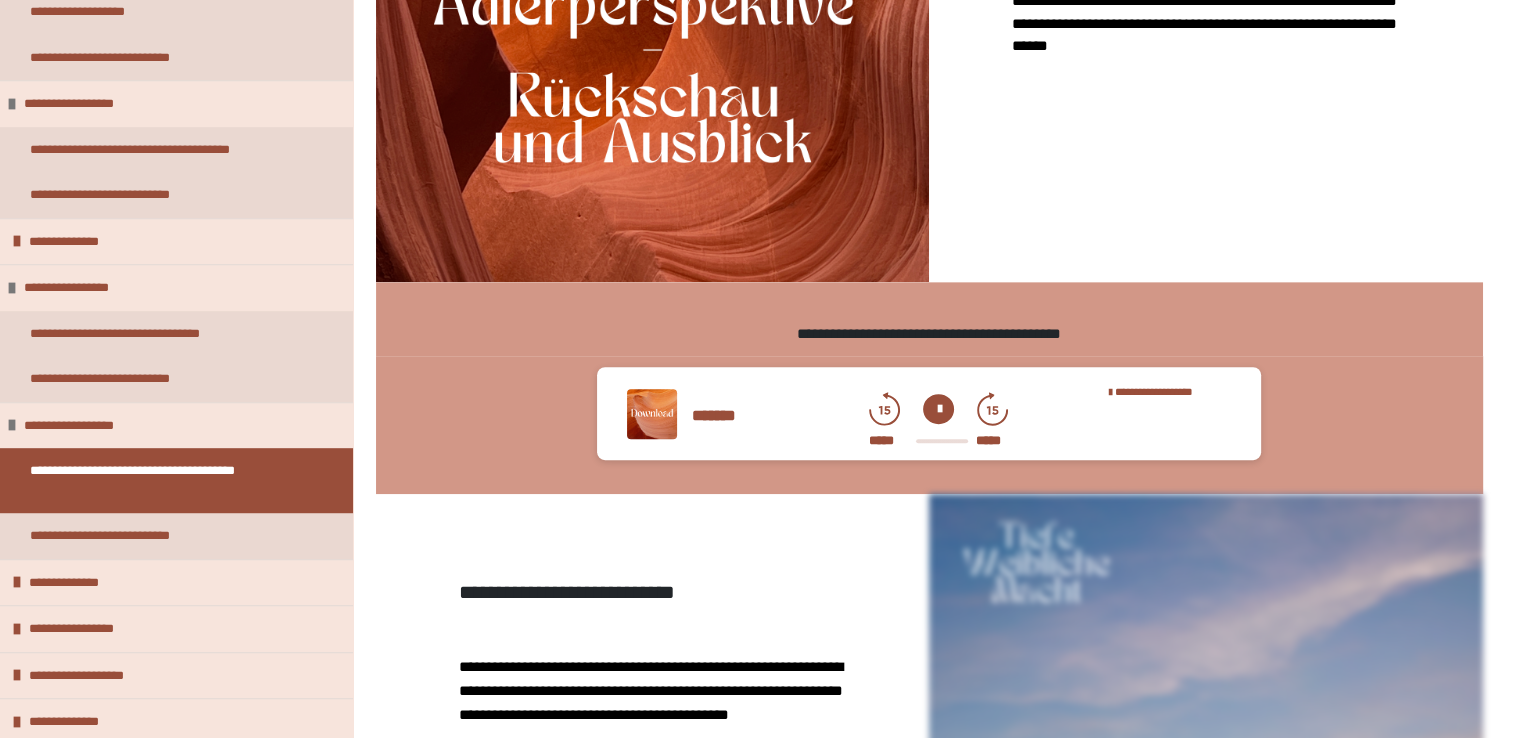 scroll, scrollTop: 903, scrollLeft: 0, axis: vertical 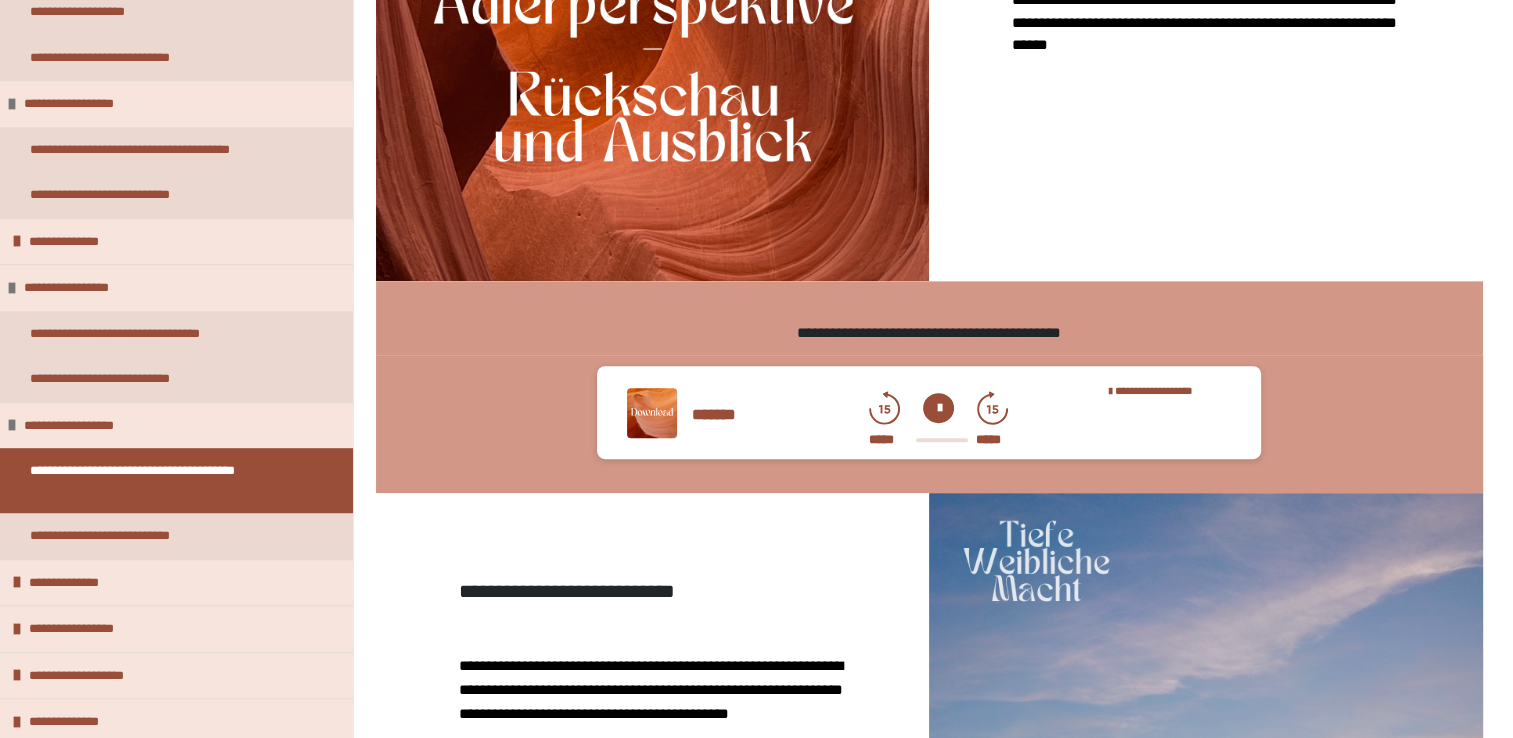 click at bounding box center [938, 408] 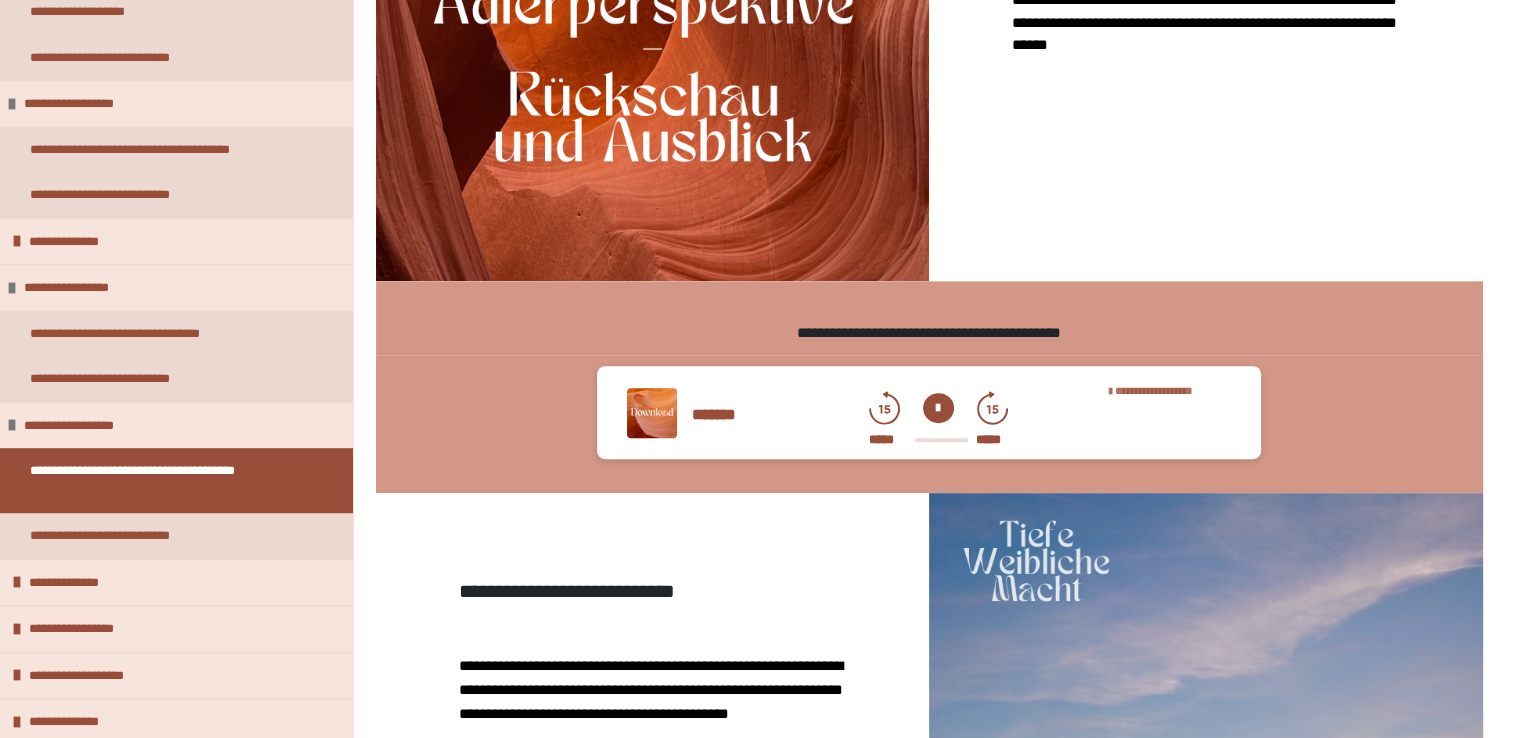 click on "**********" at bounding box center (1154, 390) 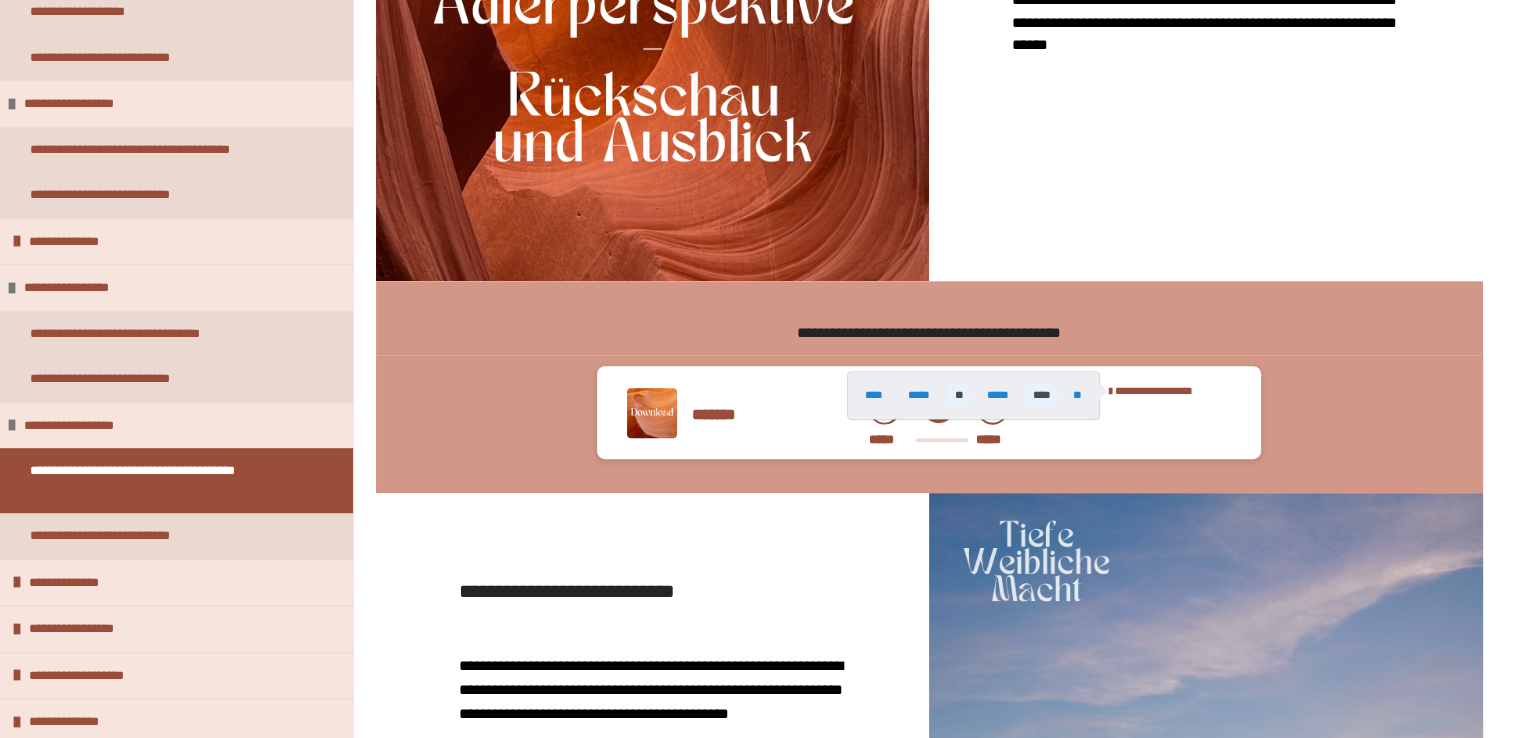 click on "****" at bounding box center [1041, 395] 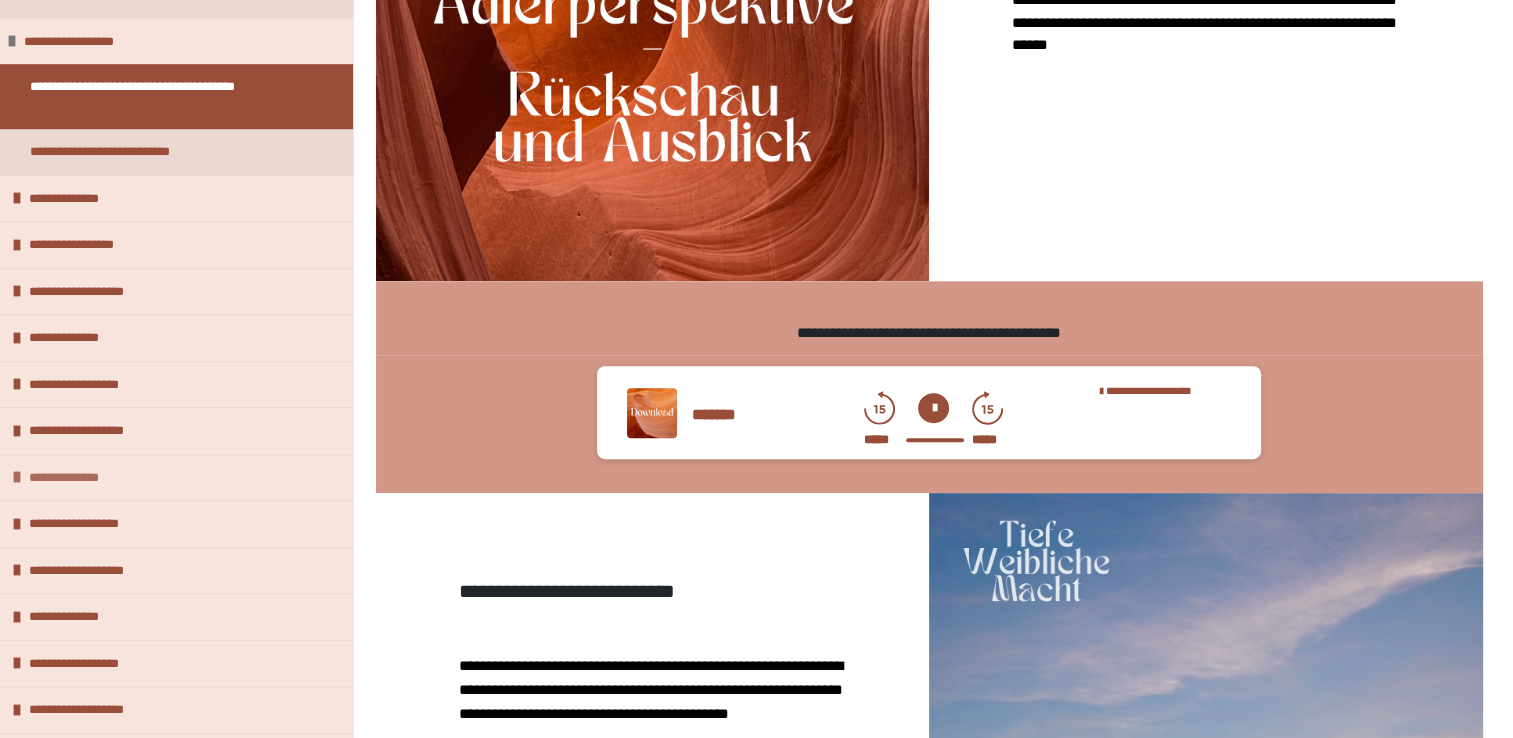 scroll, scrollTop: 1508, scrollLeft: 0, axis: vertical 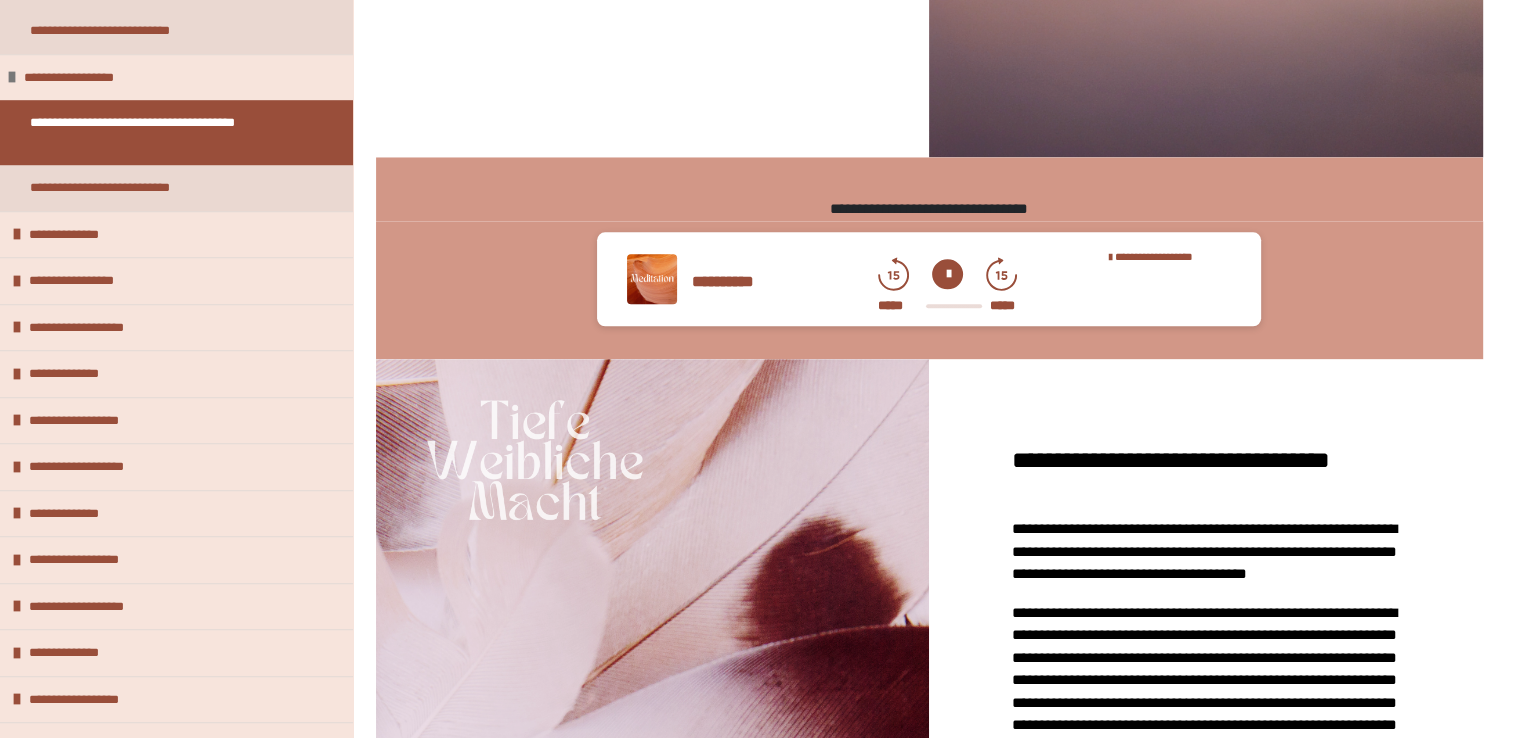 click at bounding box center [947, 274] 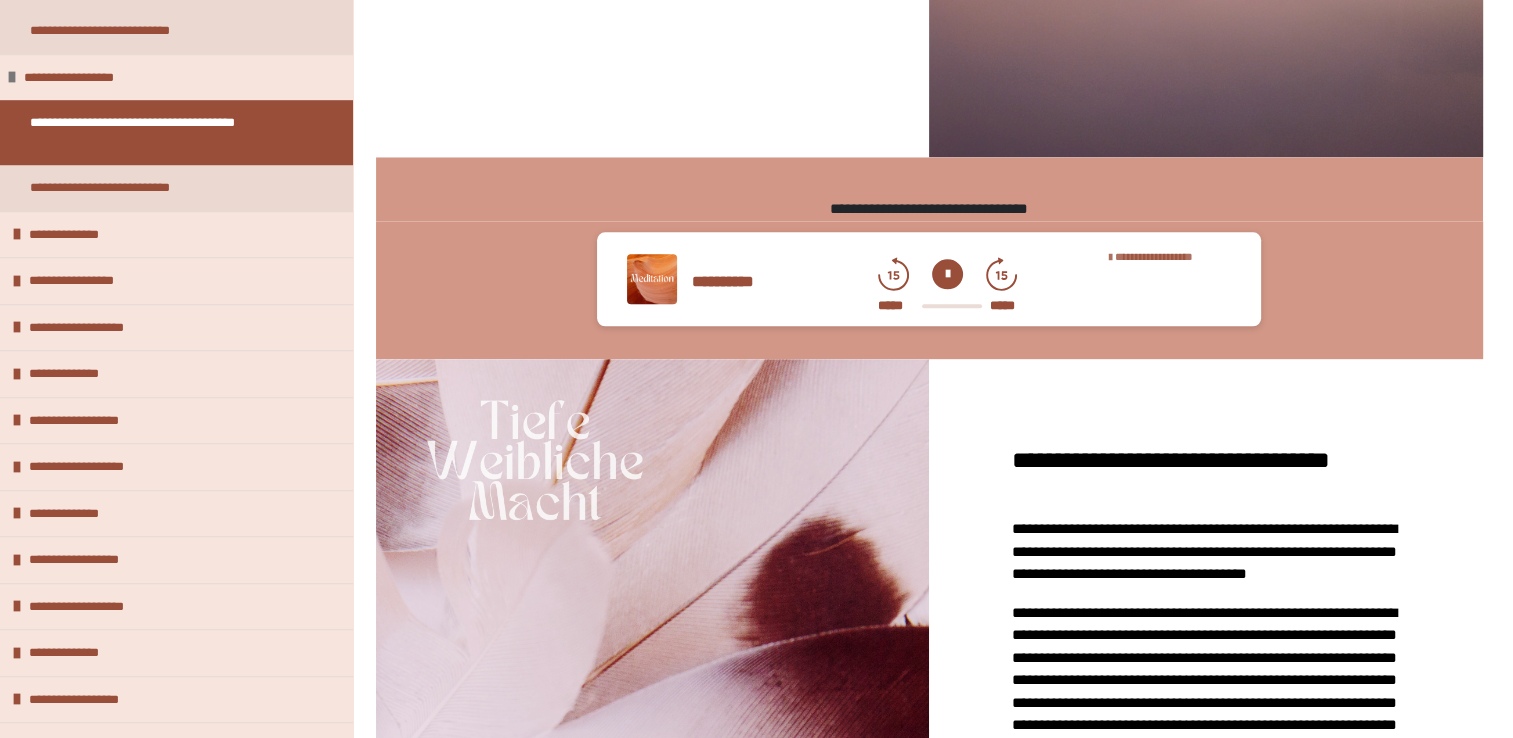 click on "**********" at bounding box center [1154, 256] 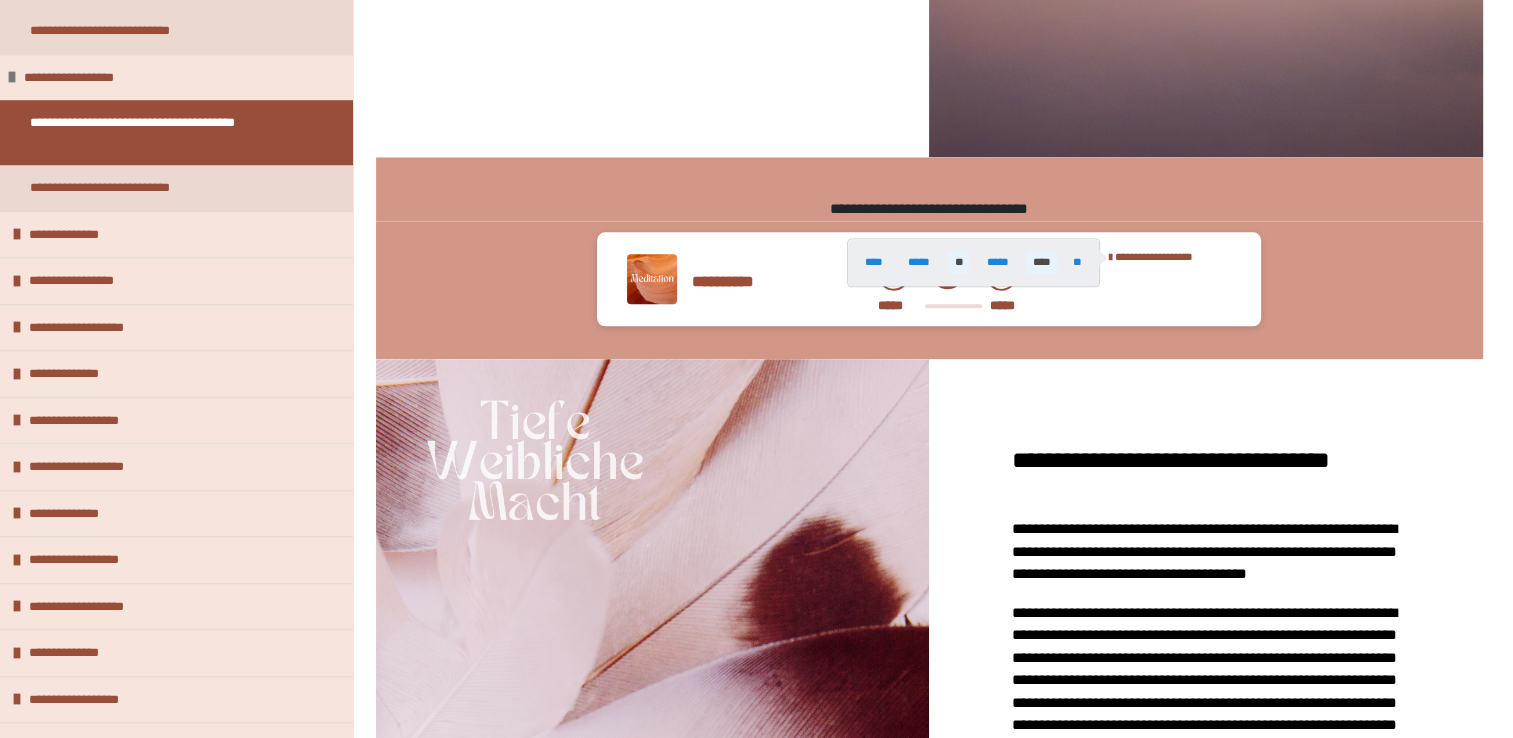 click on "****" at bounding box center (1041, 262) 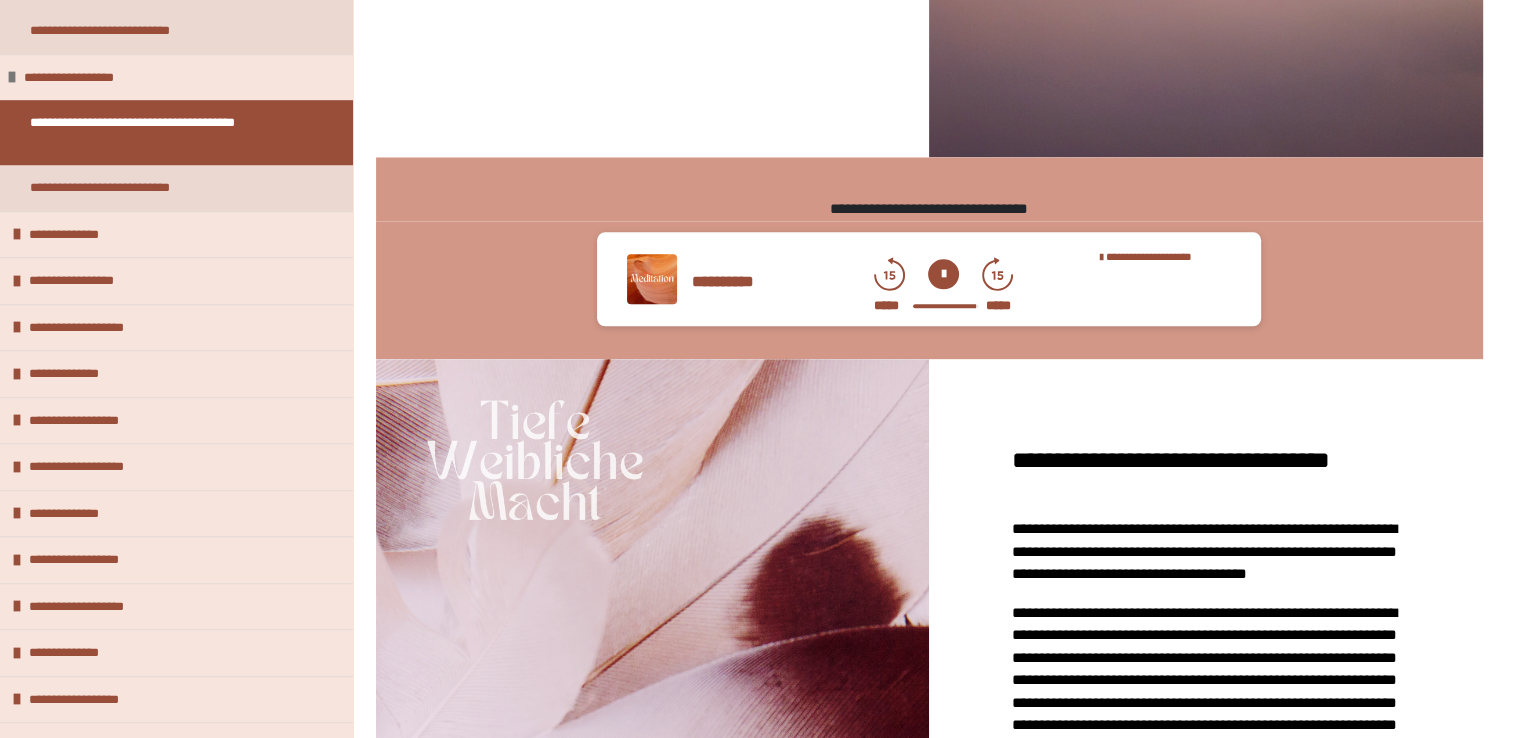 click at bounding box center [652, 940] 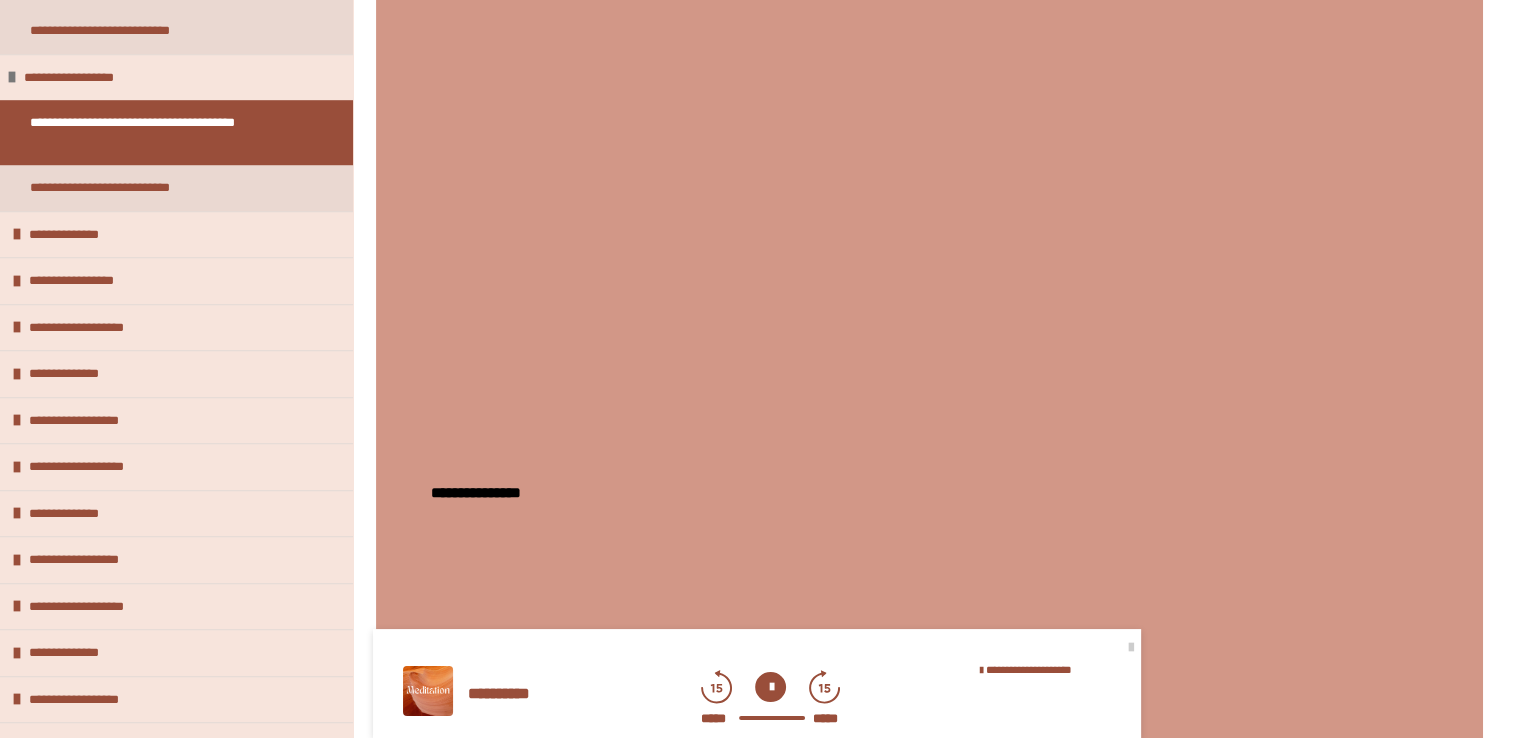 scroll, scrollTop: 4219, scrollLeft: 0, axis: vertical 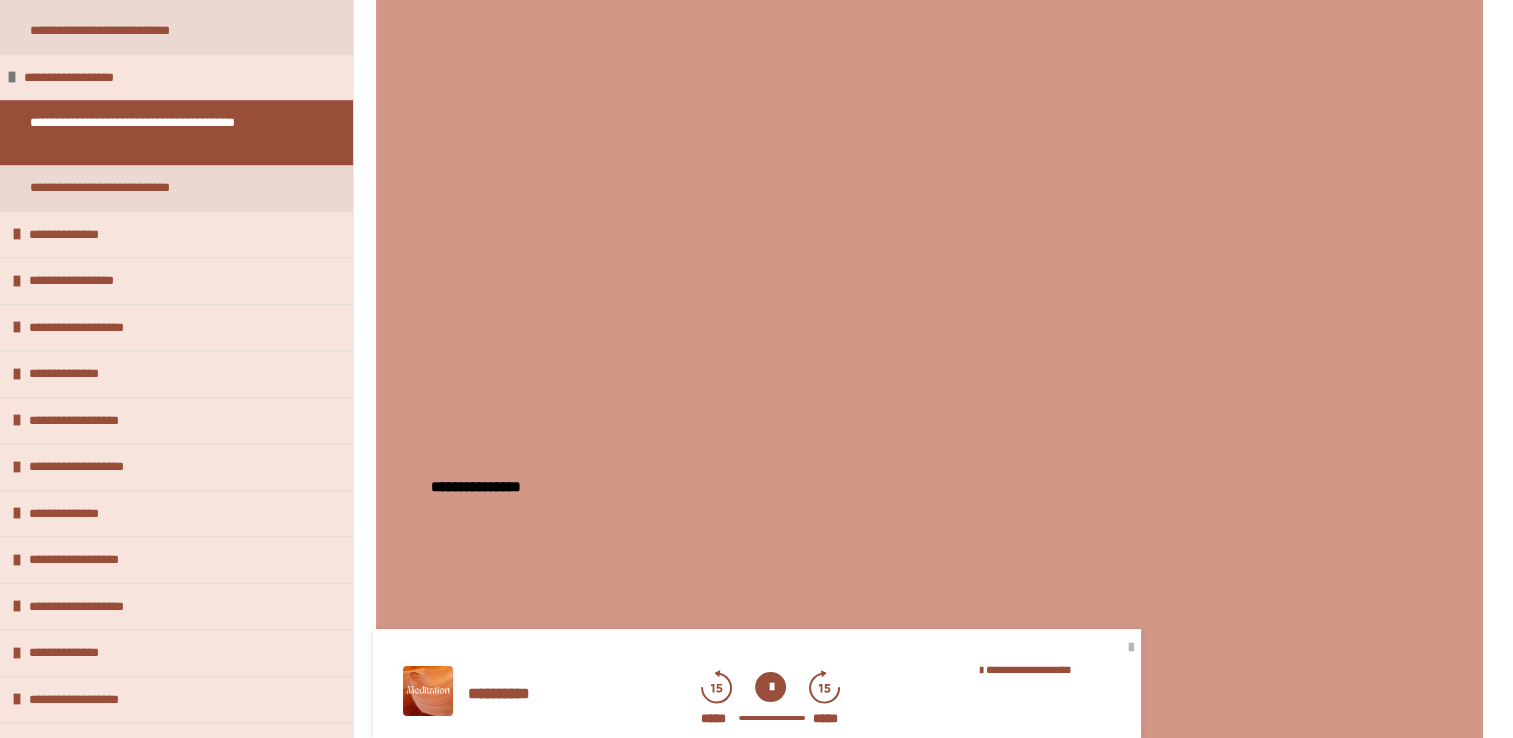 click at bounding box center [1131, 648] 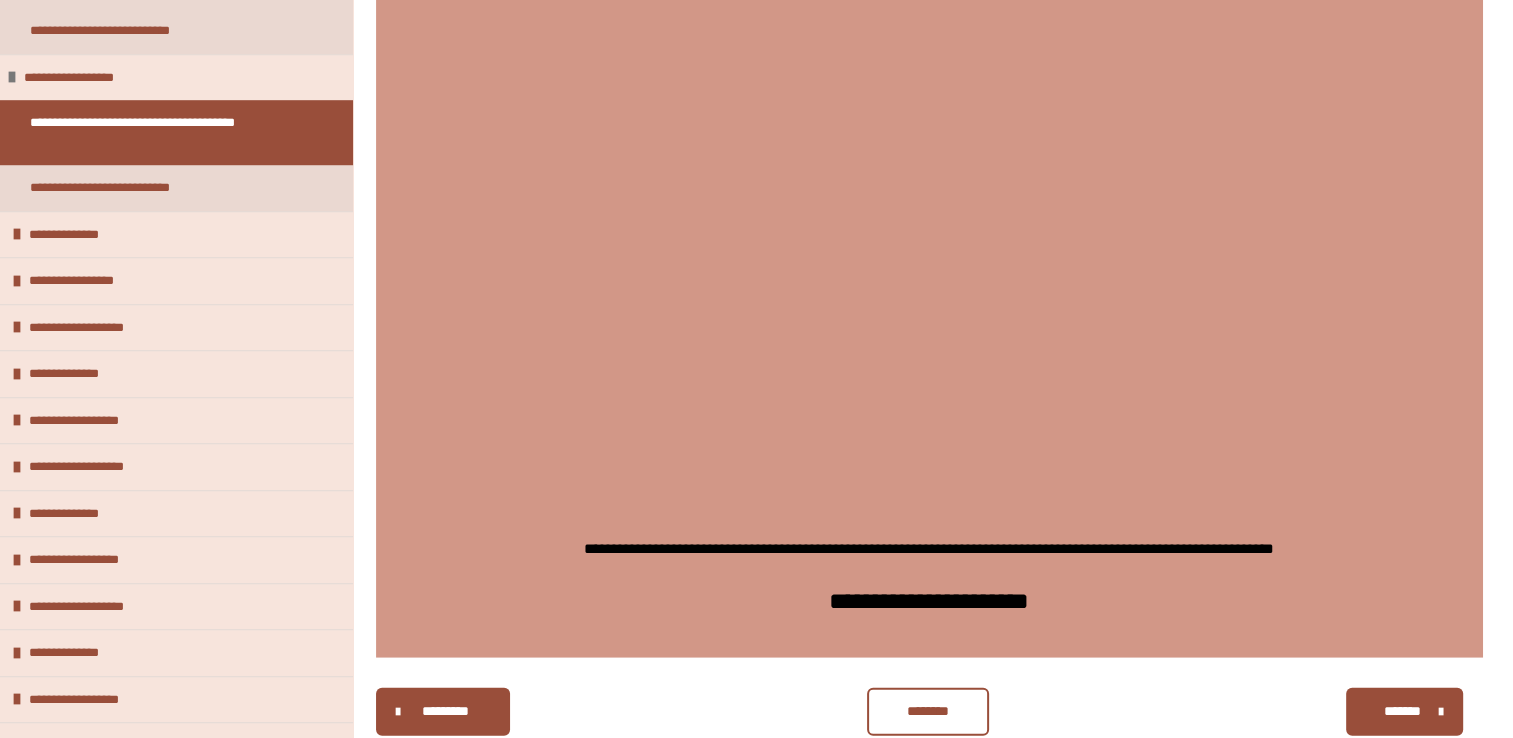 scroll, scrollTop: 5216, scrollLeft: 0, axis: vertical 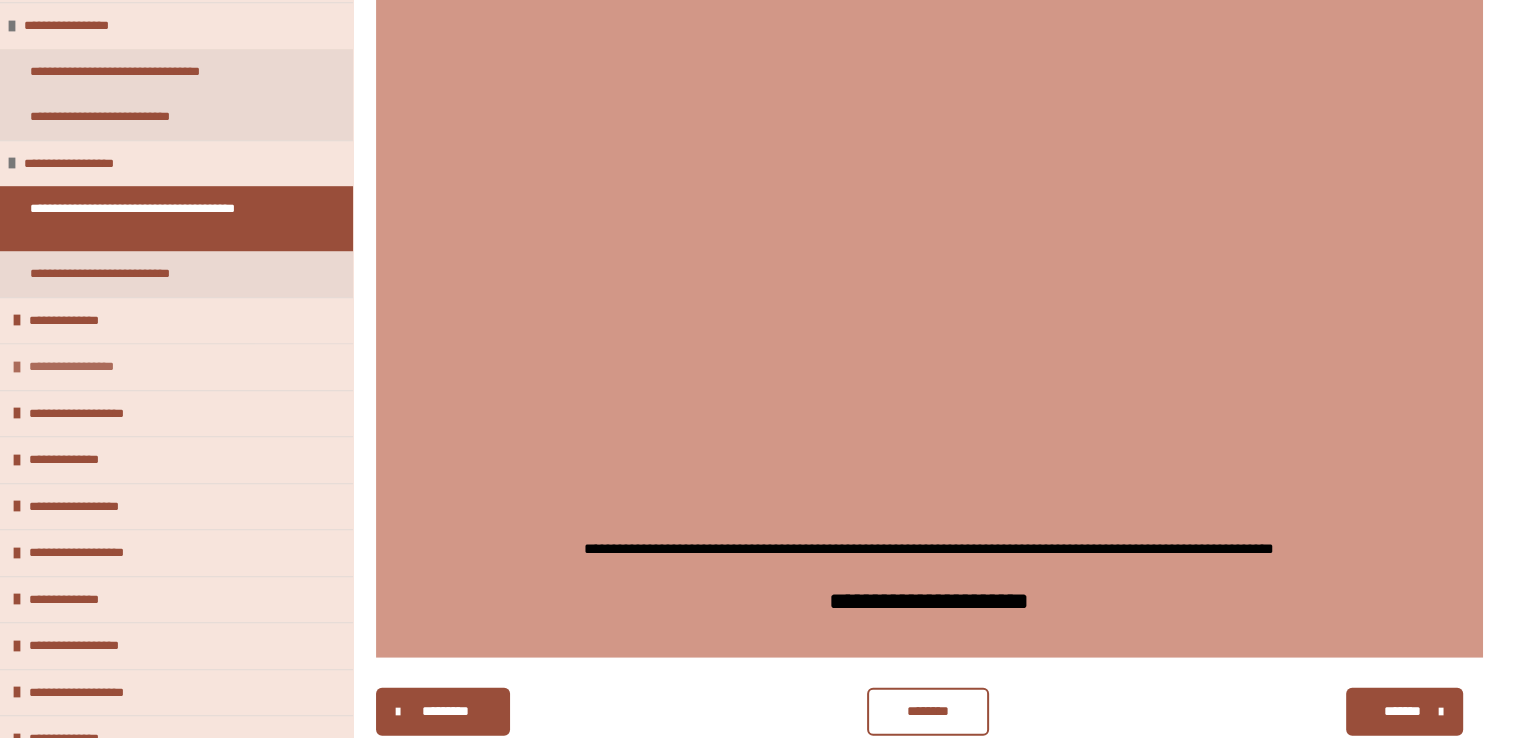 click on "**********" at bounding box center (91, 367) 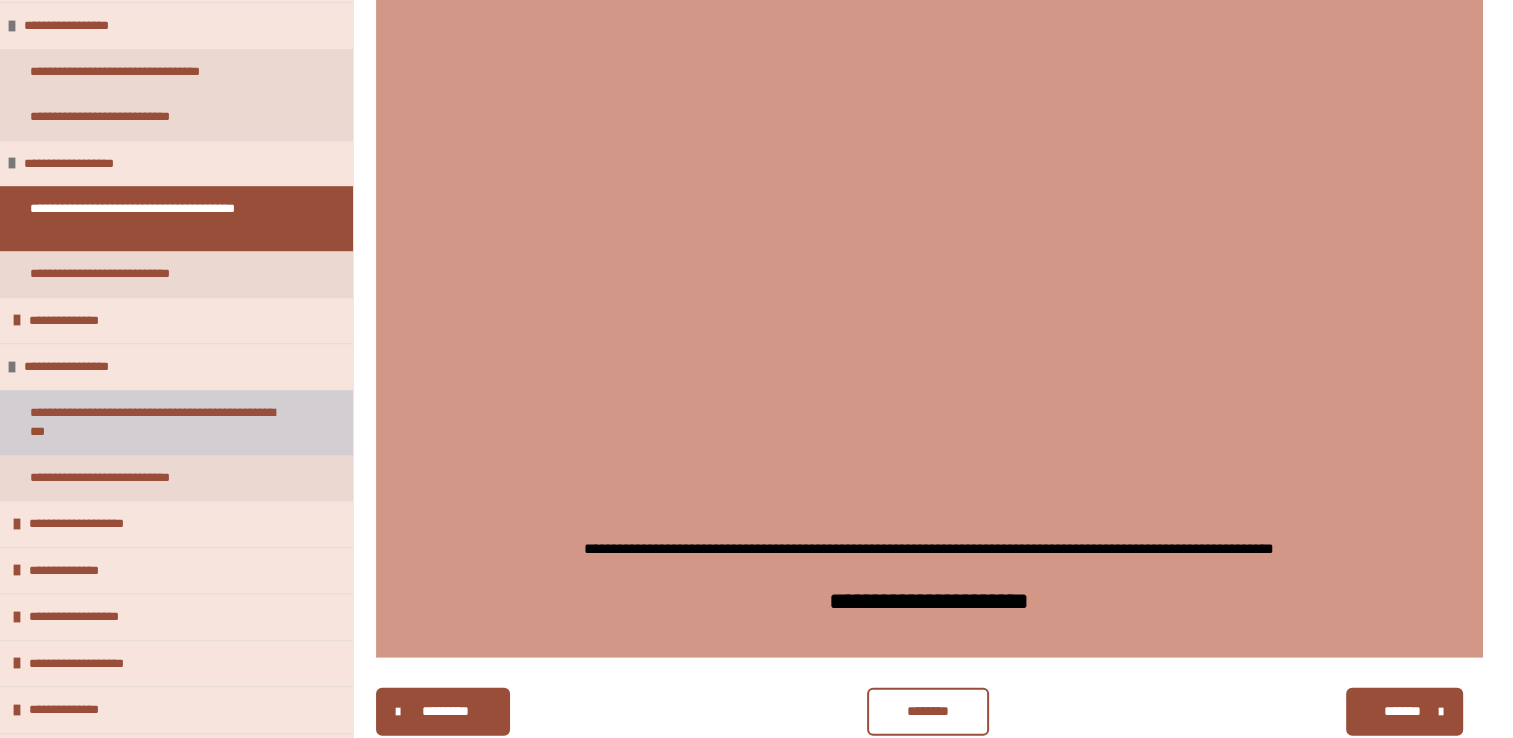 click on "**********" at bounding box center [161, 422] 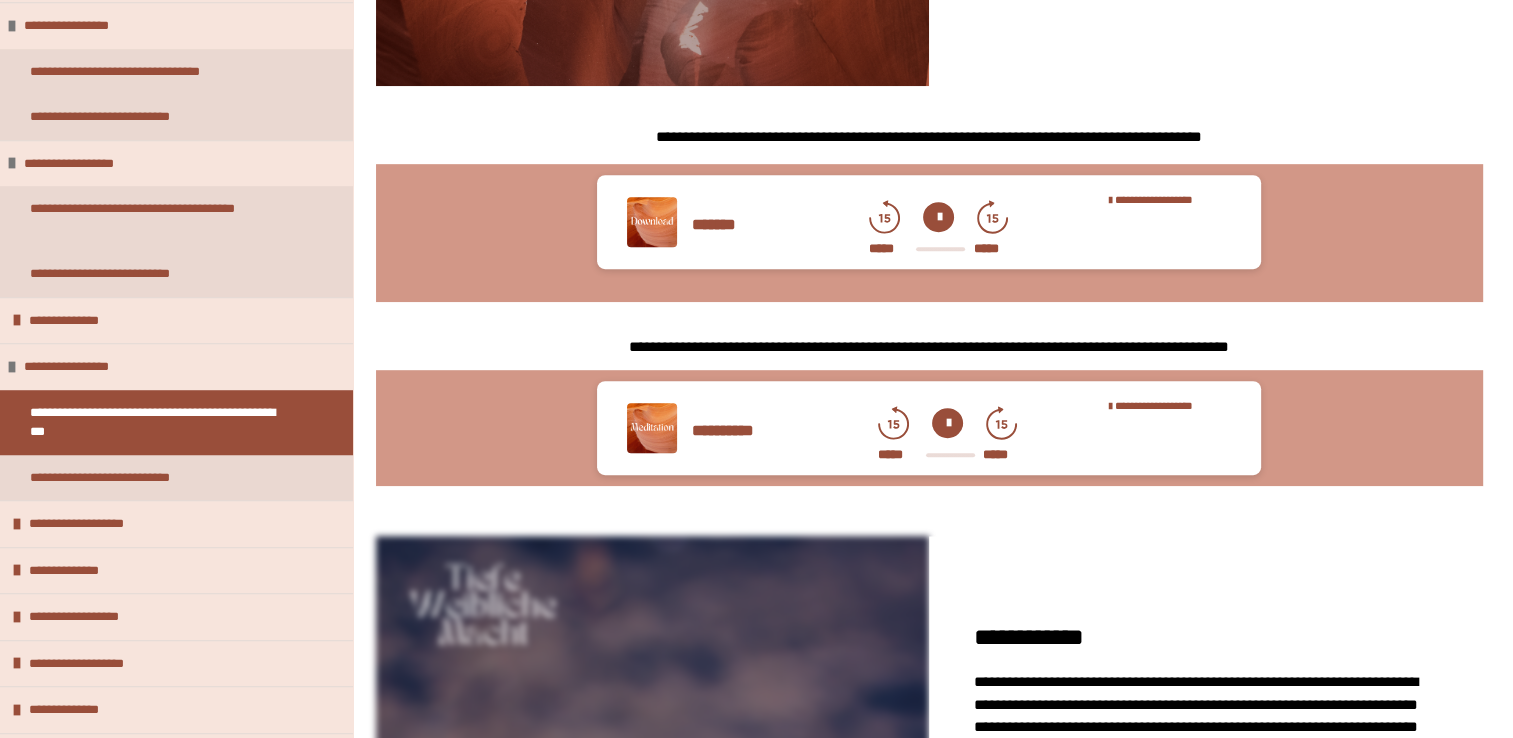scroll, scrollTop: 1103, scrollLeft: 0, axis: vertical 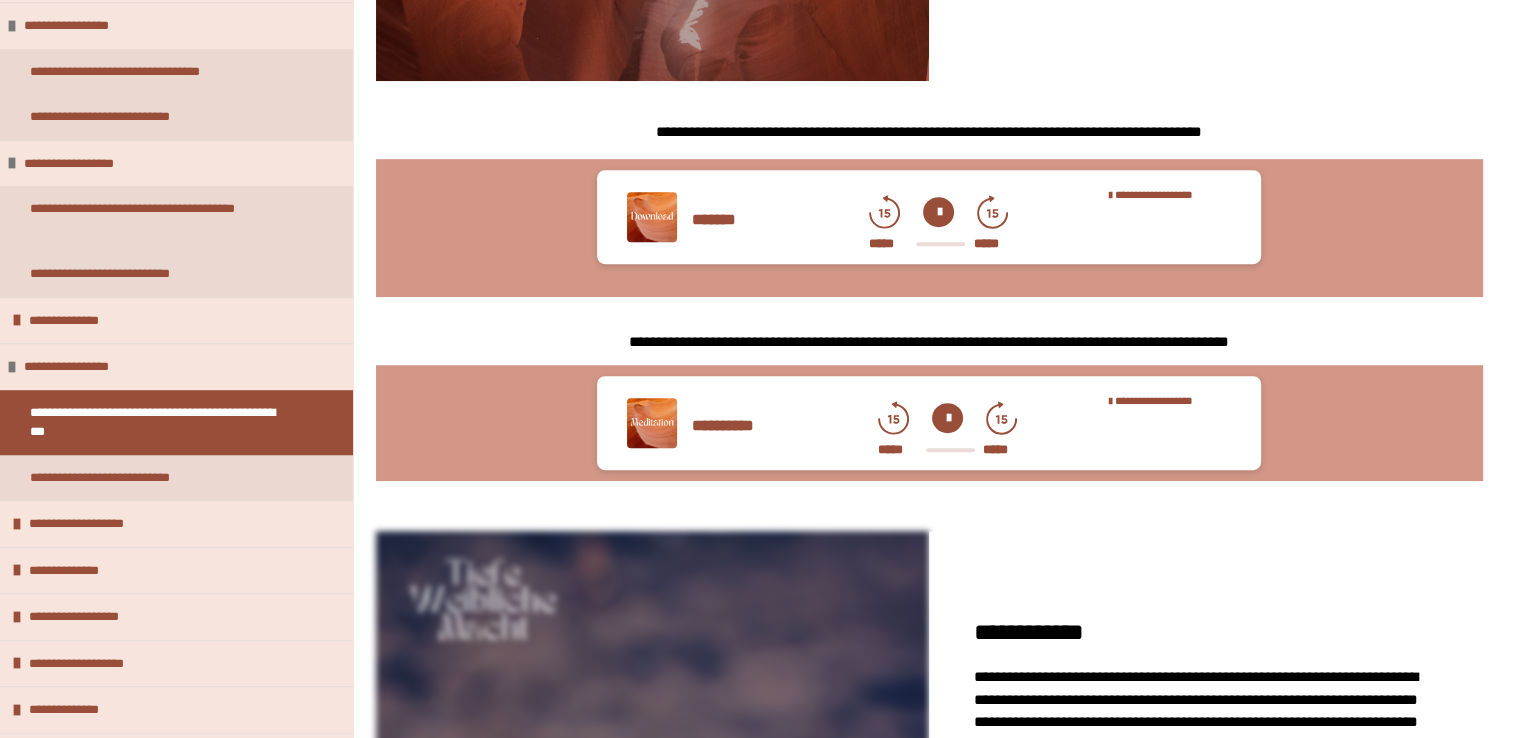 click at bounding box center (938, 212) 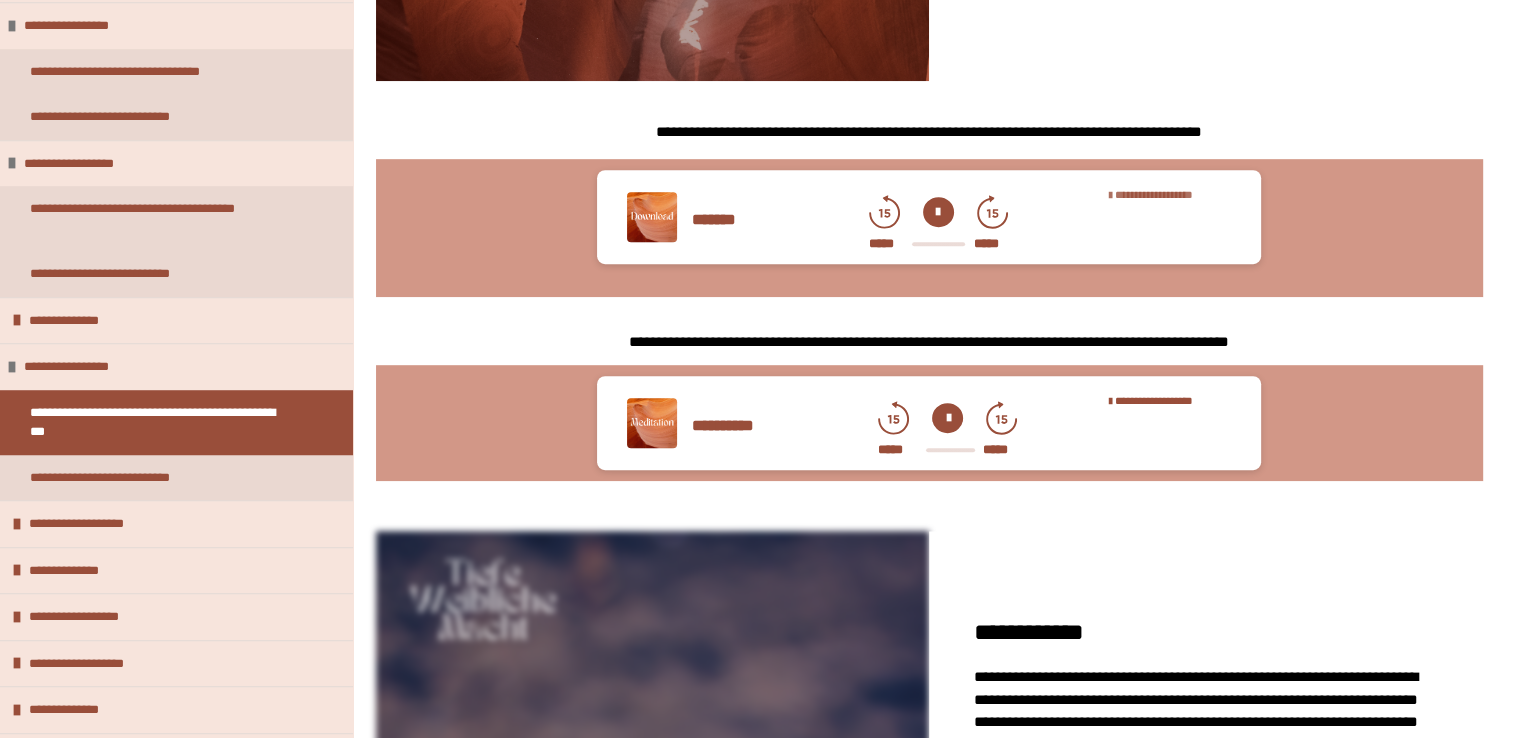 click on "**********" at bounding box center [1154, 194] 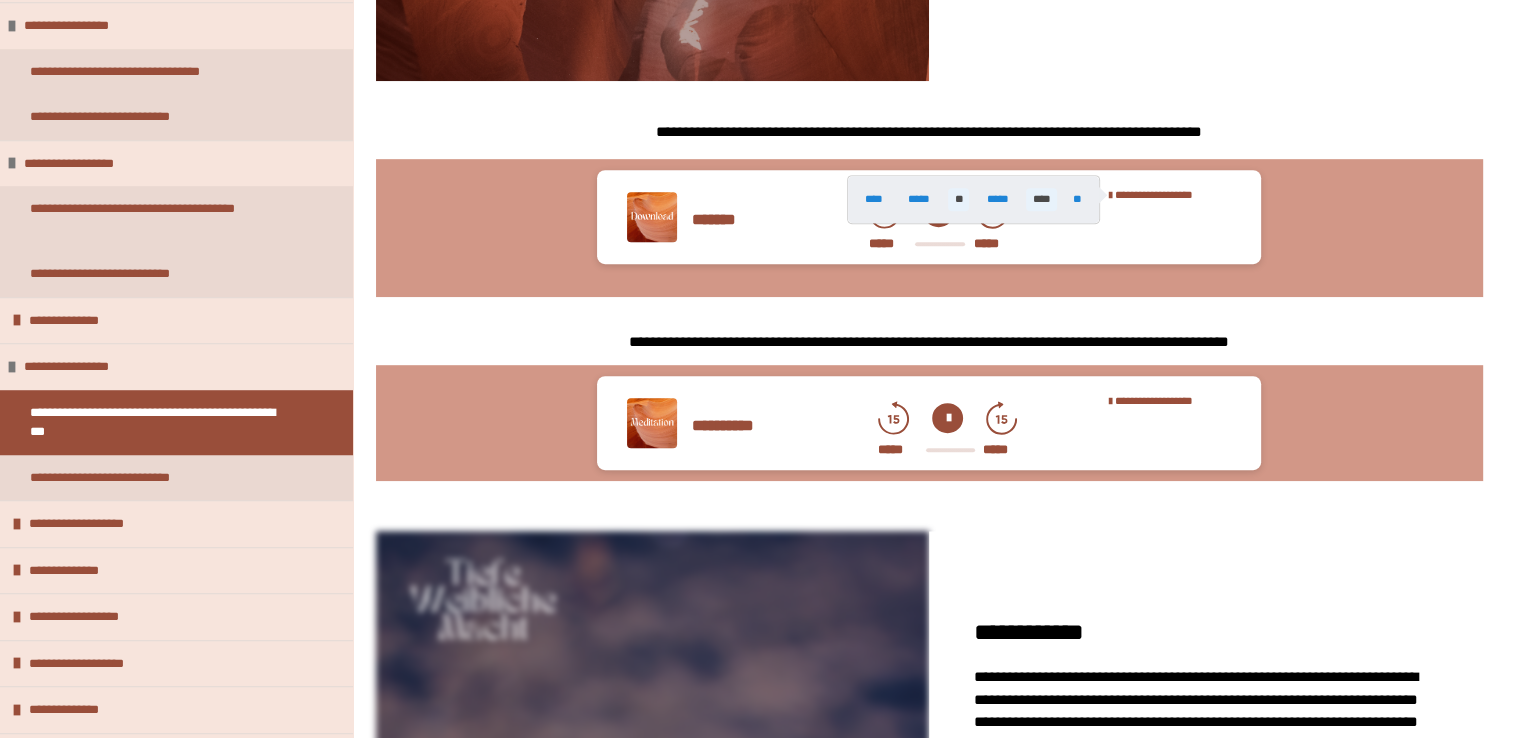 click on "****" at bounding box center [1041, 199] 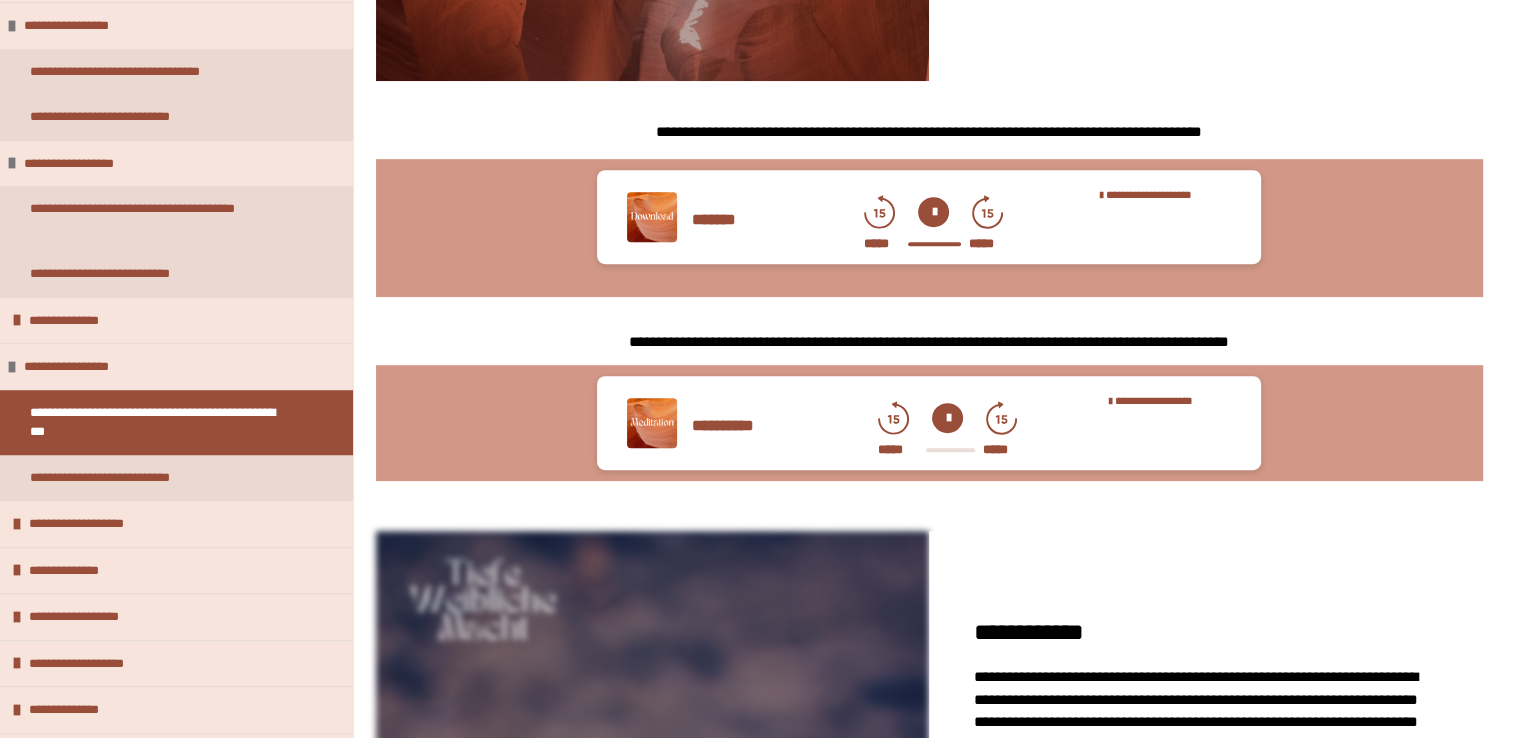 click at bounding box center [947, 418] 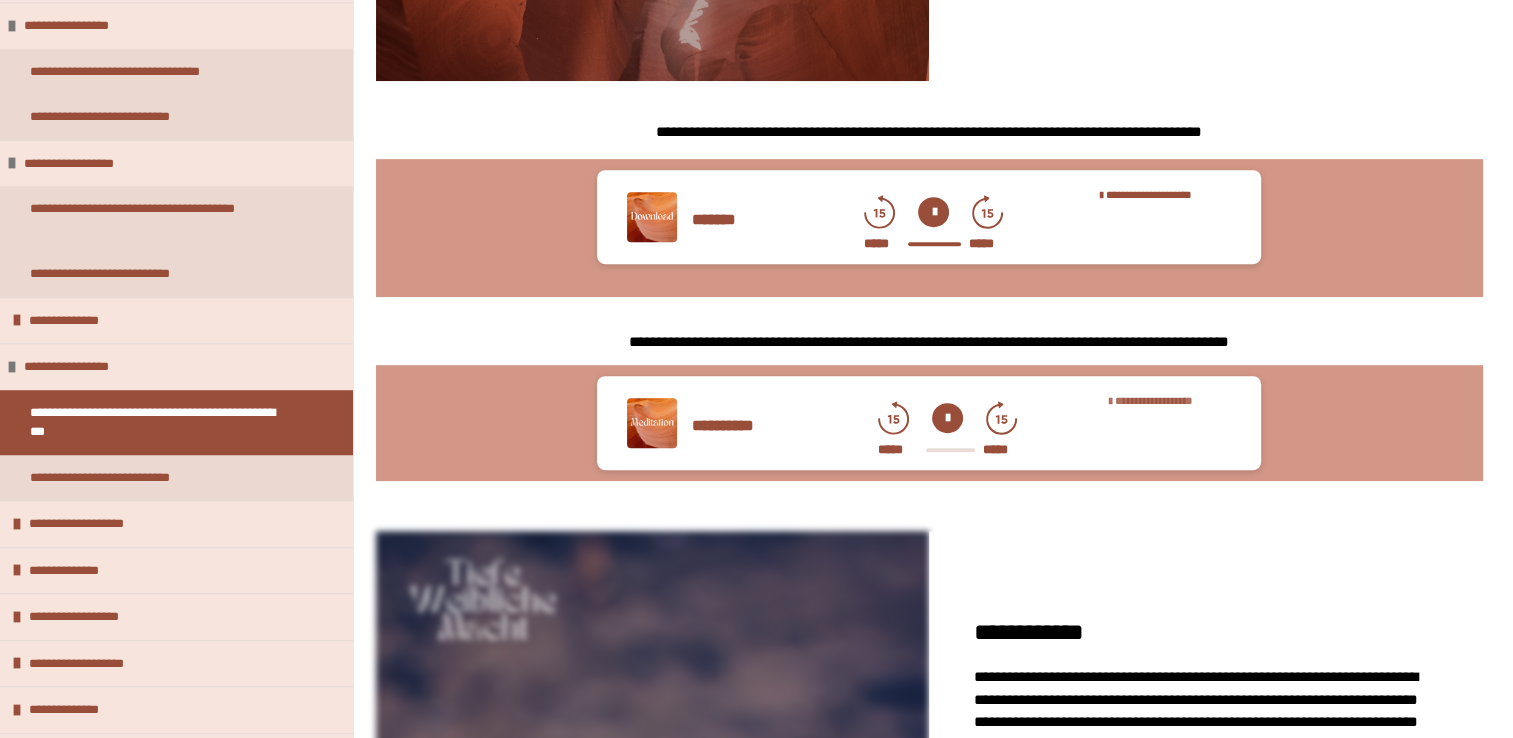 click on "**********" at bounding box center (1154, 400) 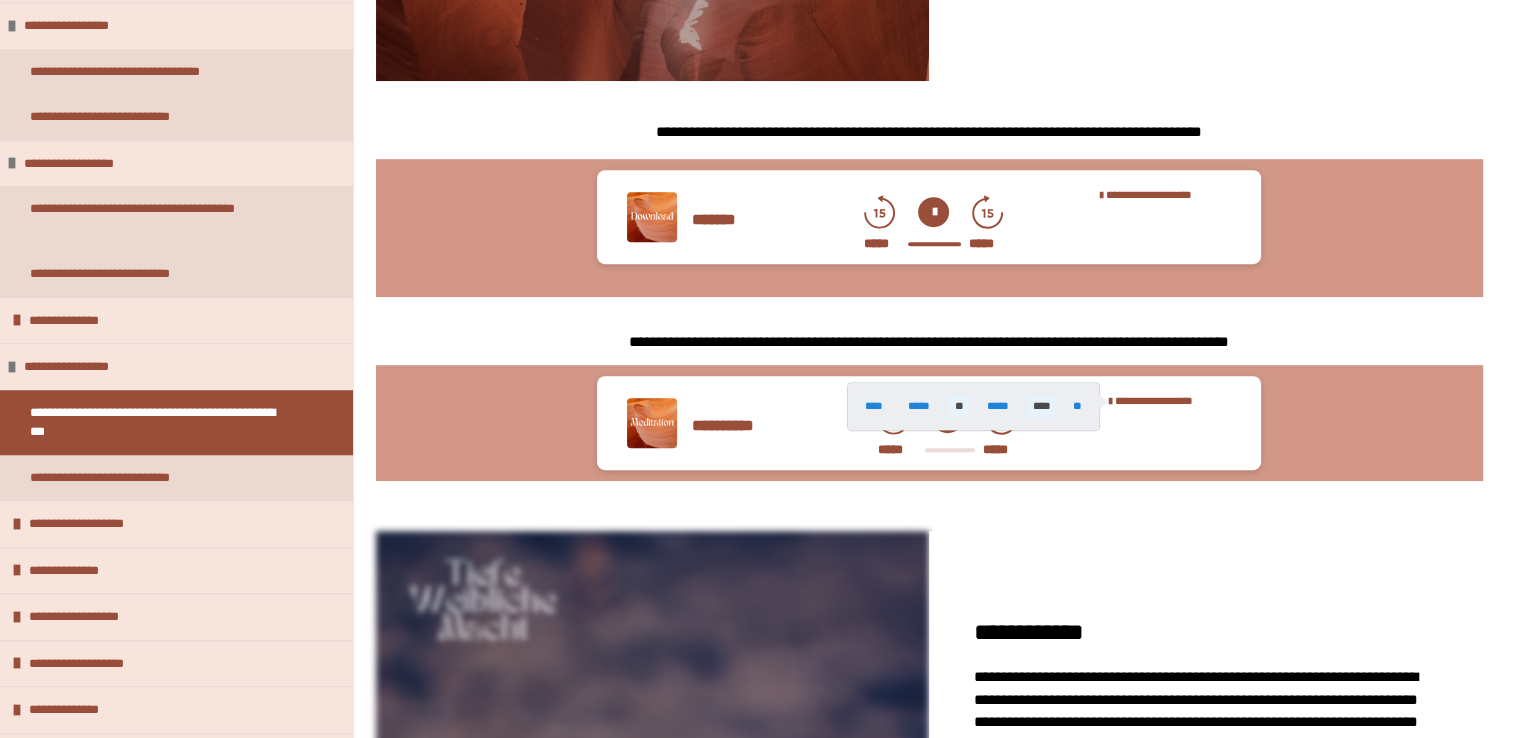click on "****" at bounding box center (1041, 406) 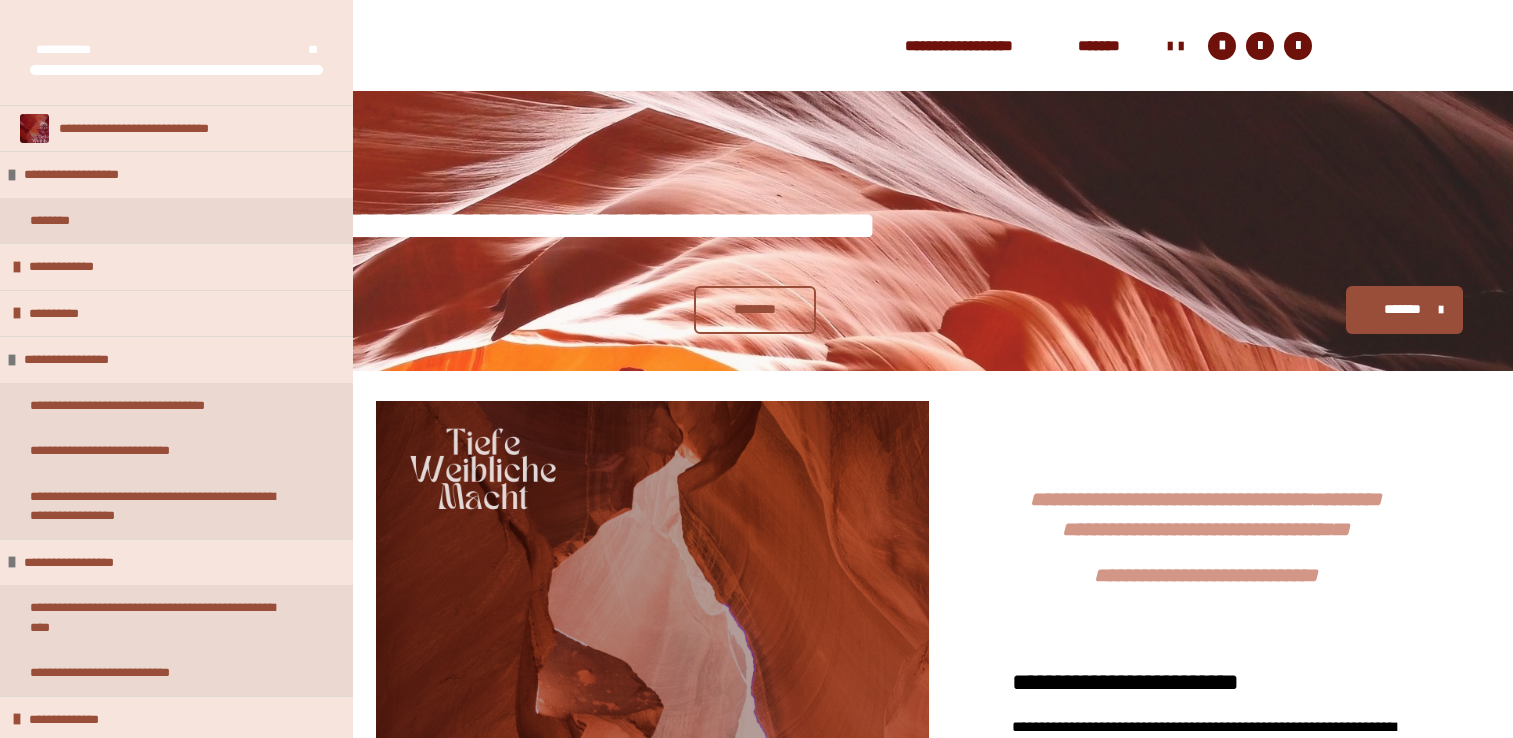 scroll, scrollTop: 1103, scrollLeft: 0, axis: vertical 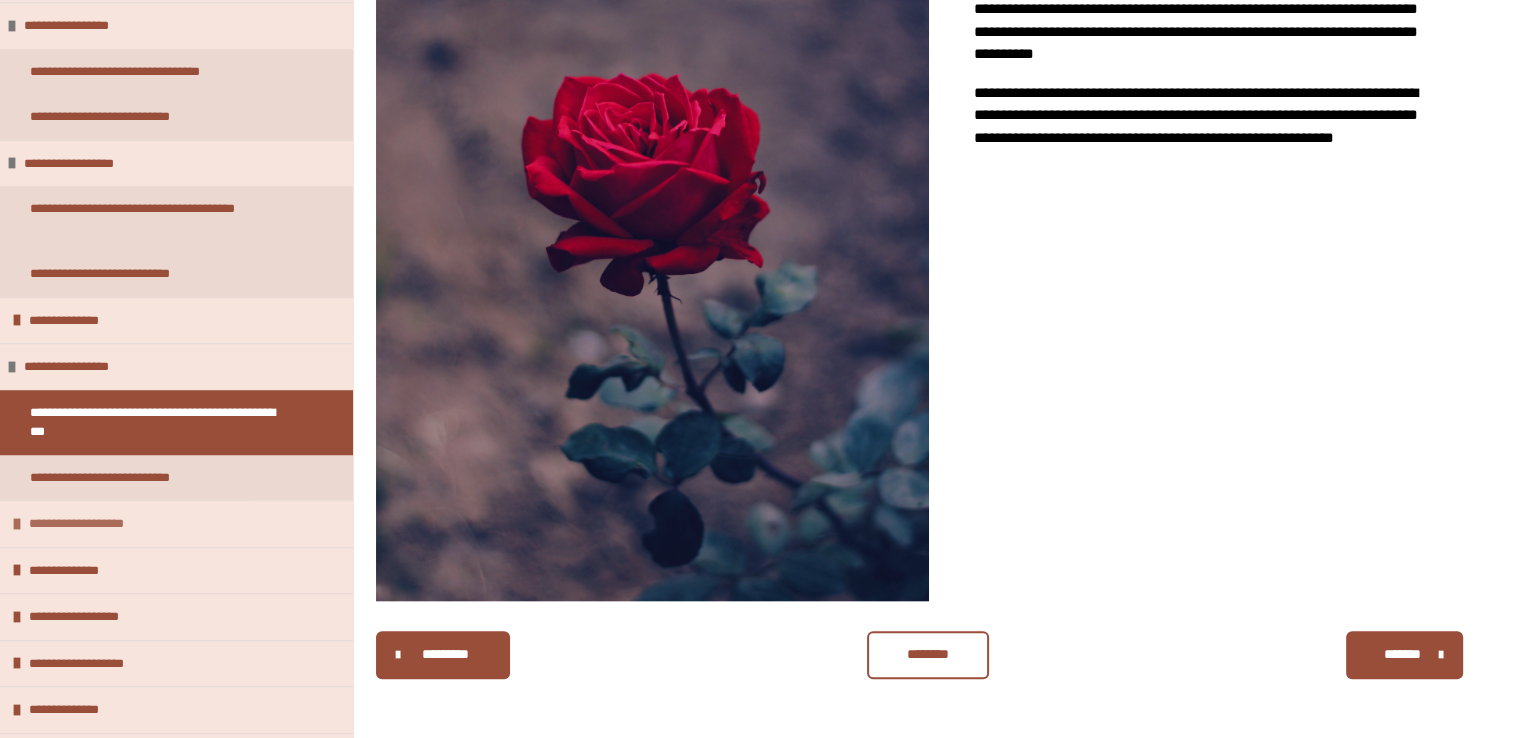 click on "**********" at bounding box center [176, 523] 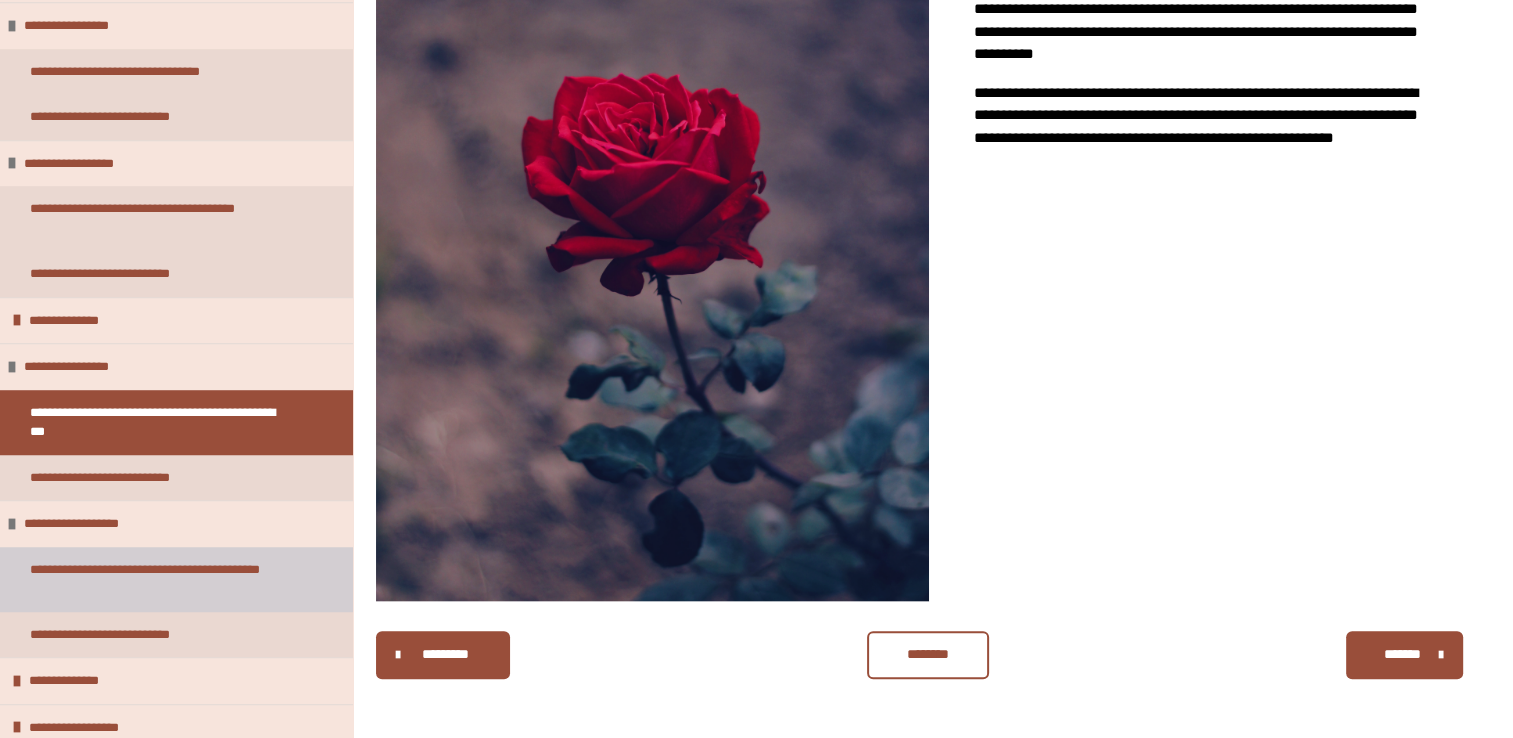 click on "**********" at bounding box center (161, 579) 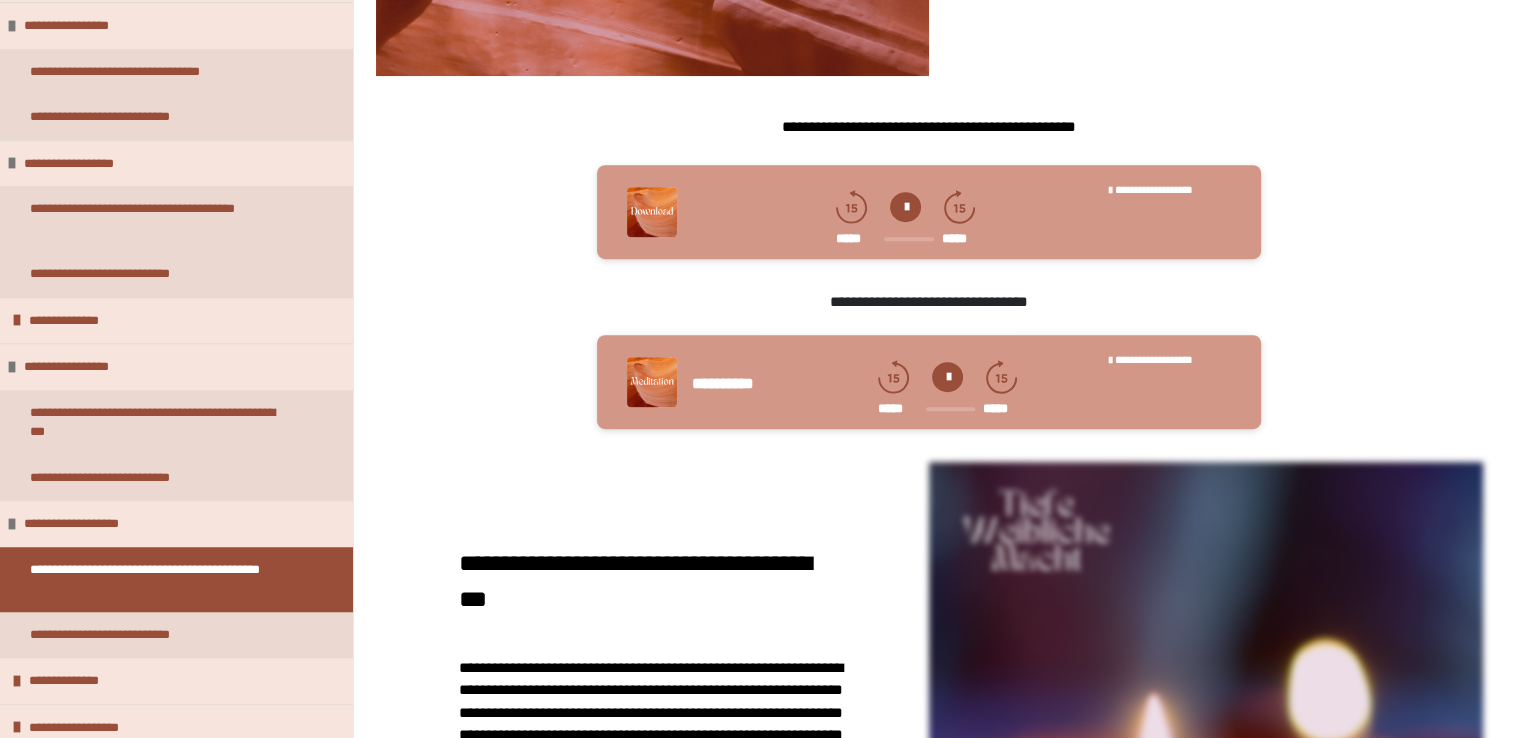 scroll, scrollTop: 1115, scrollLeft: 0, axis: vertical 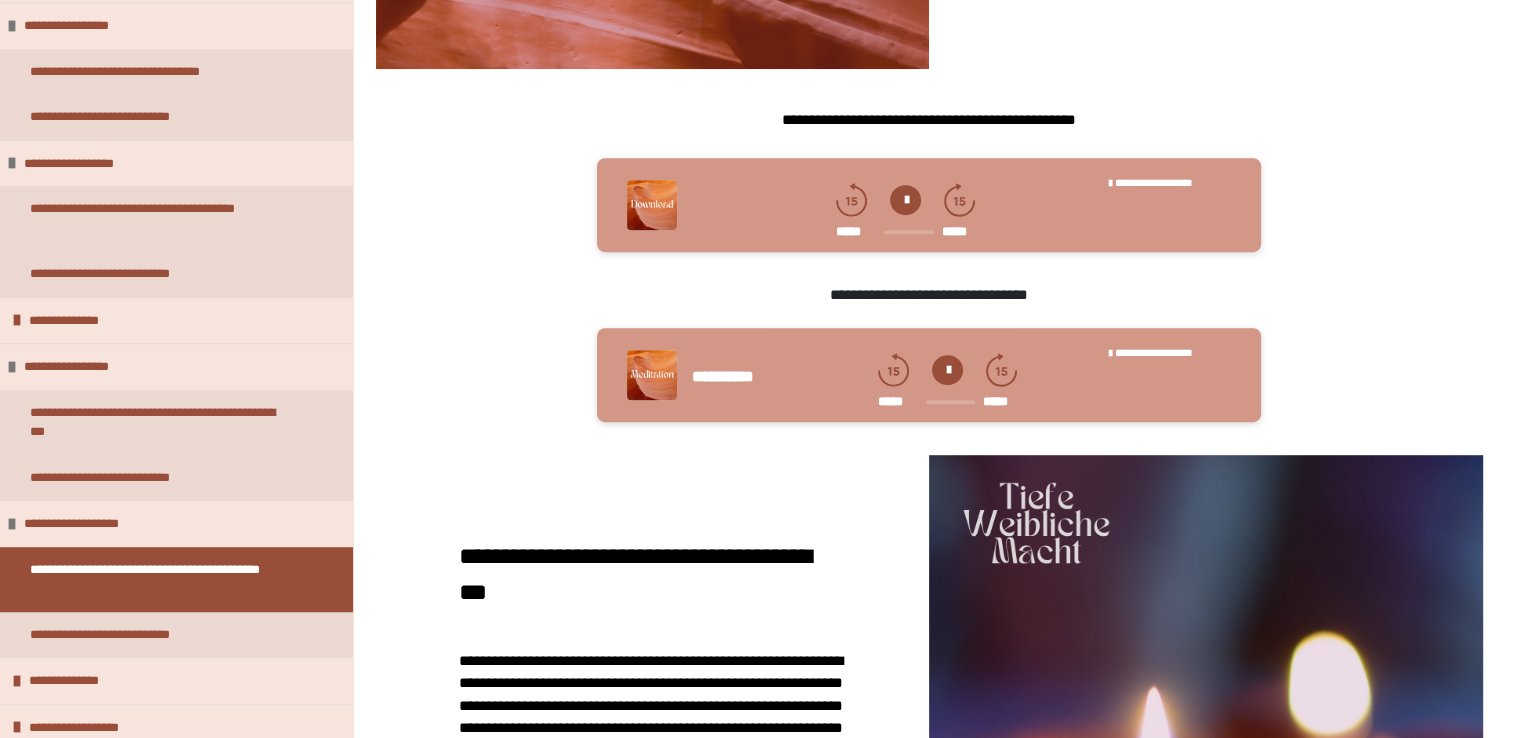 click at bounding box center [905, 200] 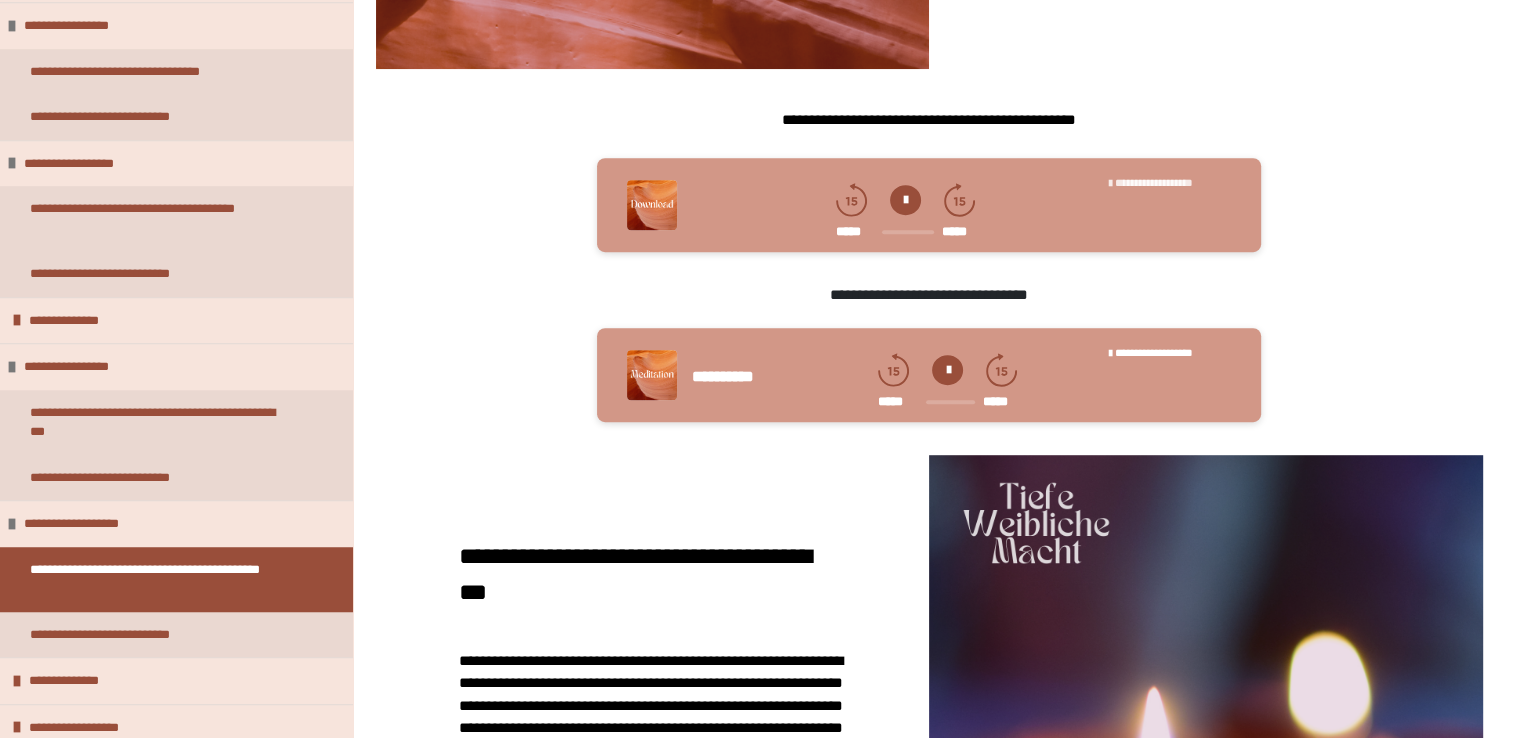 click on "**********" at bounding box center [1170, 183] 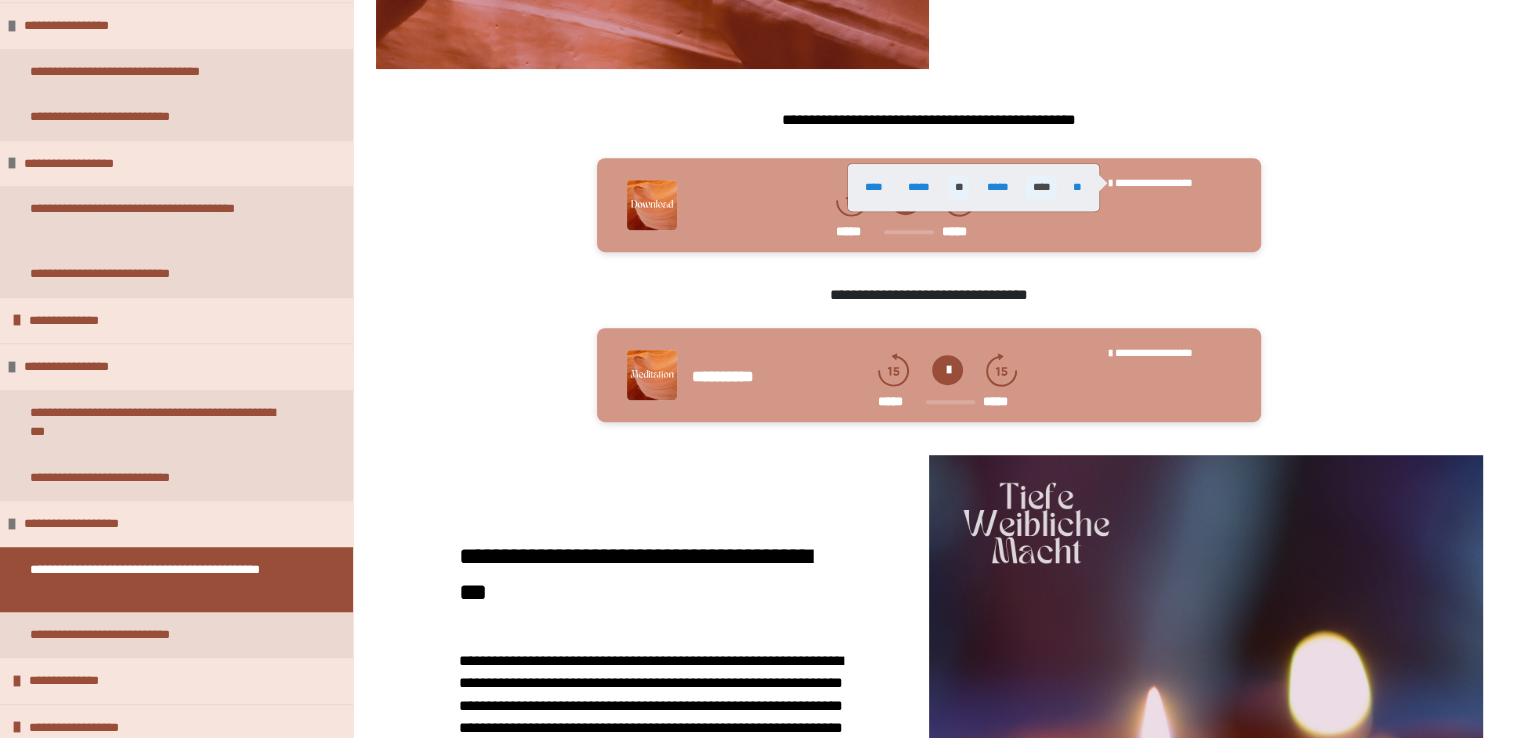 click on "****" at bounding box center (1041, 187) 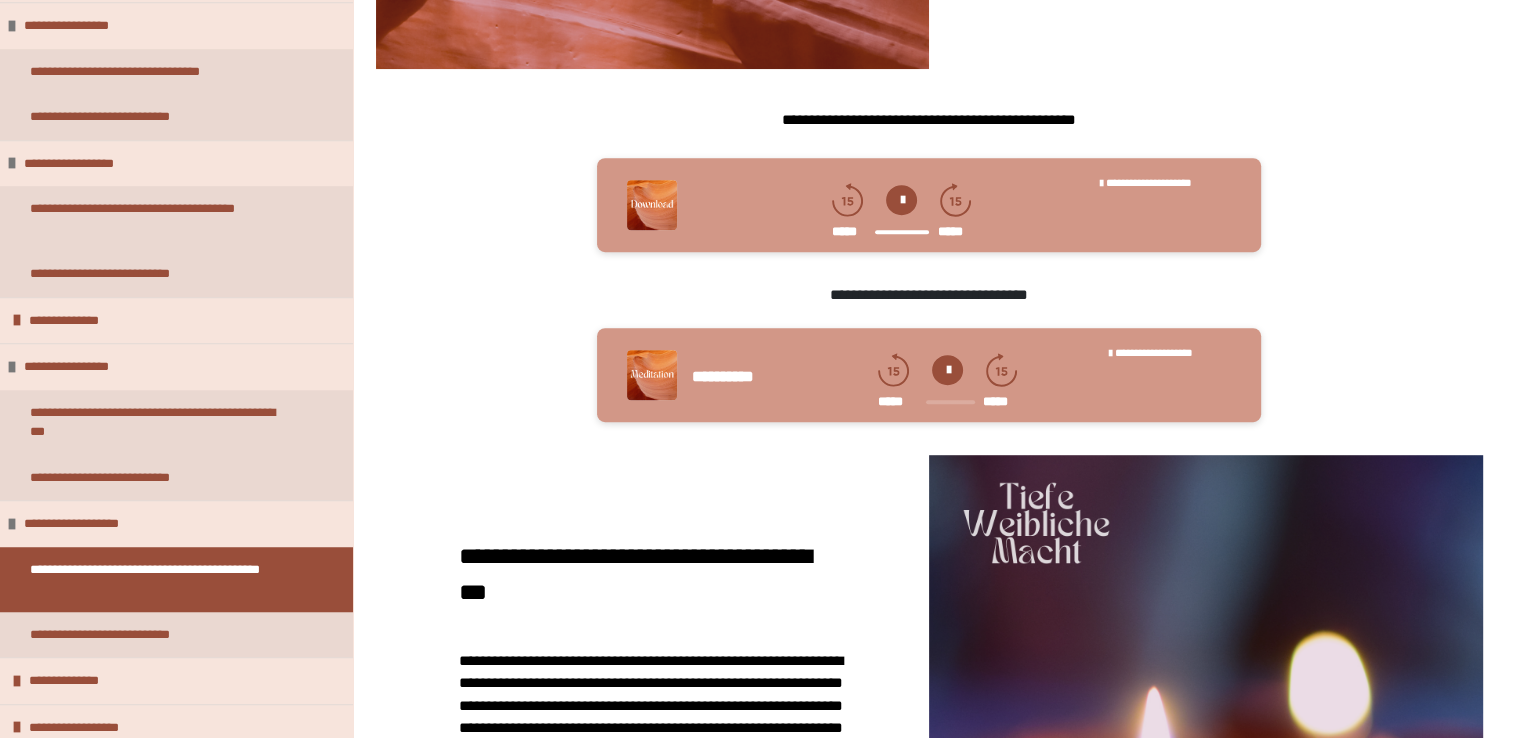 click at bounding box center [947, 370] 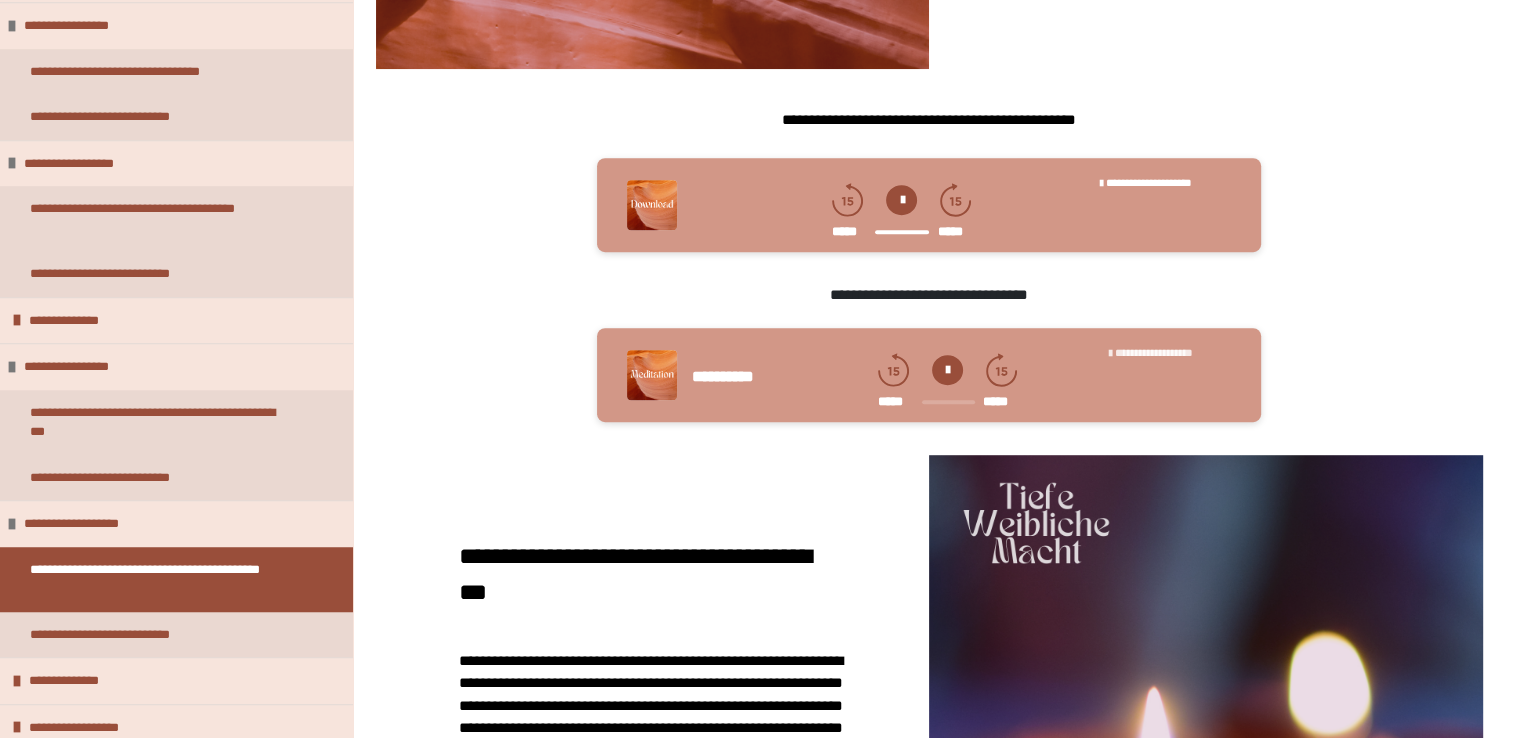 click on "**********" at bounding box center [1154, 352] 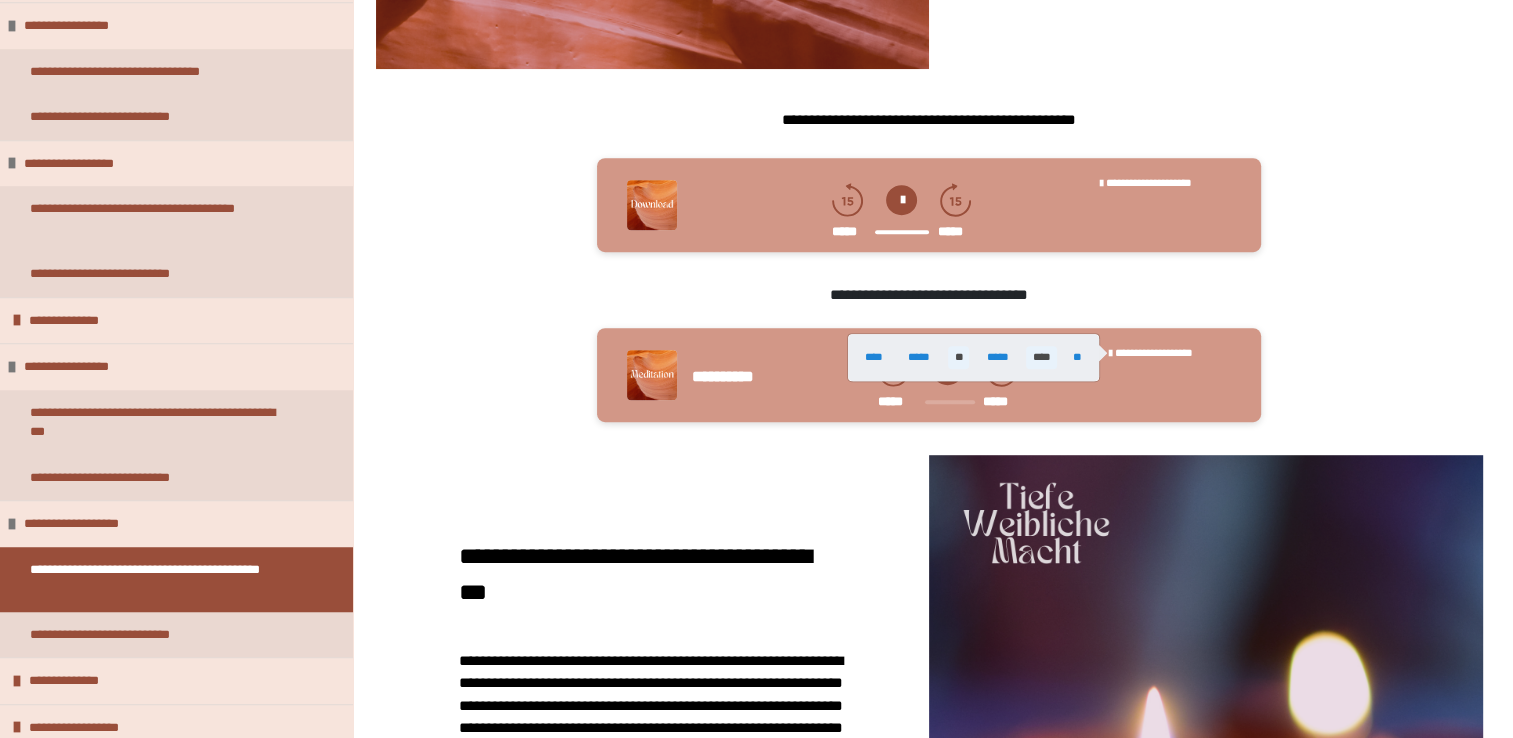 click on "****" at bounding box center (1041, 357) 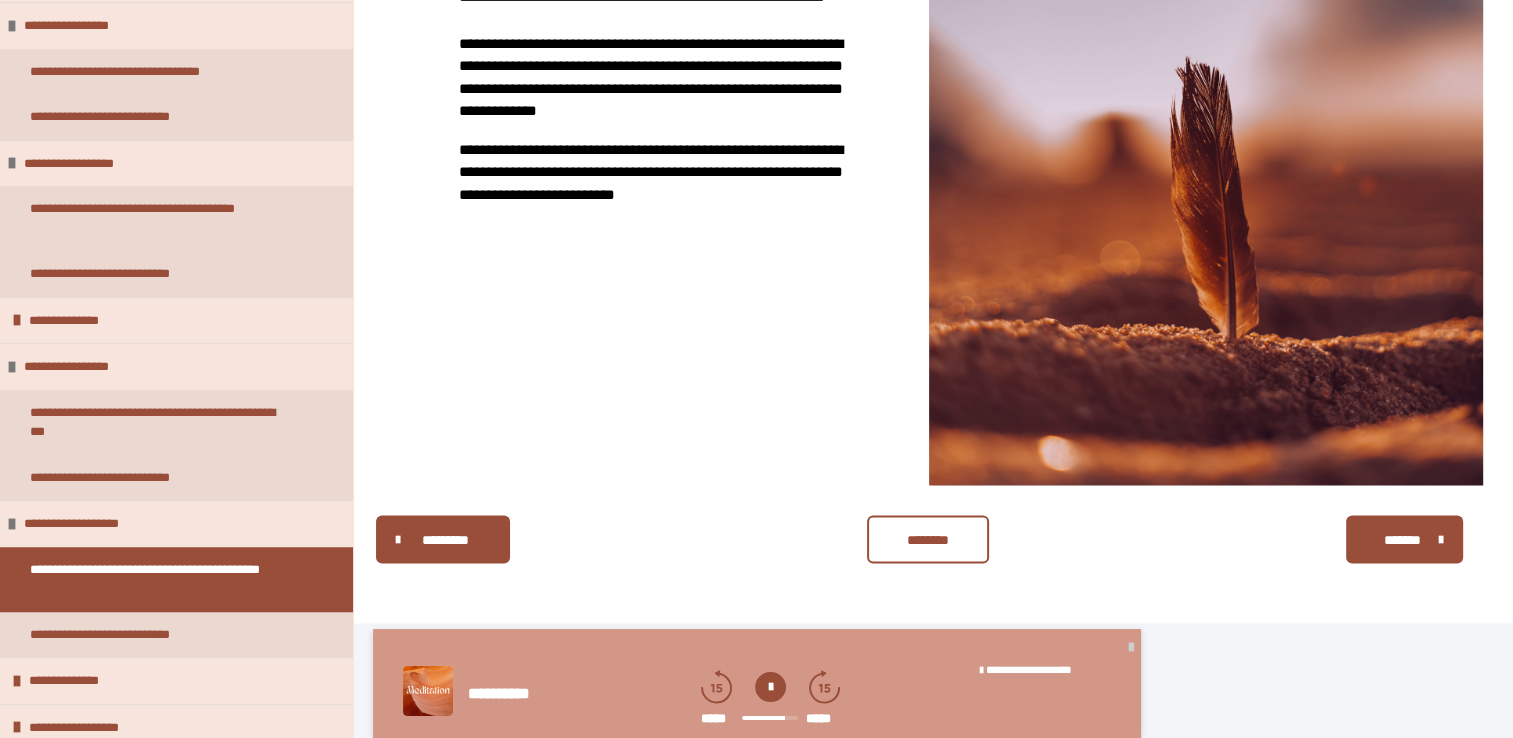 scroll, scrollTop: 3319, scrollLeft: 0, axis: vertical 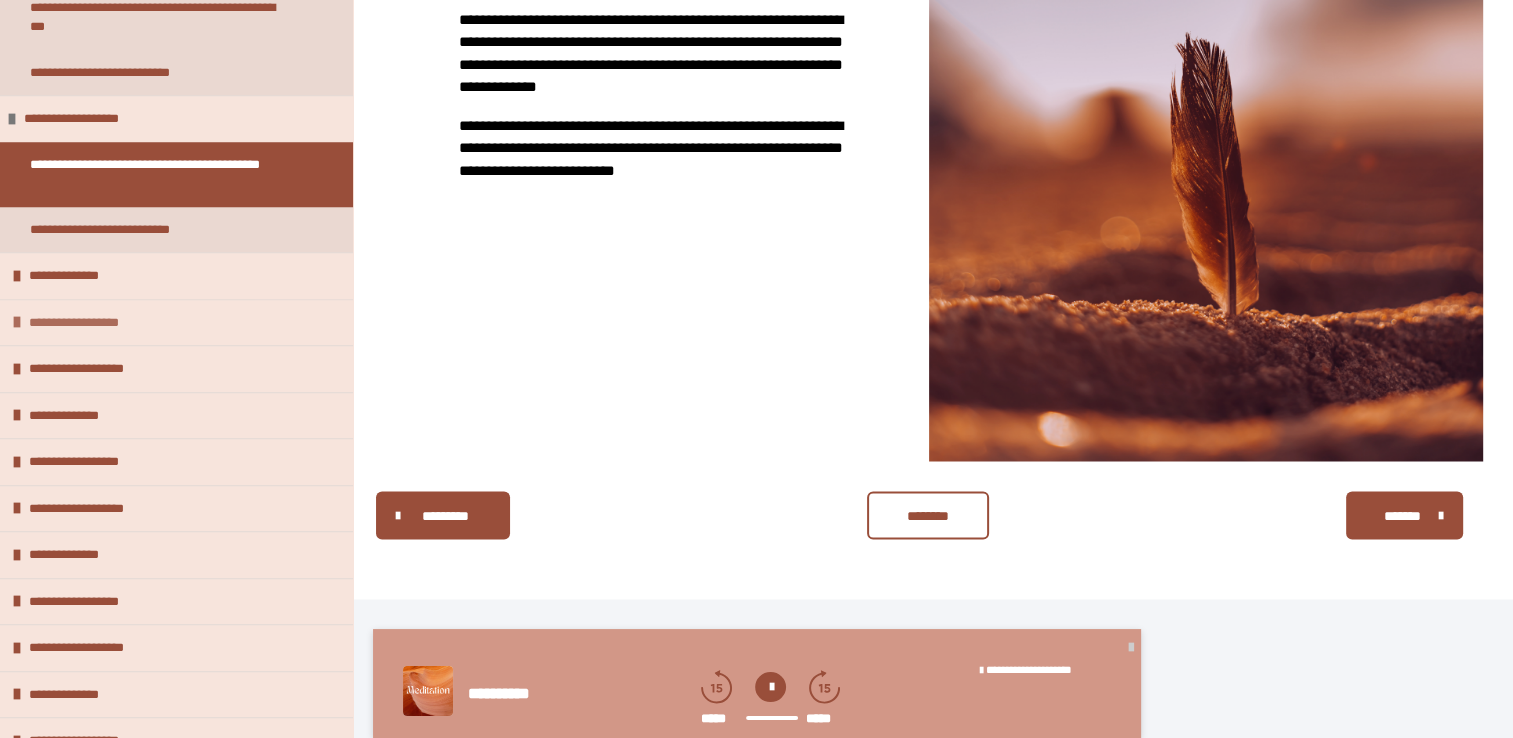 click on "**********" at bounding box center [91, 323] 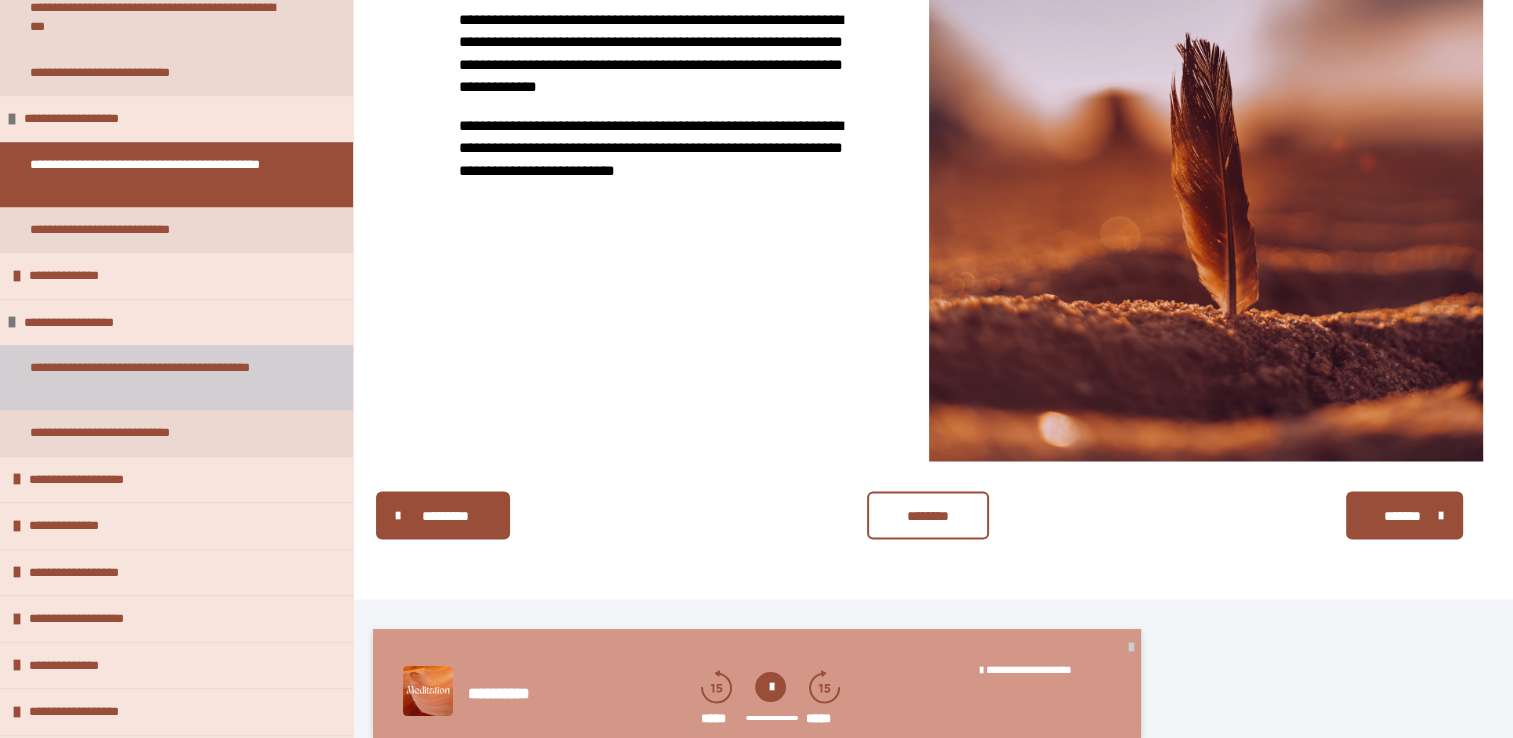 click on "**********" at bounding box center (161, 377) 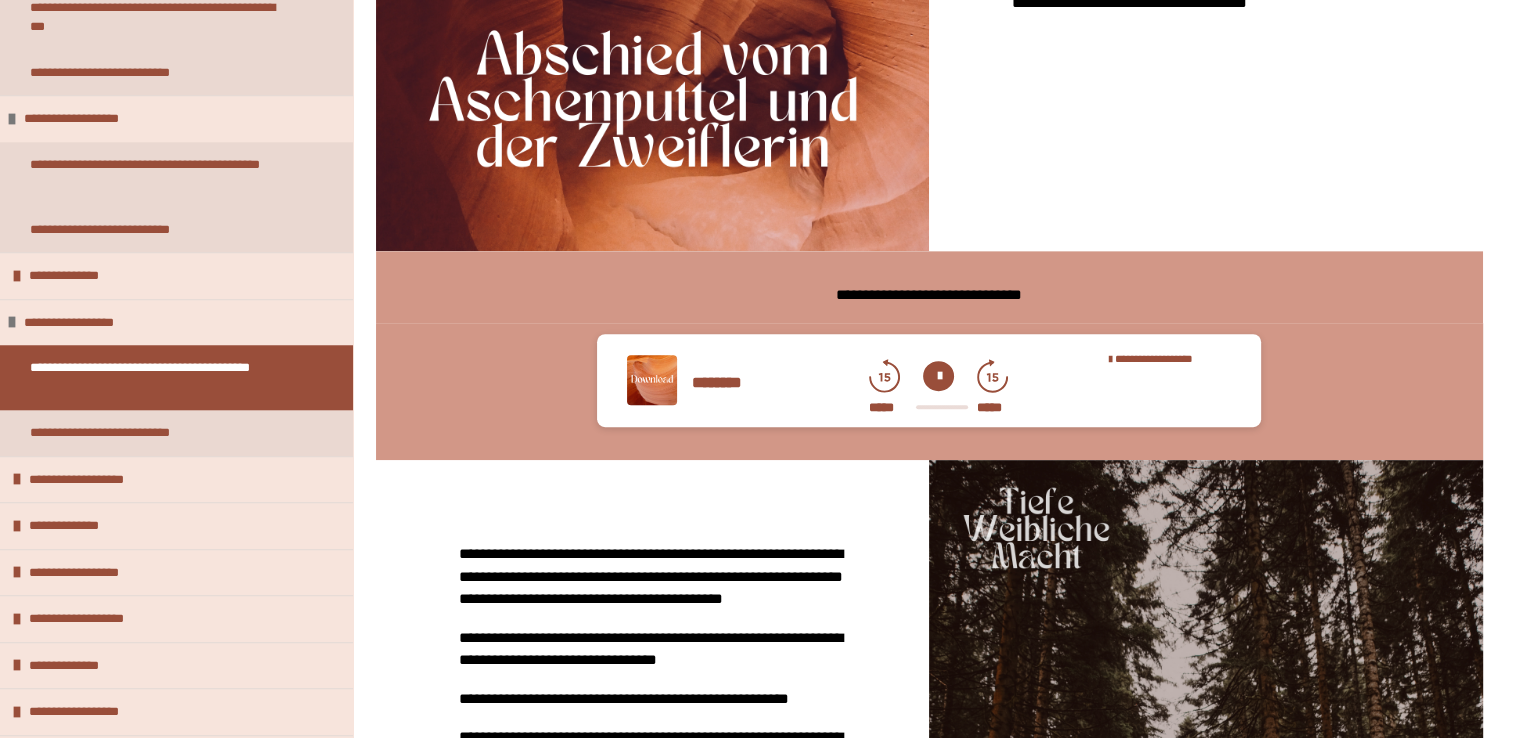 scroll, scrollTop: 943, scrollLeft: 0, axis: vertical 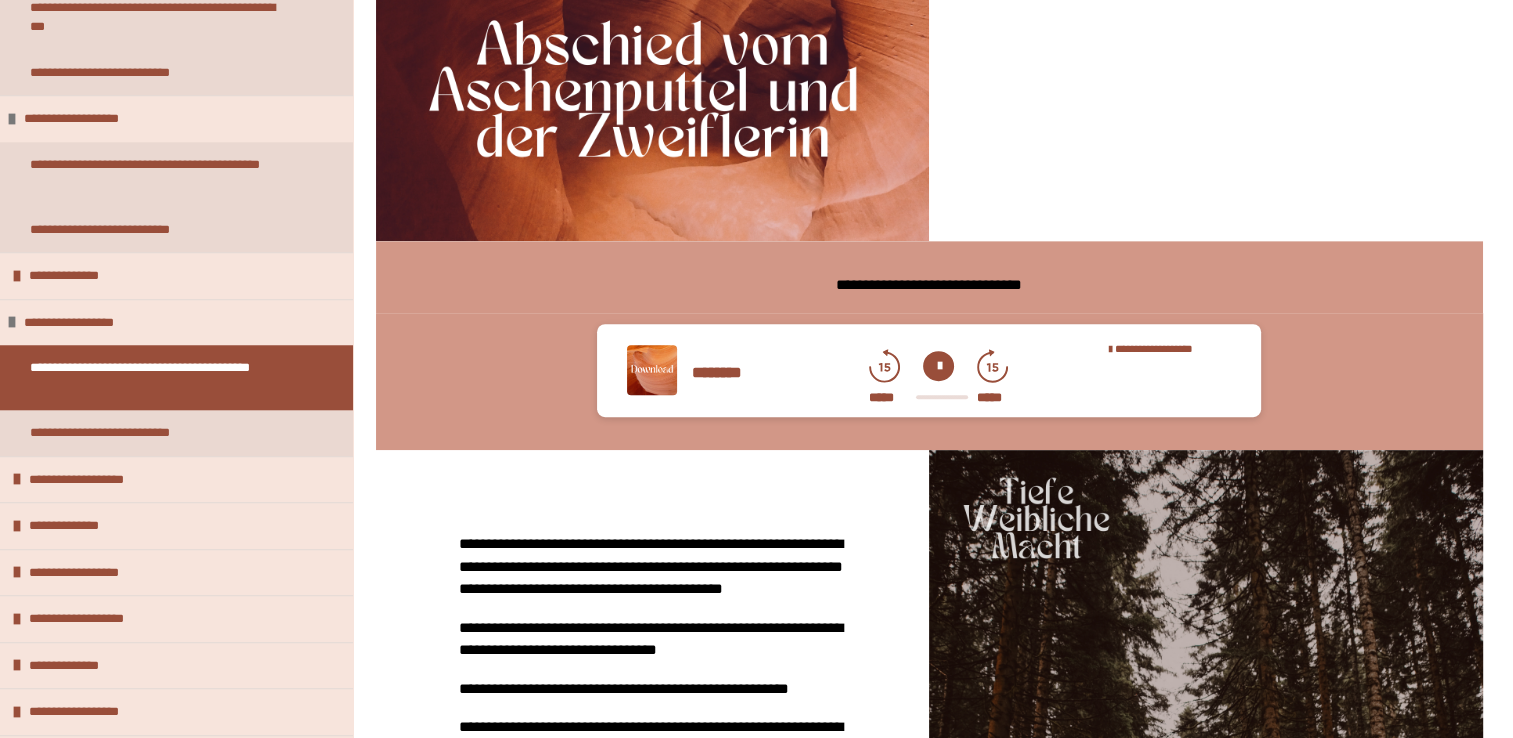 click at bounding box center [938, 366] 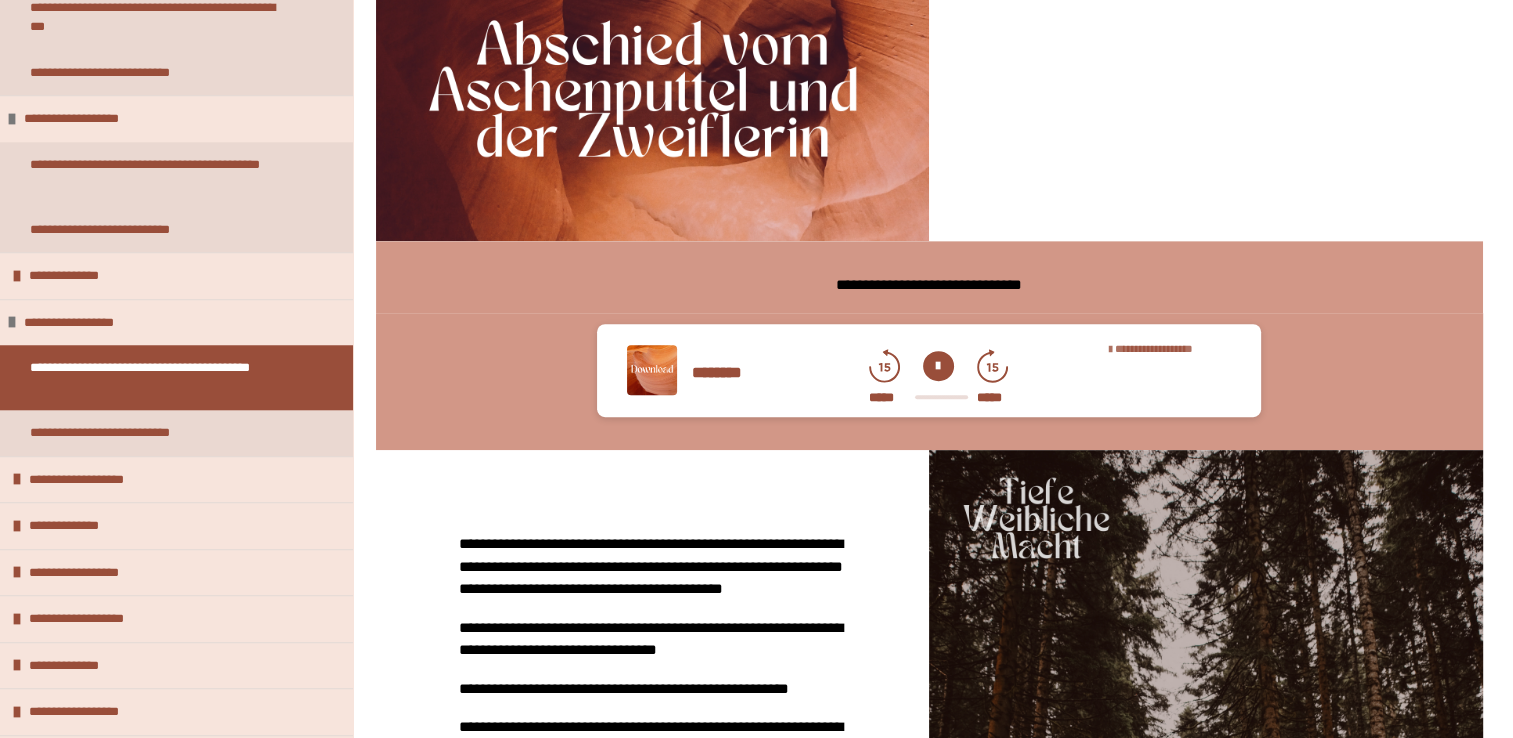 click on "**********" at bounding box center (1154, 348) 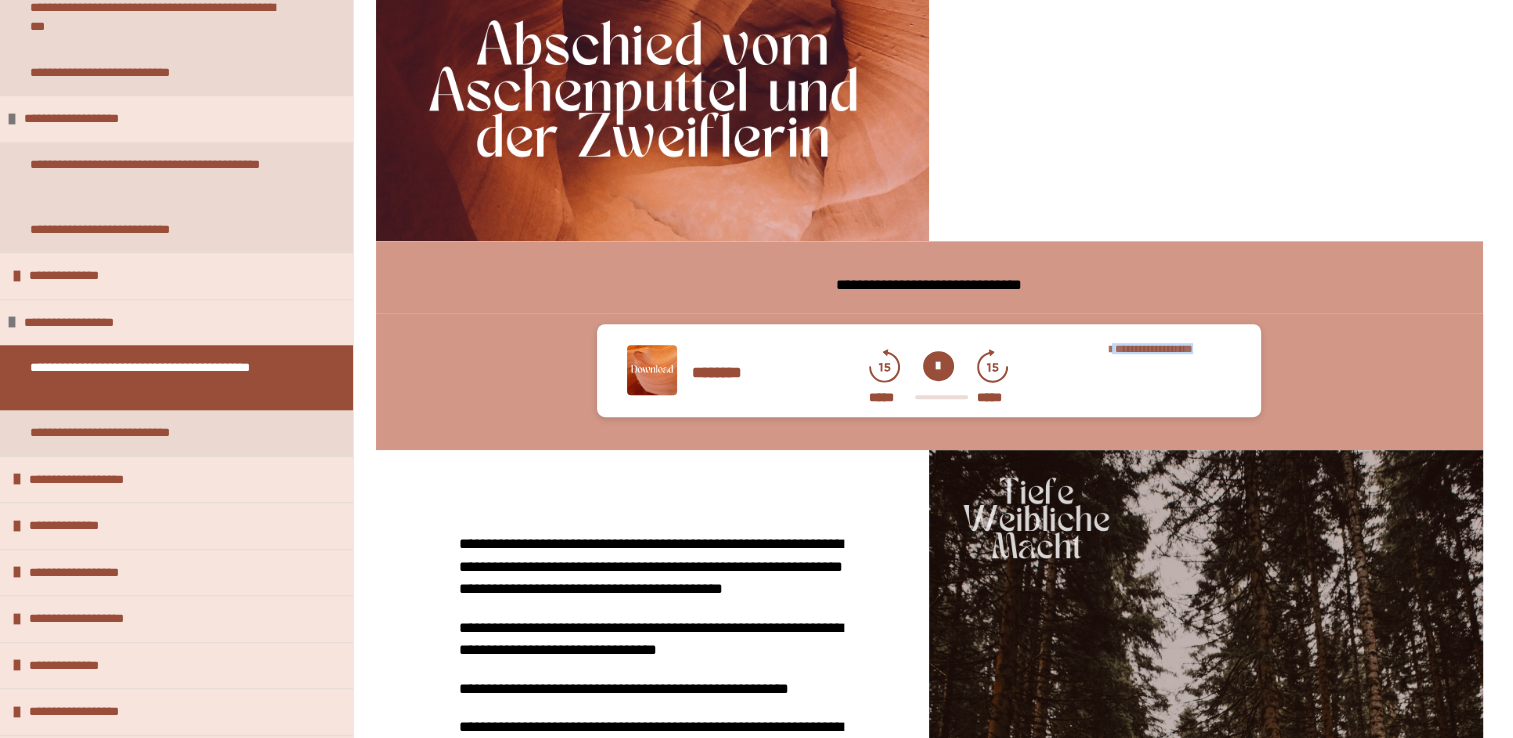 click at bounding box center (756, 369) 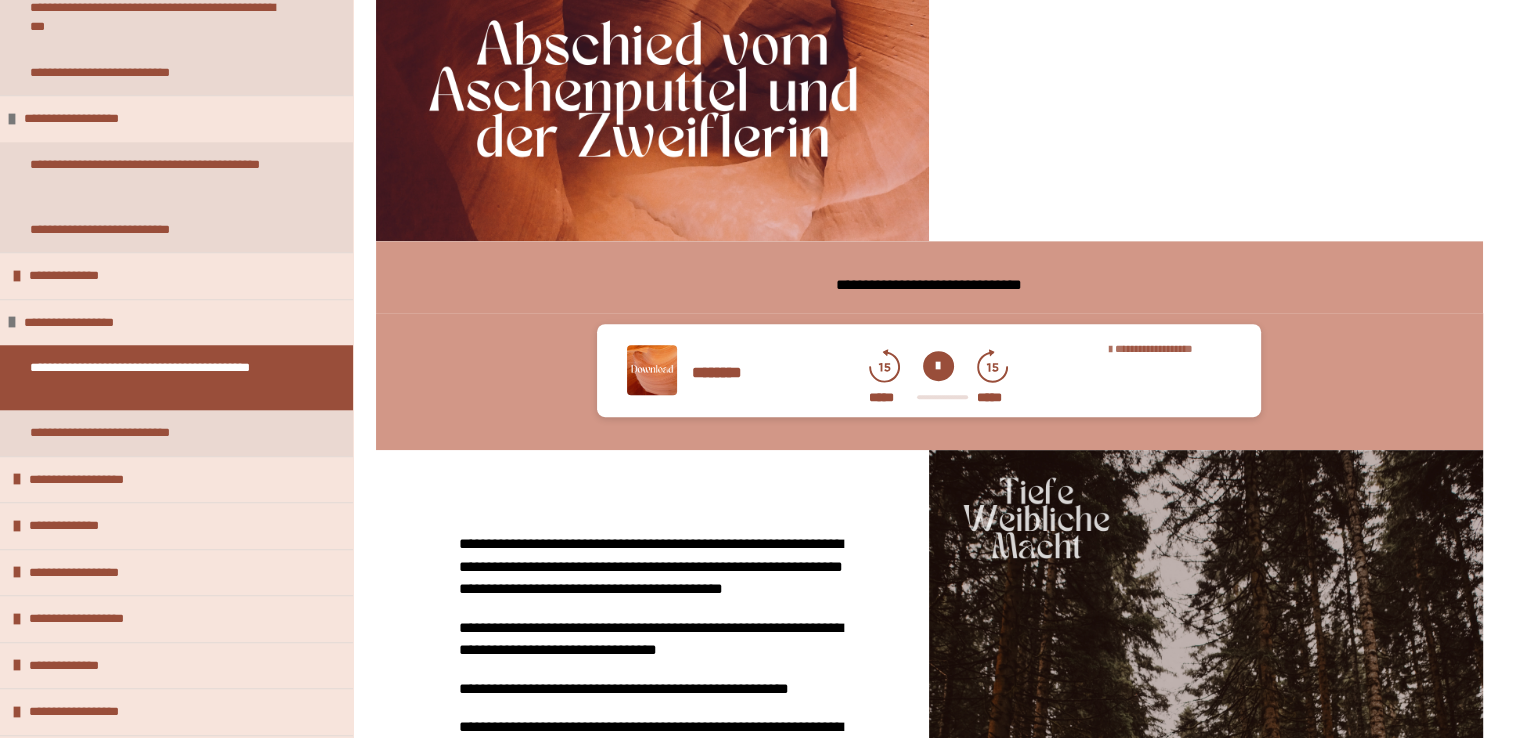 click on "**********" at bounding box center (1154, 348) 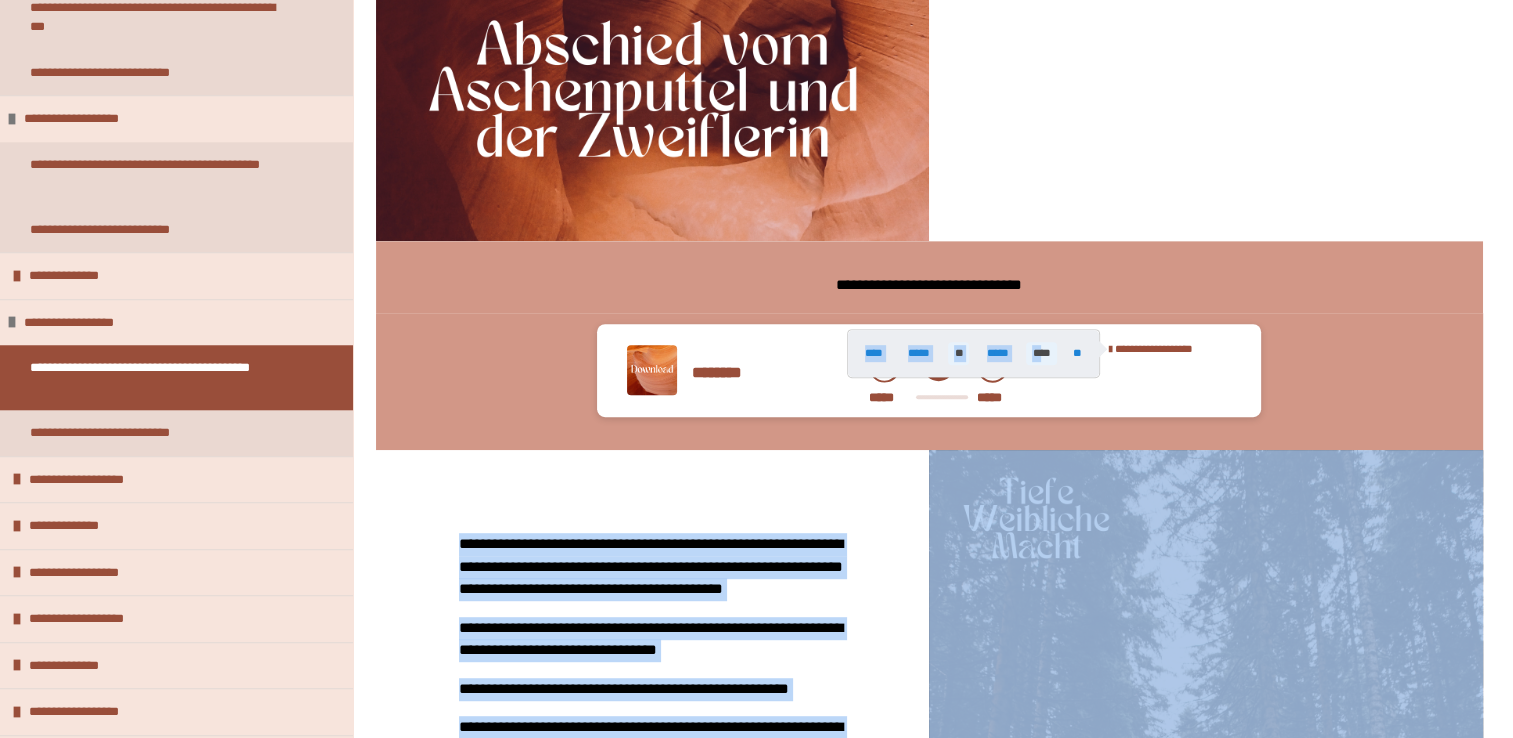drag, startPoint x: 1160, startPoint y: 351, endPoint x: 1040, endPoint y: 346, distance: 120.10412 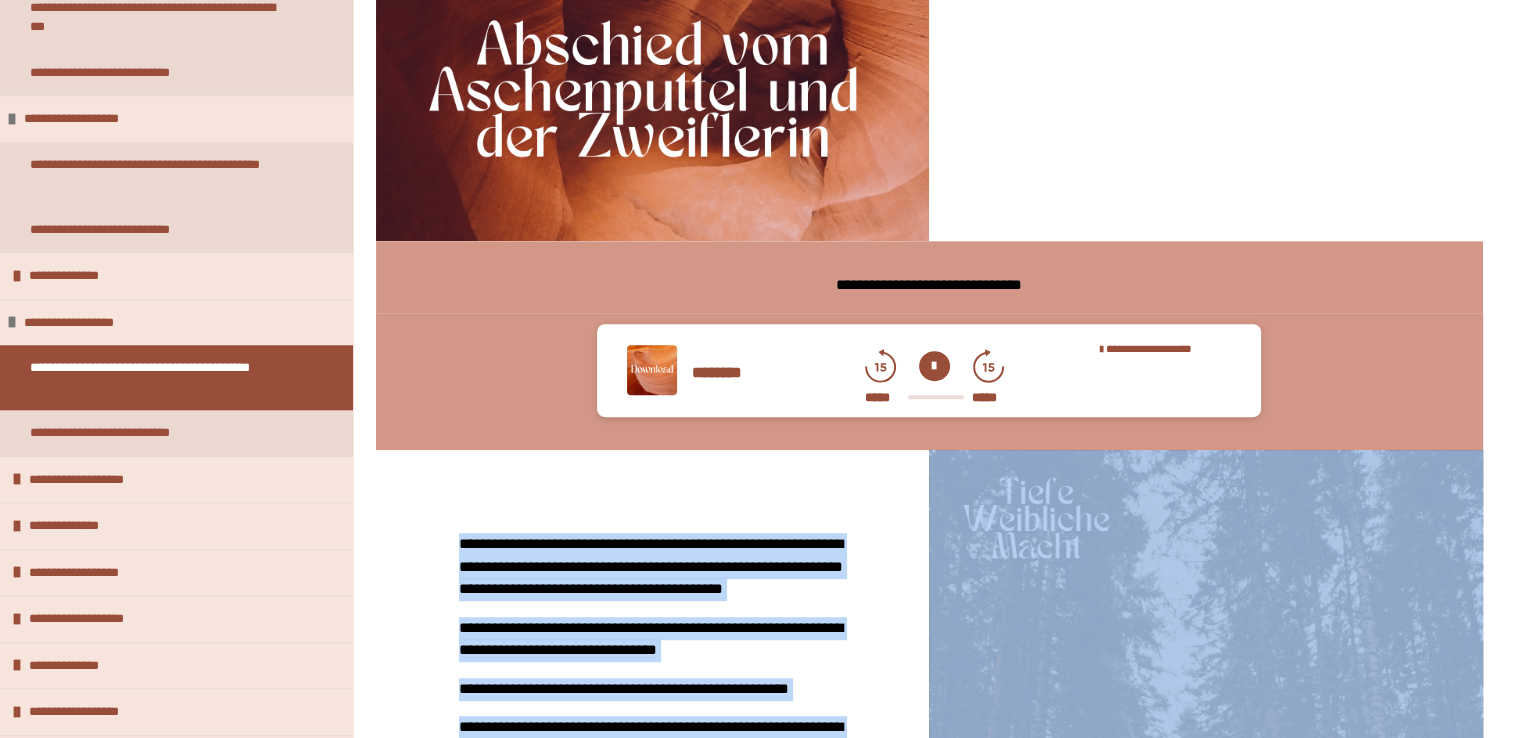 click on "**********" at bounding box center [652, 841] 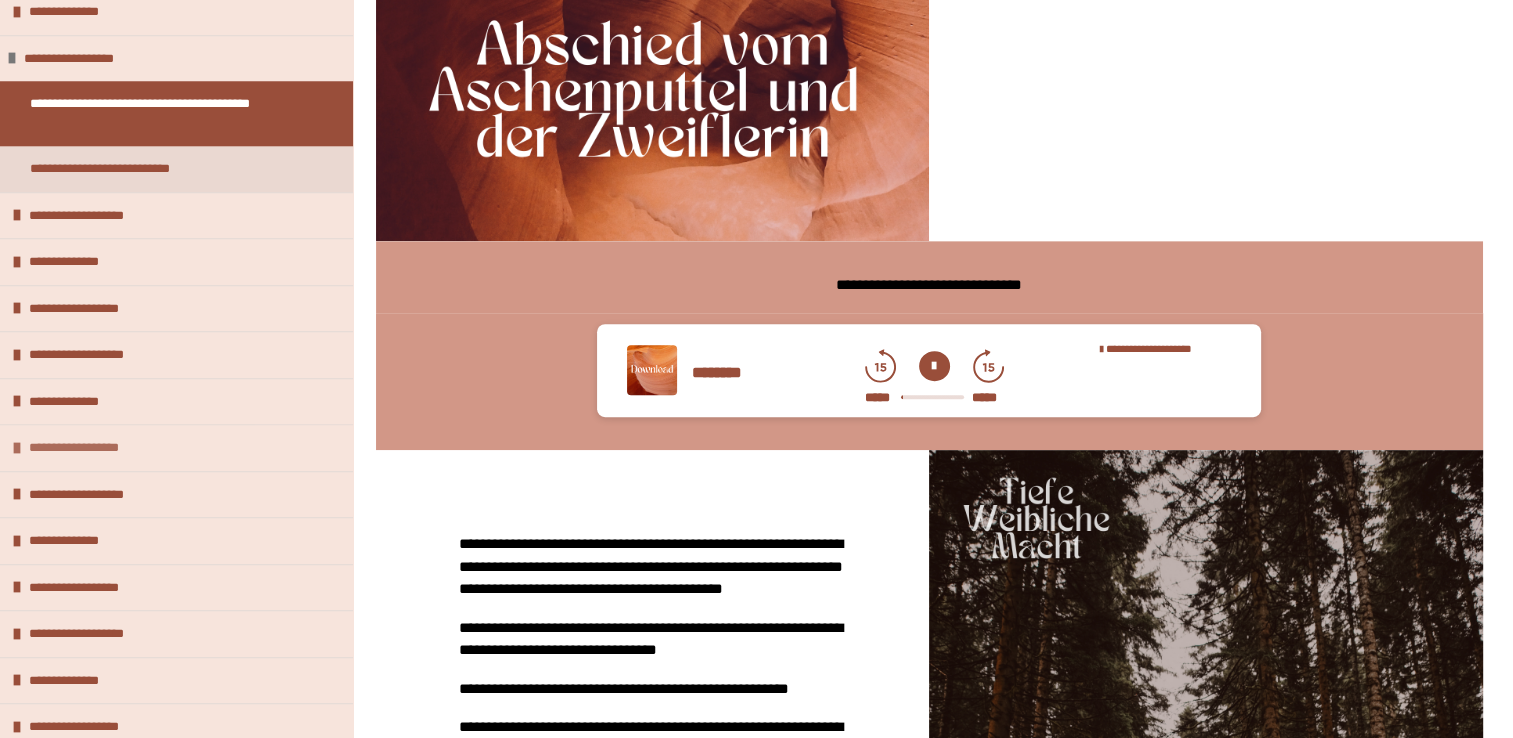 scroll, scrollTop: 2091, scrollLeft: 0, axis: vertical 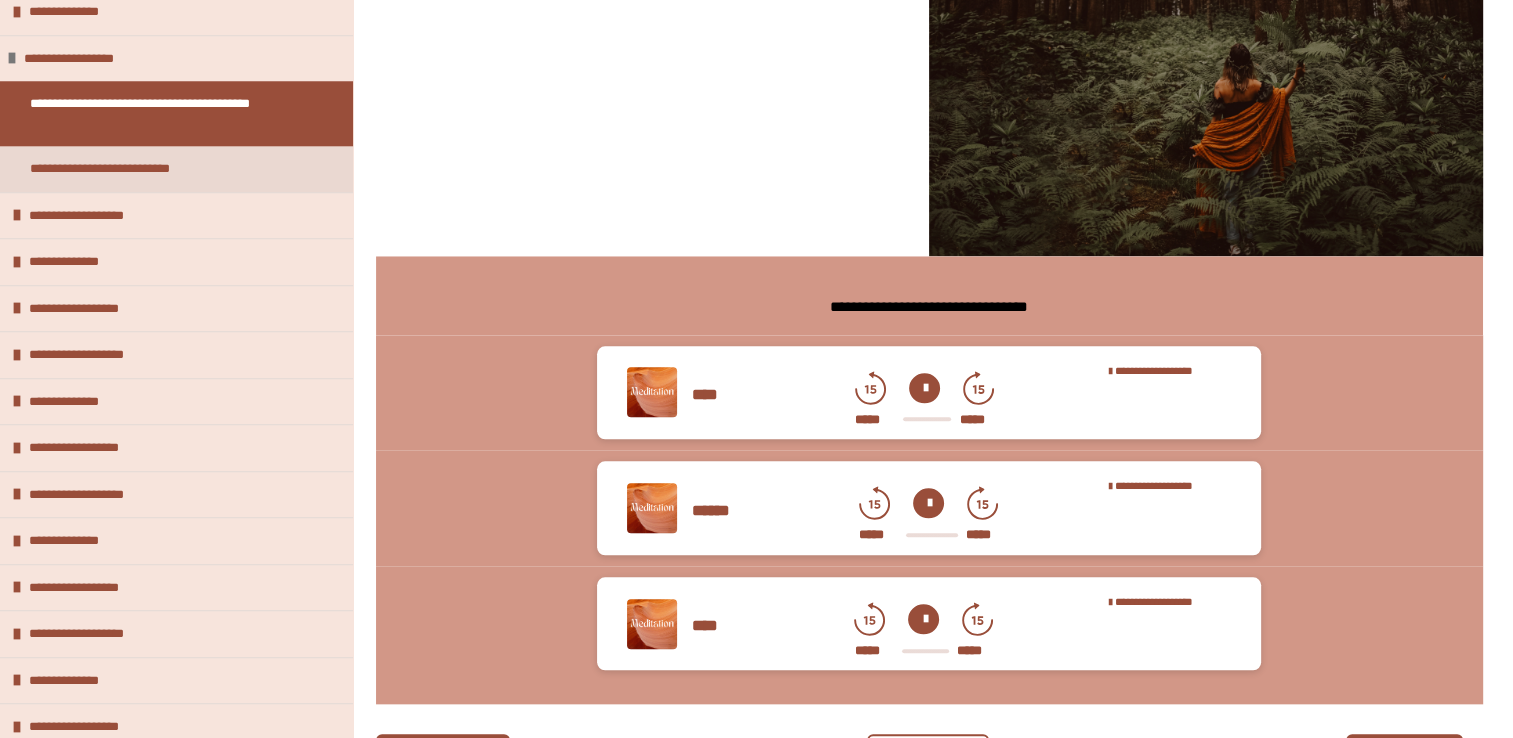 click at bounding box center (924, 388) 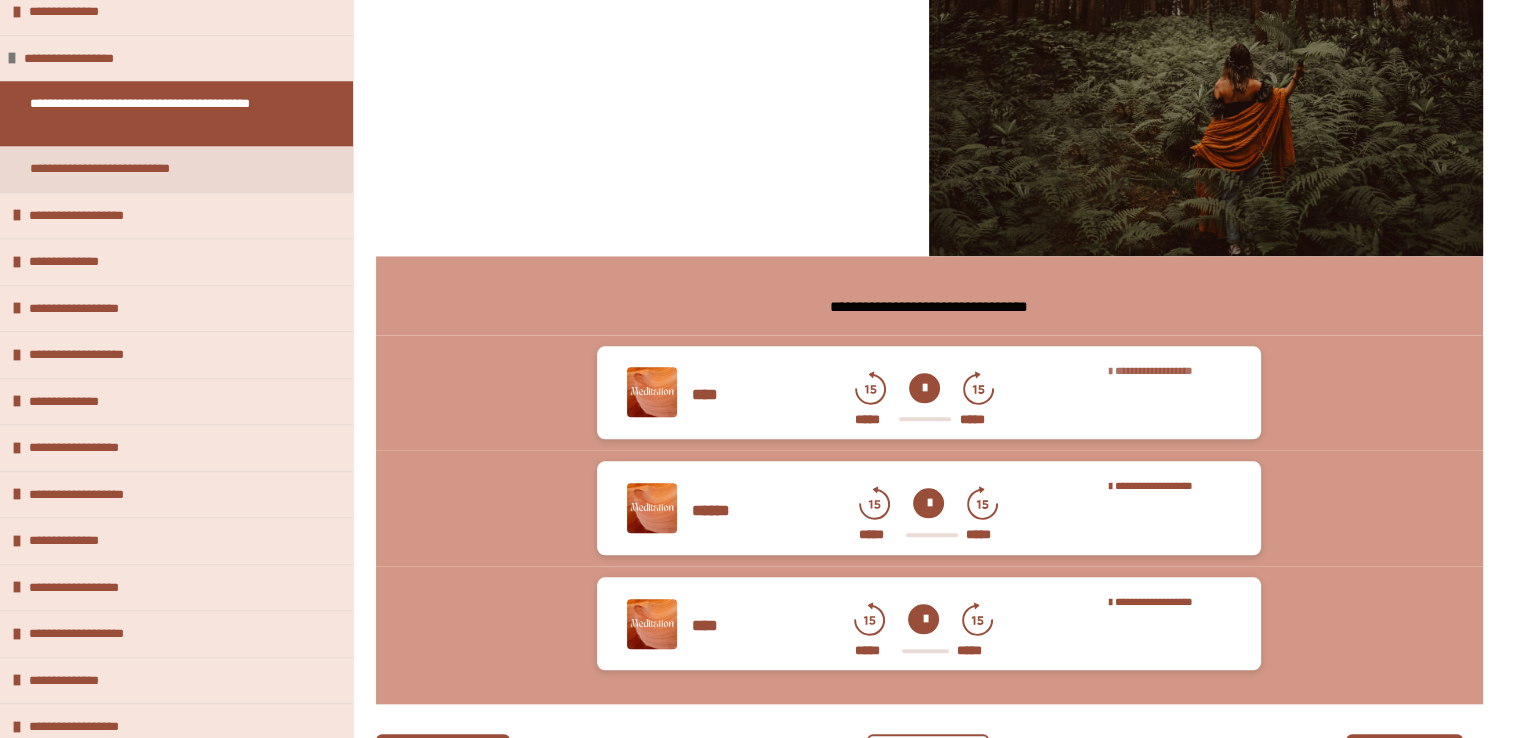 click on "**********" at bounding box center (1154, 370) 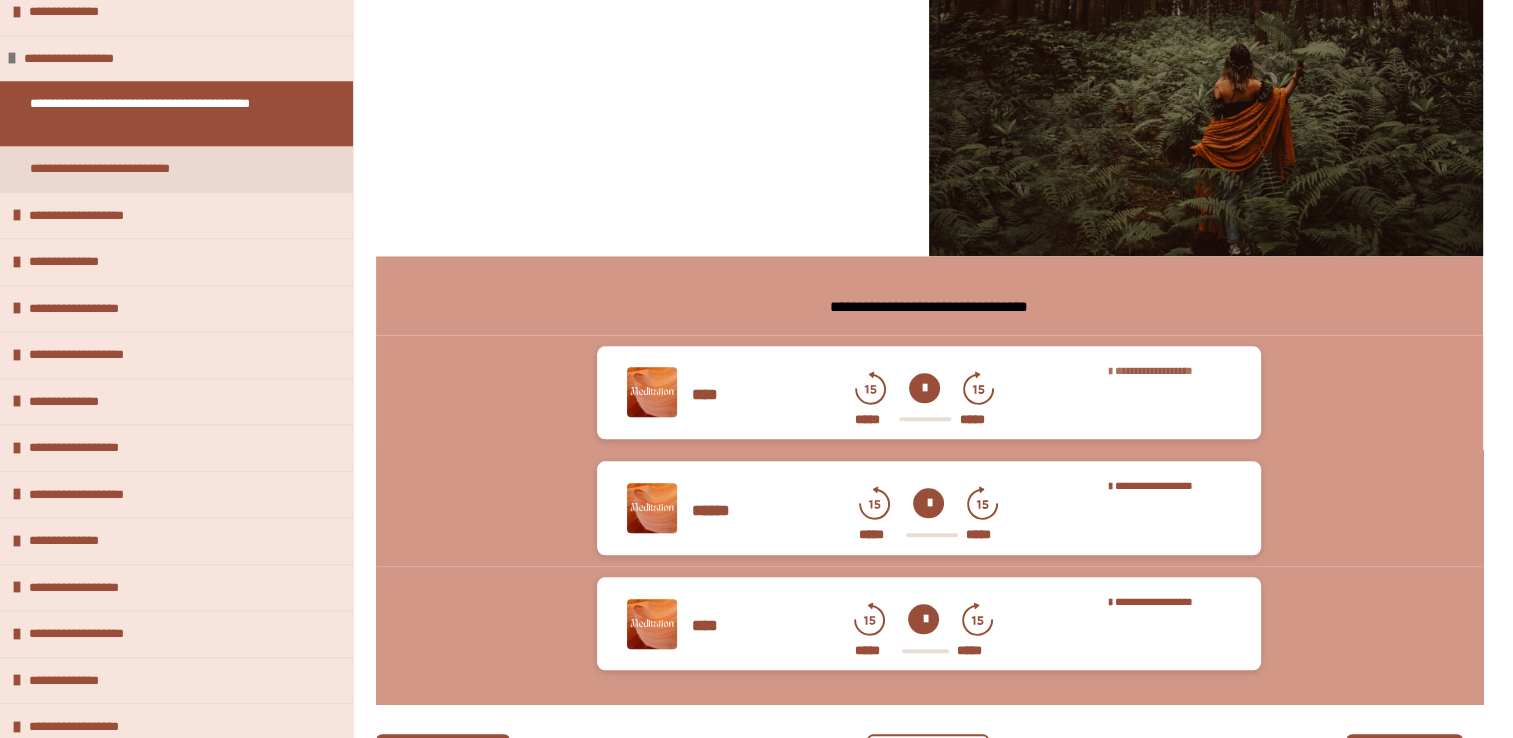 click at bounding box center [756, 369] 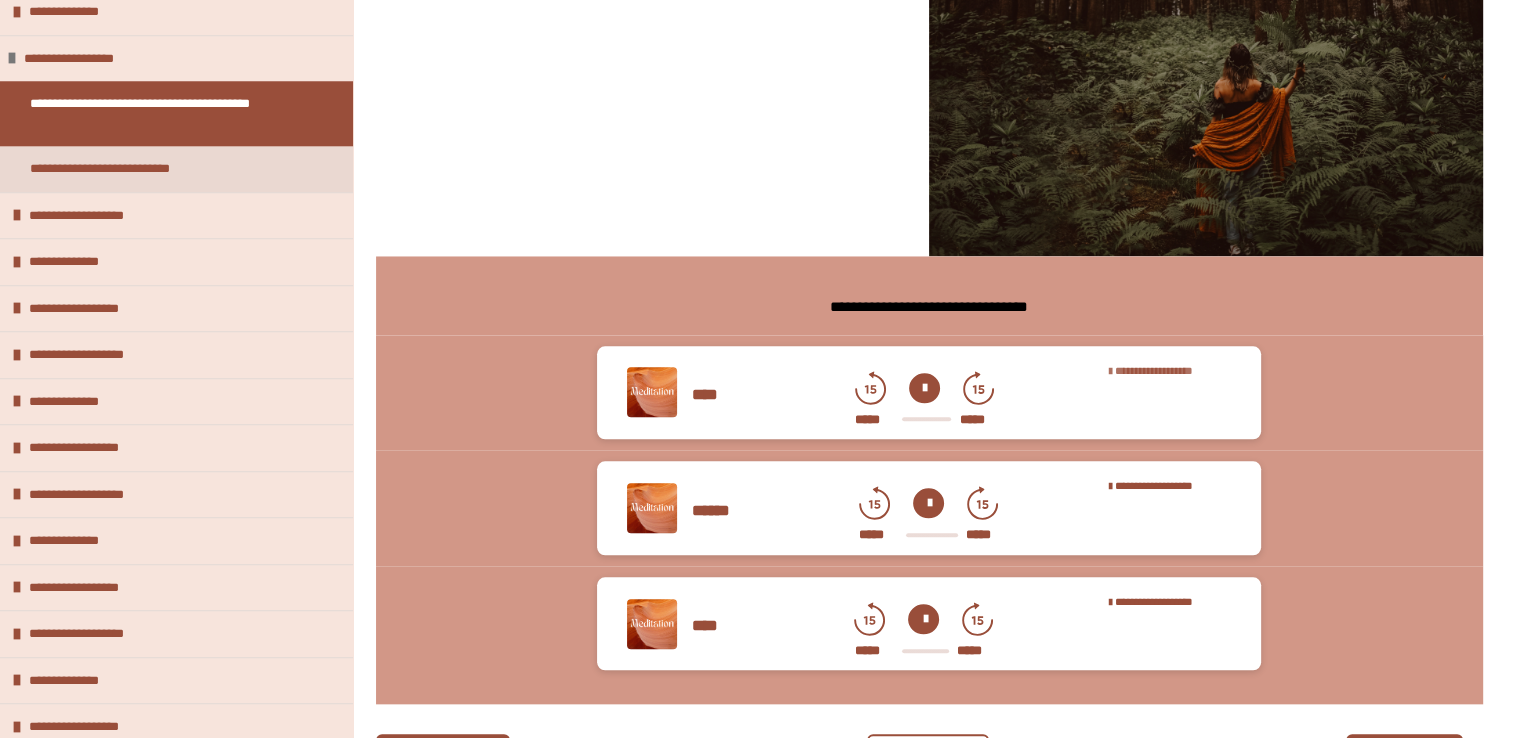 click on "**********" at bounding box center [1154, 370] 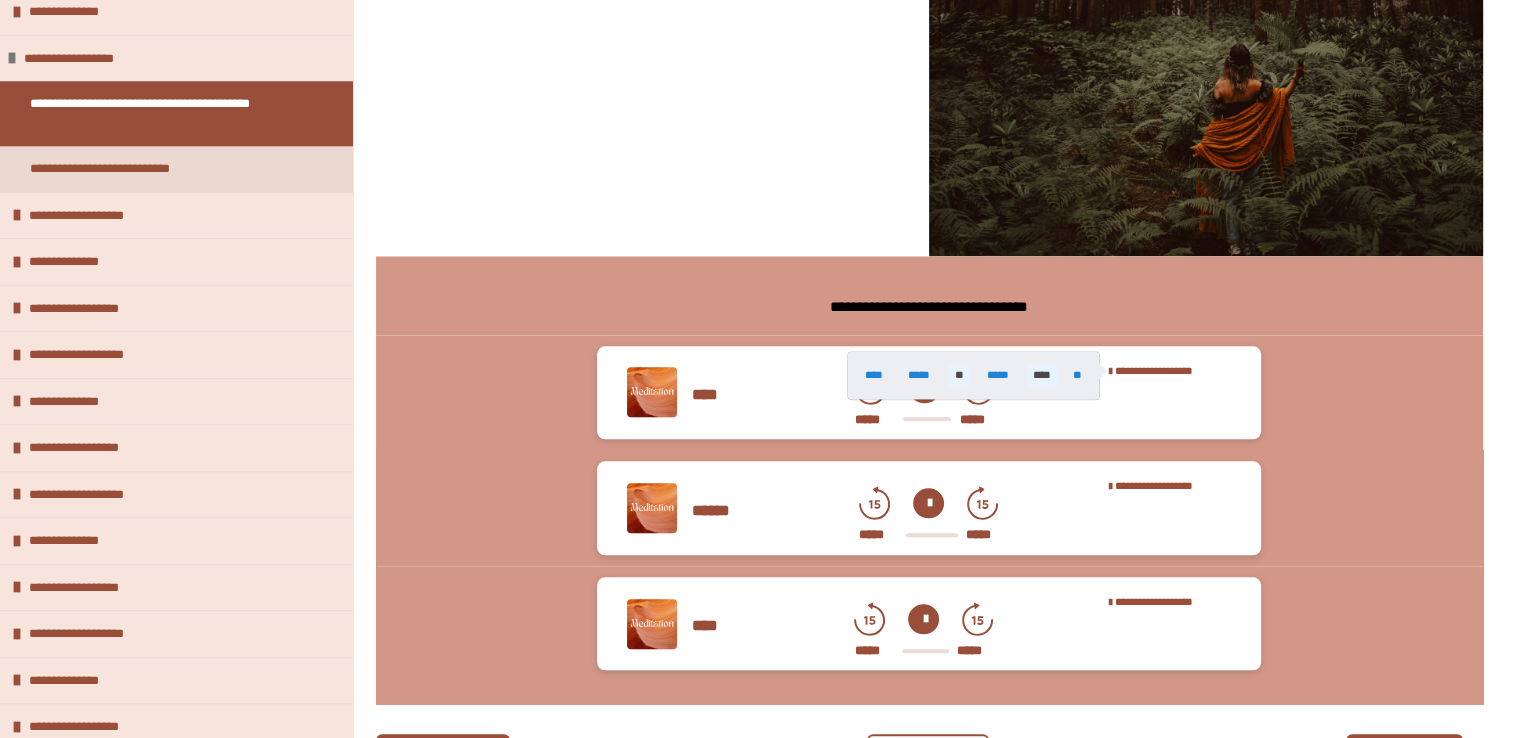 click on "****" at bounding box center [1041, 375] 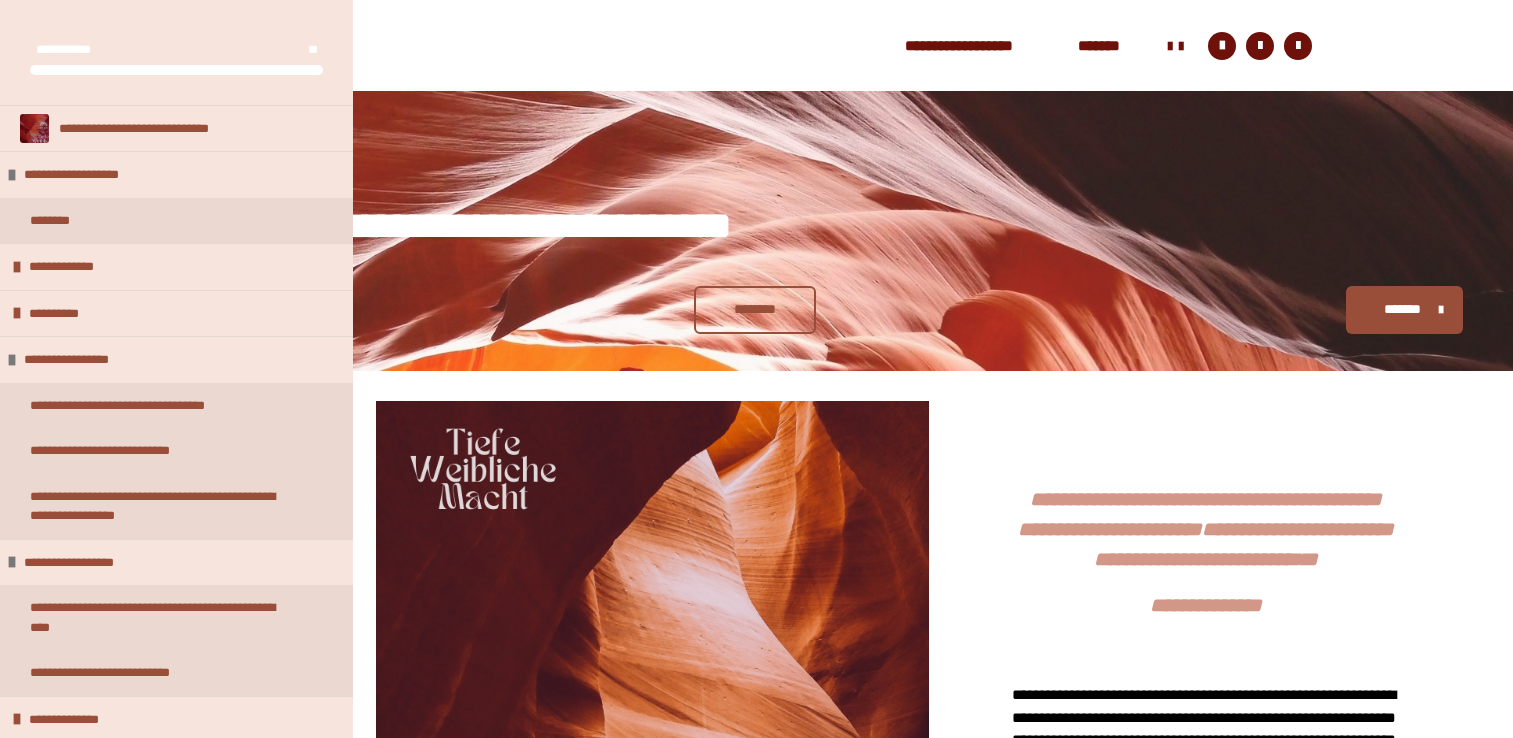scroll, scrollTop: 1920, scrollLeft: 0, axis: vertical 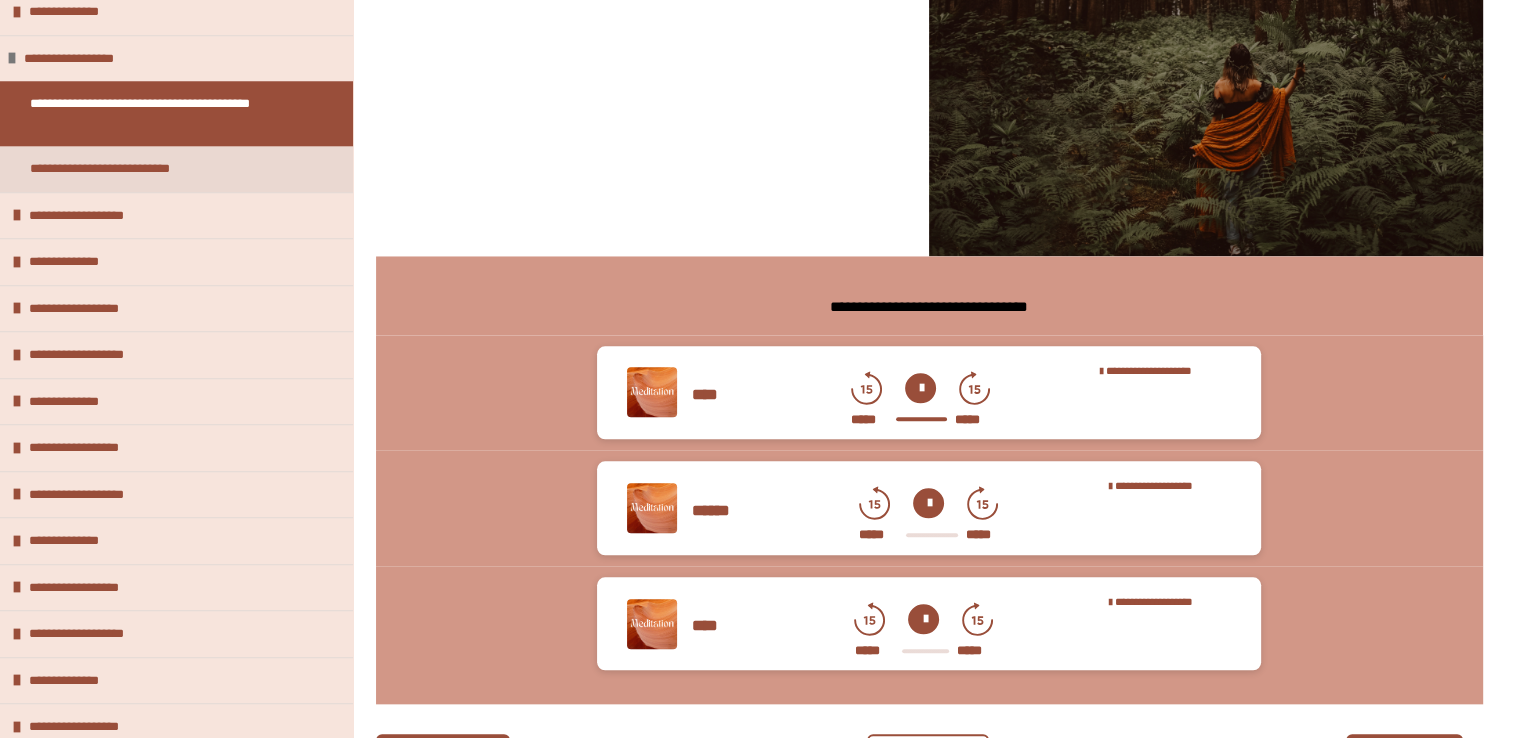 click at bounding box center (928, 503) 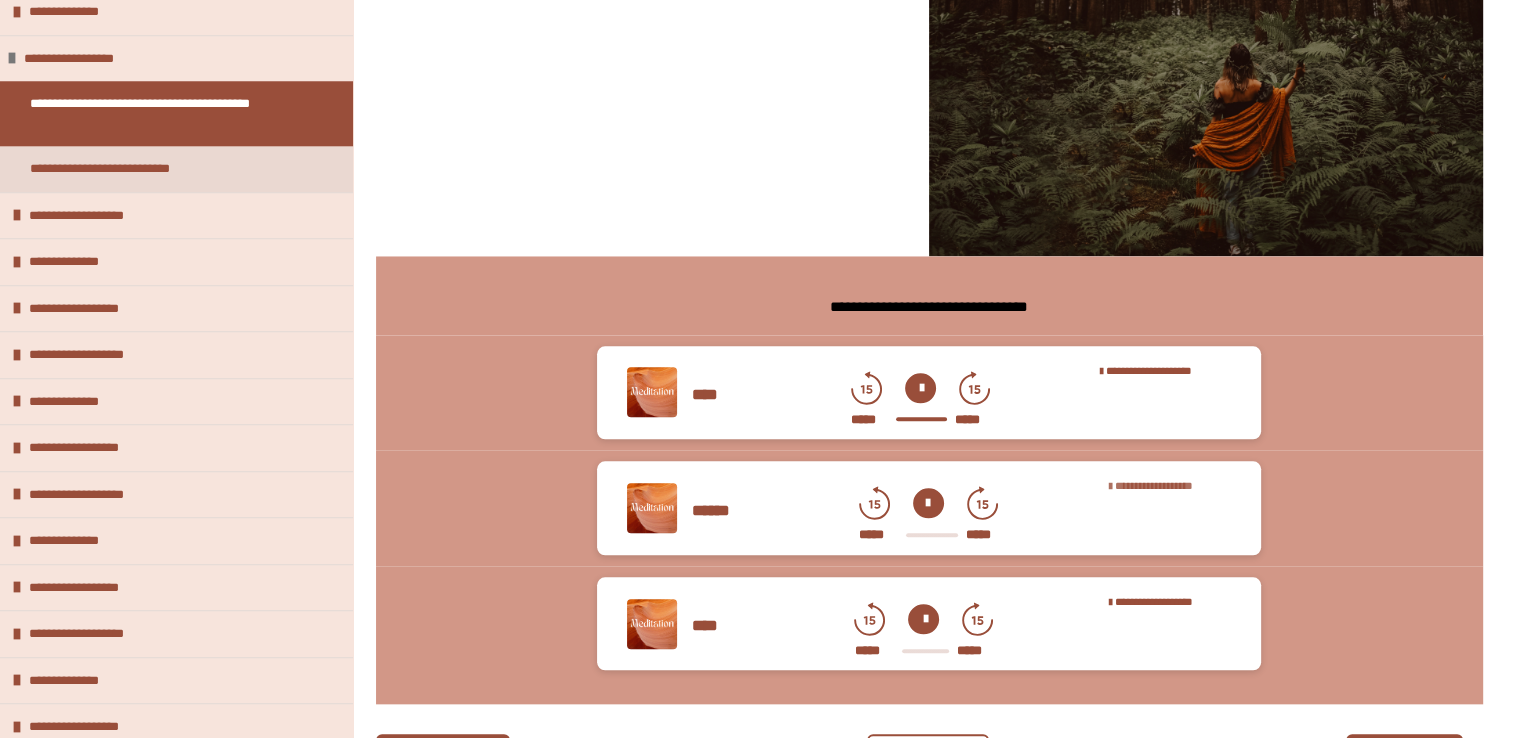 click on "**********" at bounding box center (1154, 485) 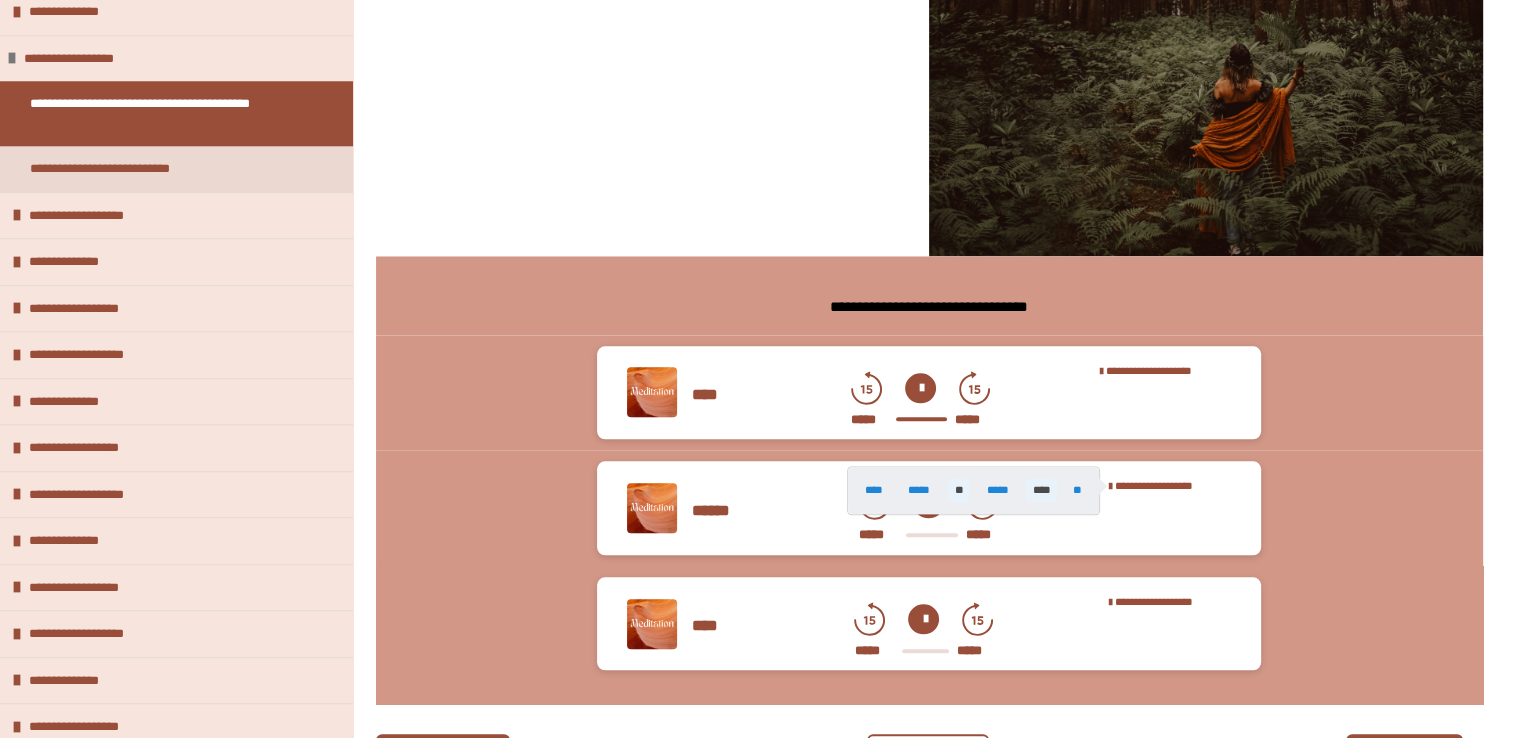 click on "****" at bounding box center (1041, 490) 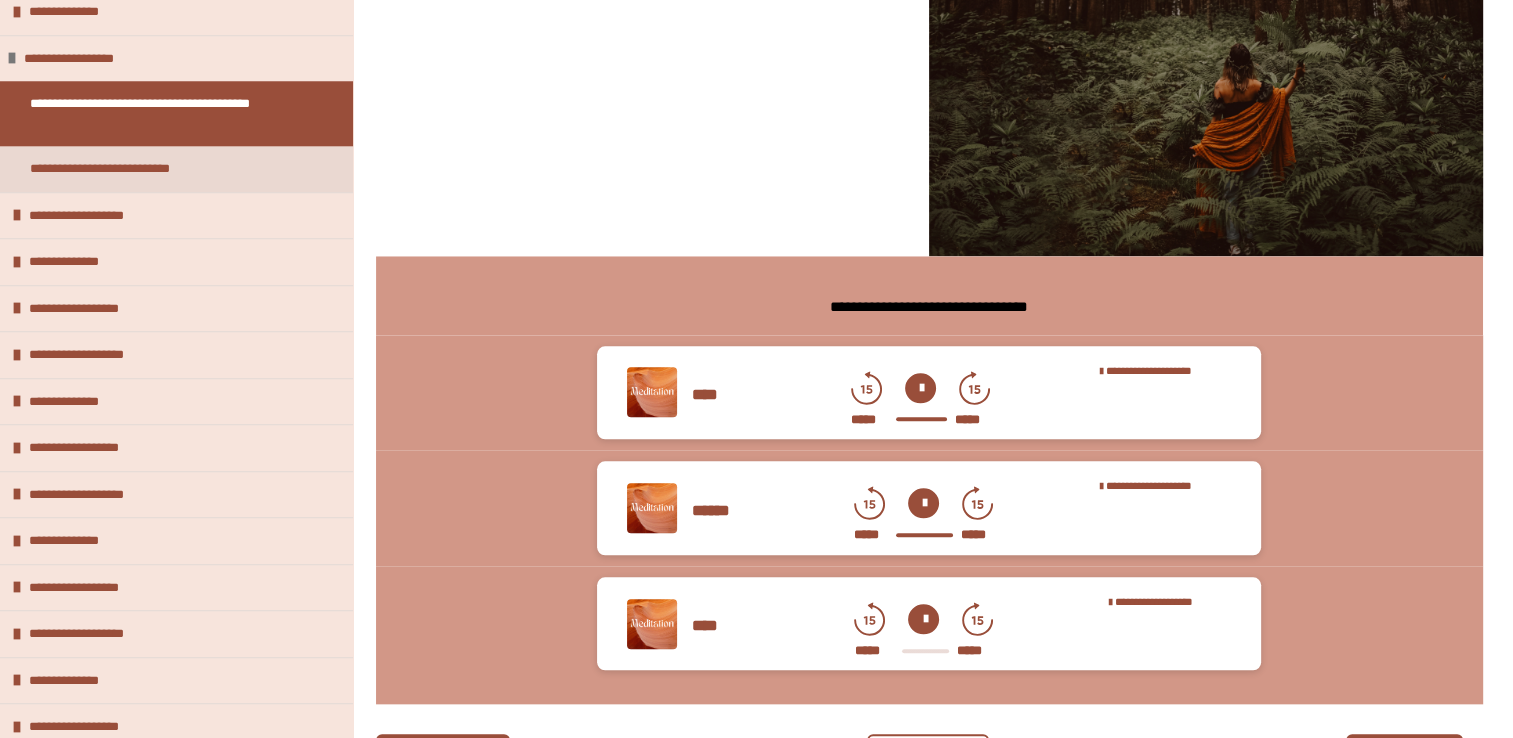 click at bounding box center [923, 619] 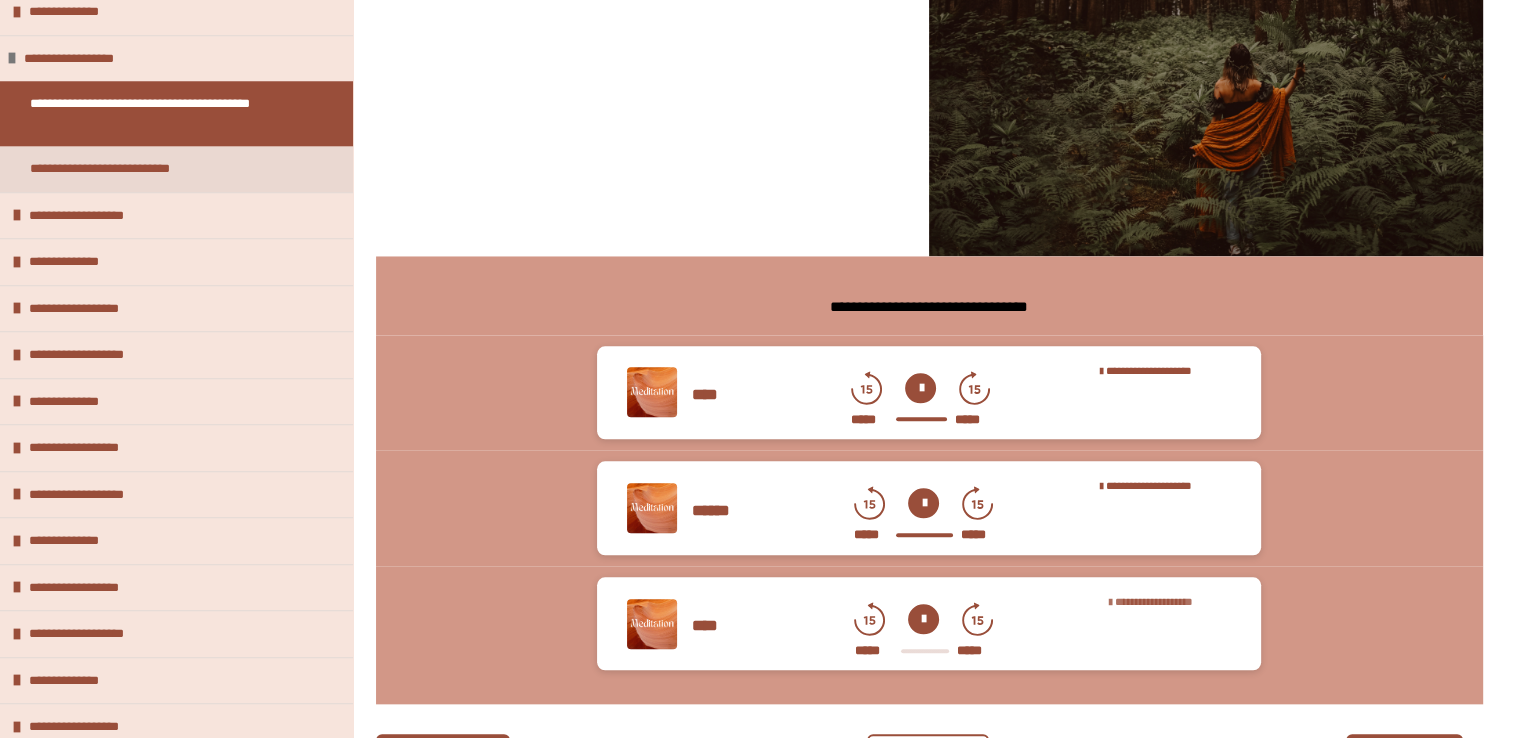click on "**********" at bounding box center [1170, 601] 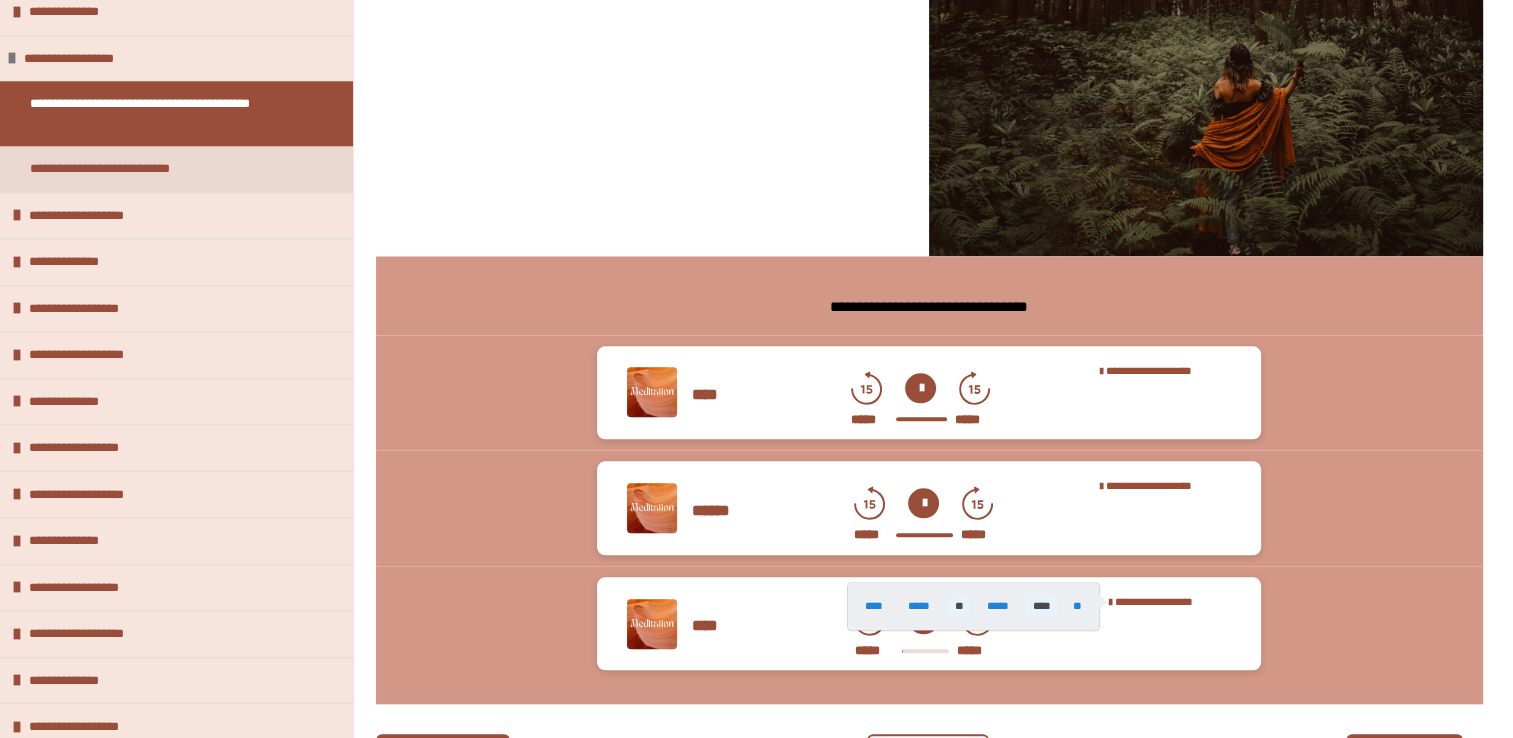 click on "****" at bounding box center [1041, 606] 